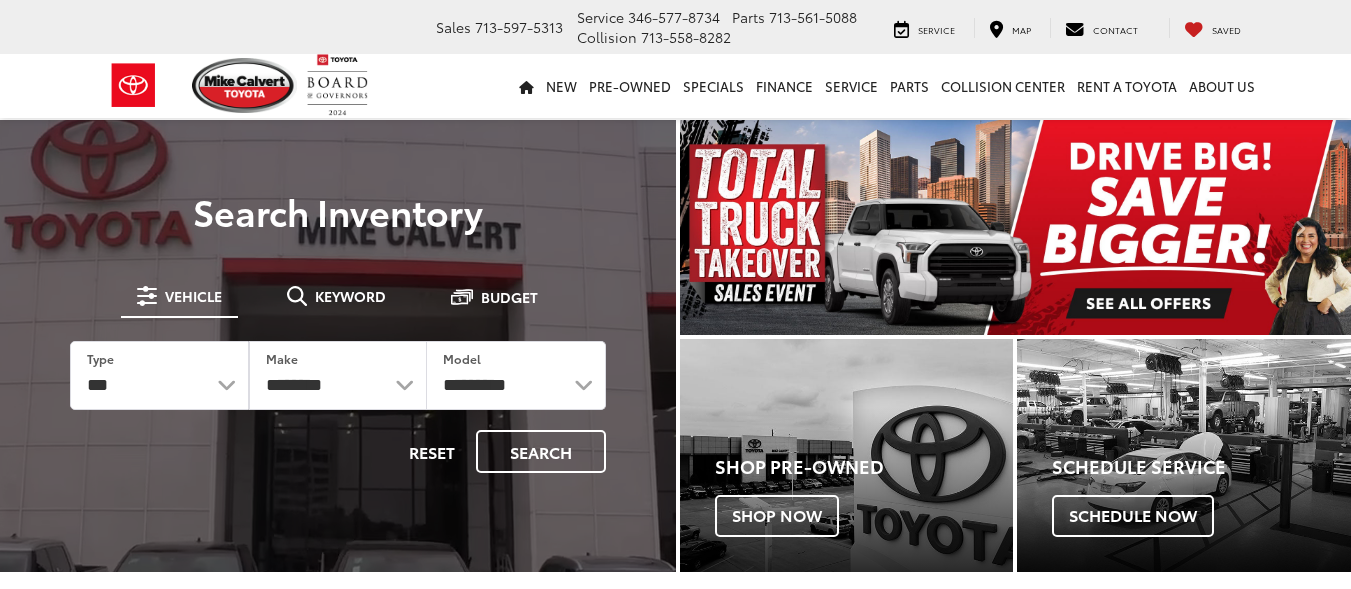scroll, scrollTop: 0, scrollLeft: 0, axis: both 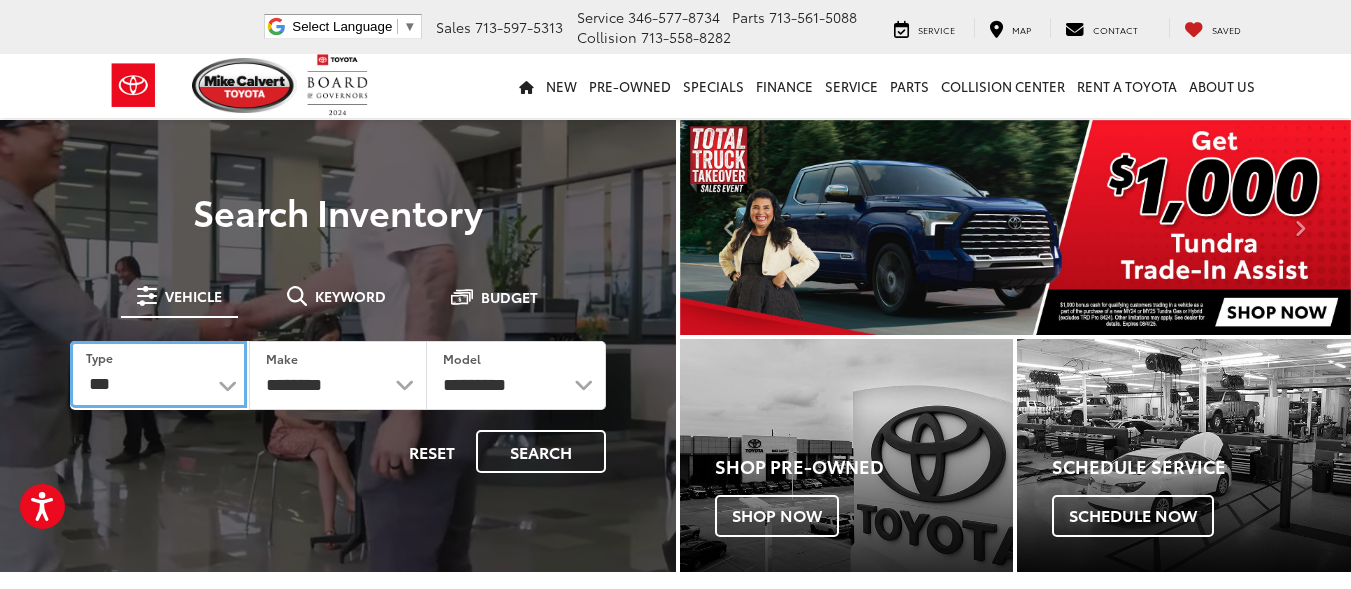 click on "***
***
****
*********" at bounding box center (158, 374) 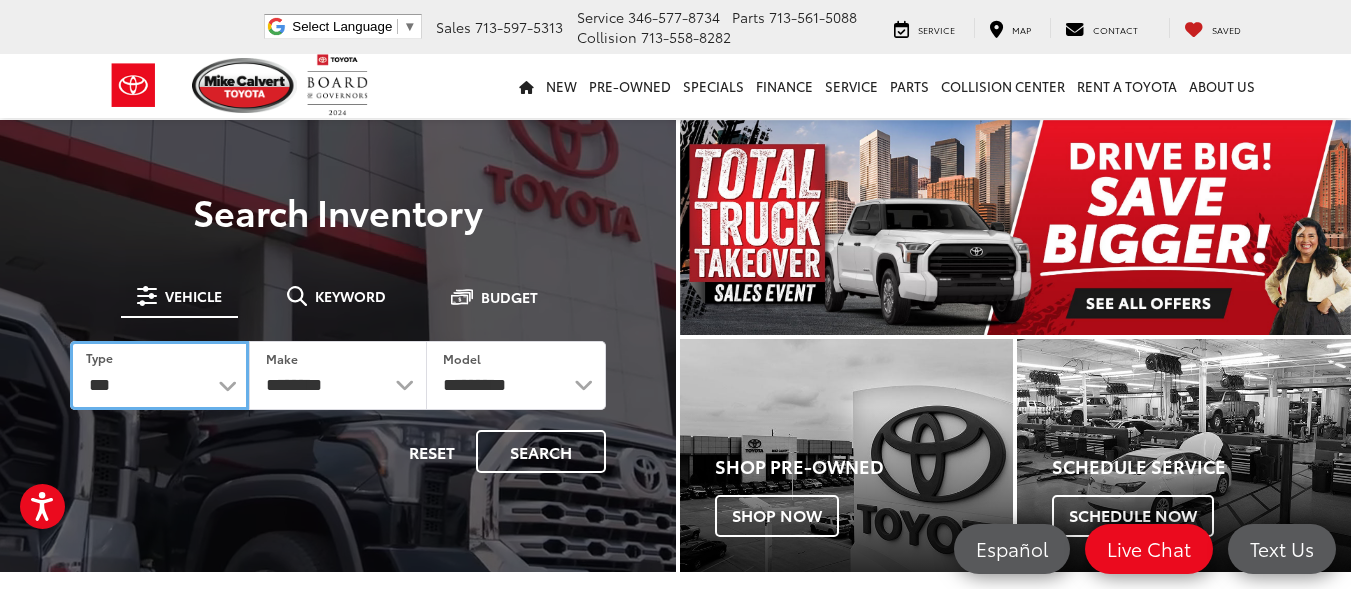 select on "********" 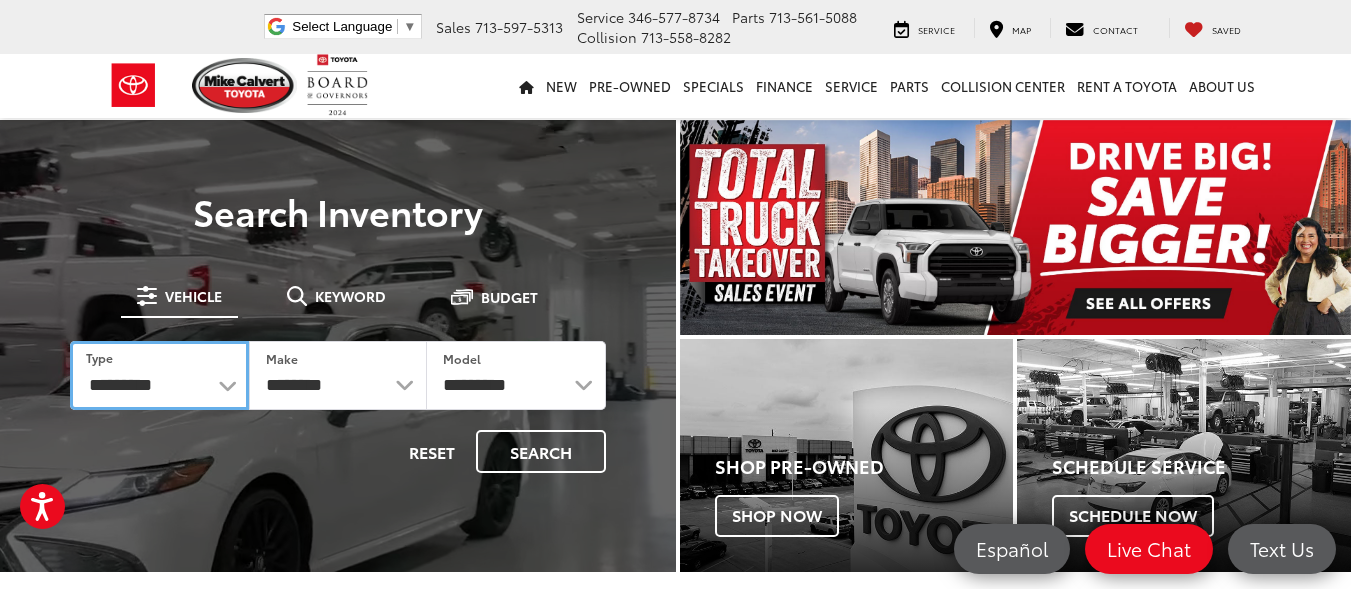click on "***
***
****
*********" at bounding box center (159, 375) 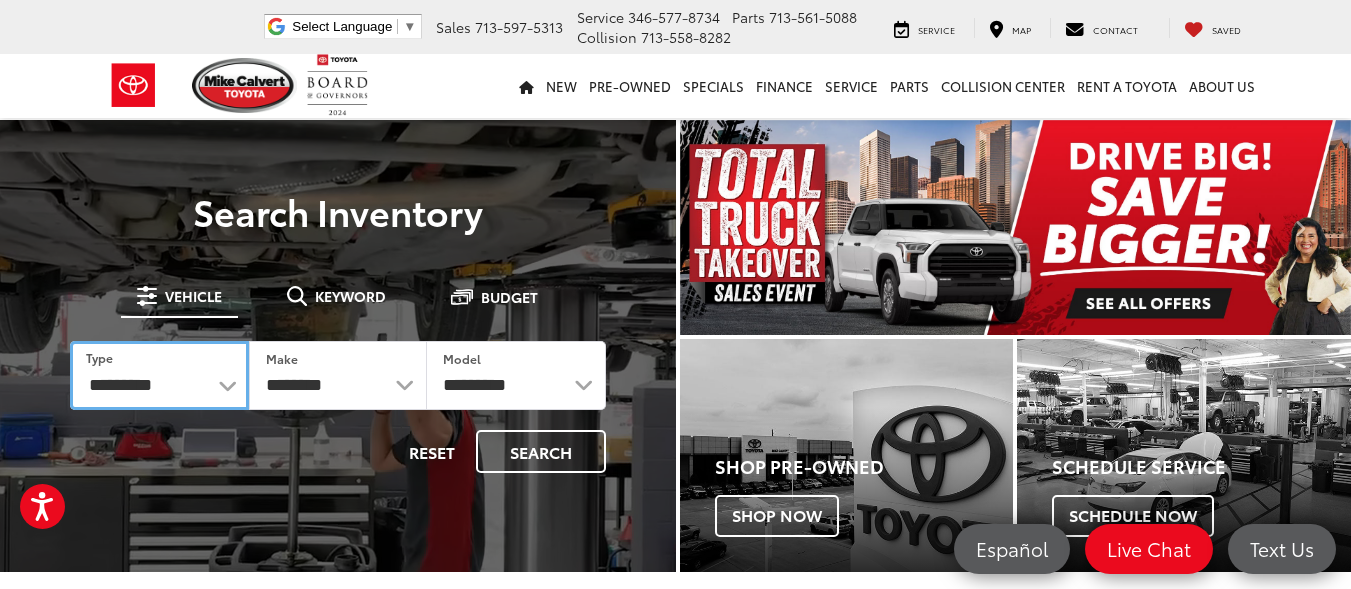 select on "******" 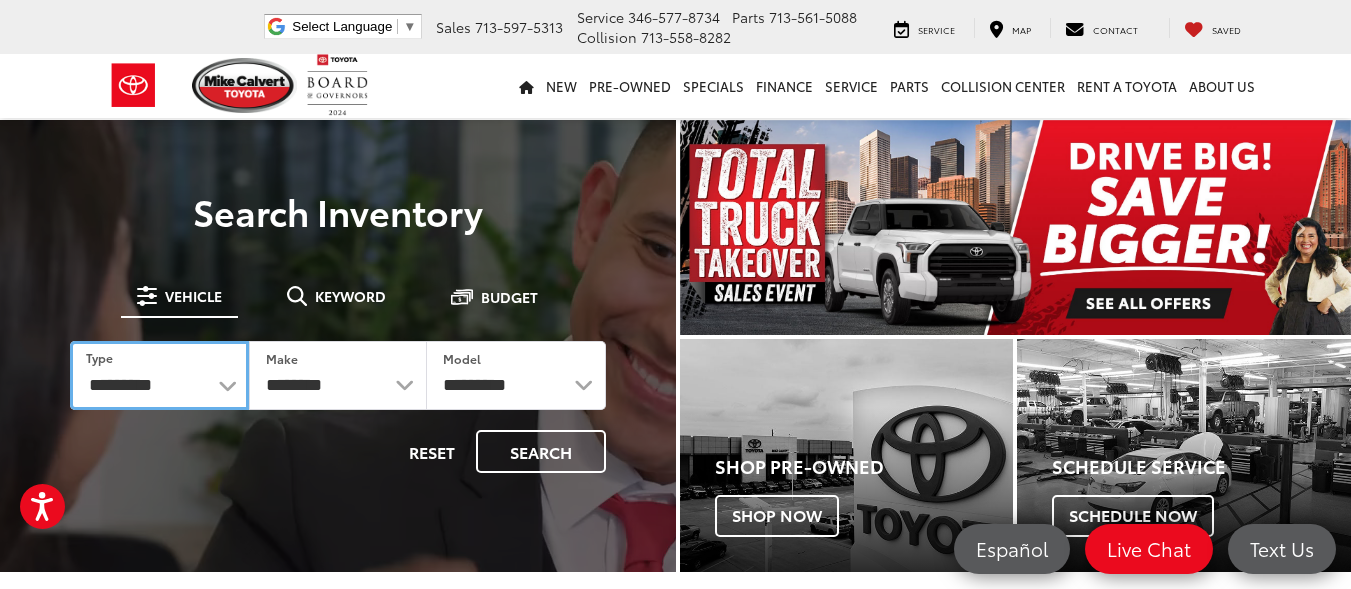 select 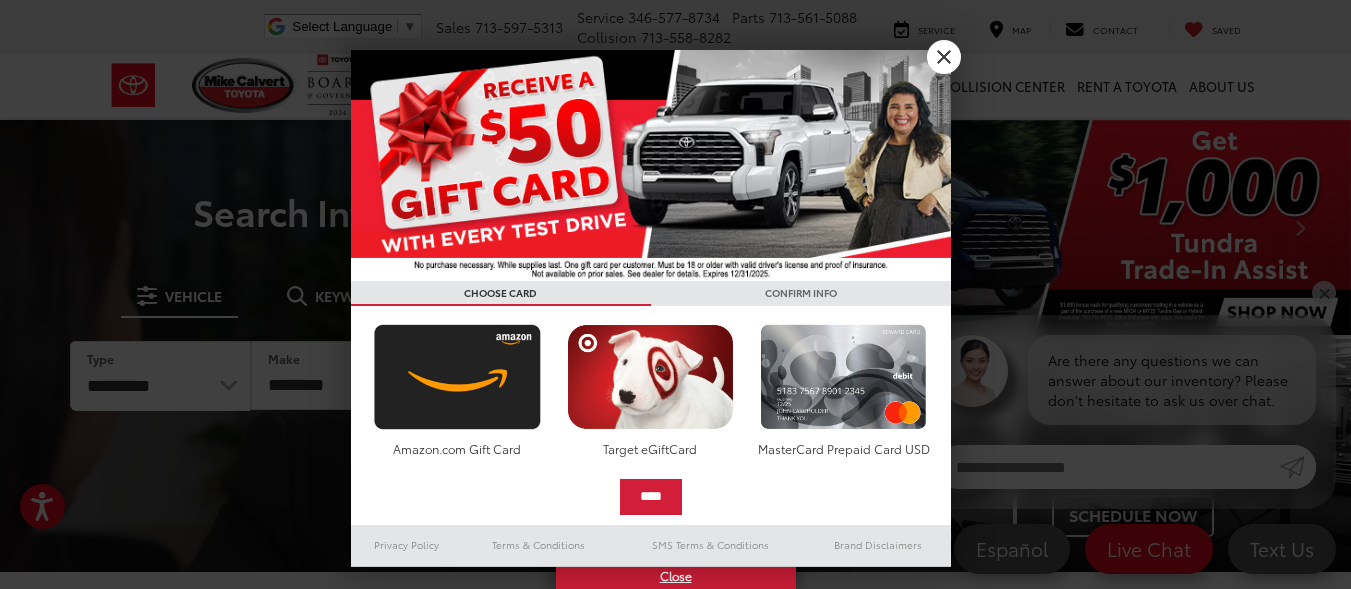 drag, startPoint x: 227, startPoint y: 389, endPoint x: 221, endPoint y: 502, distance: 113.15918 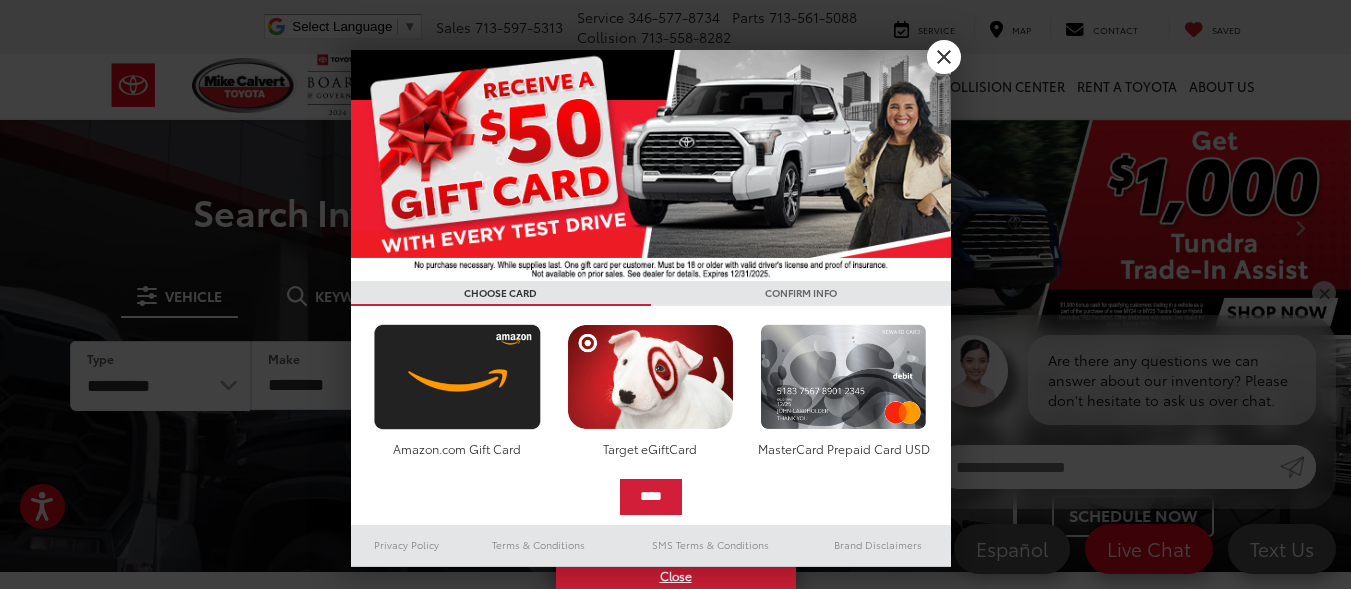 click at bounding box center [675, 294] 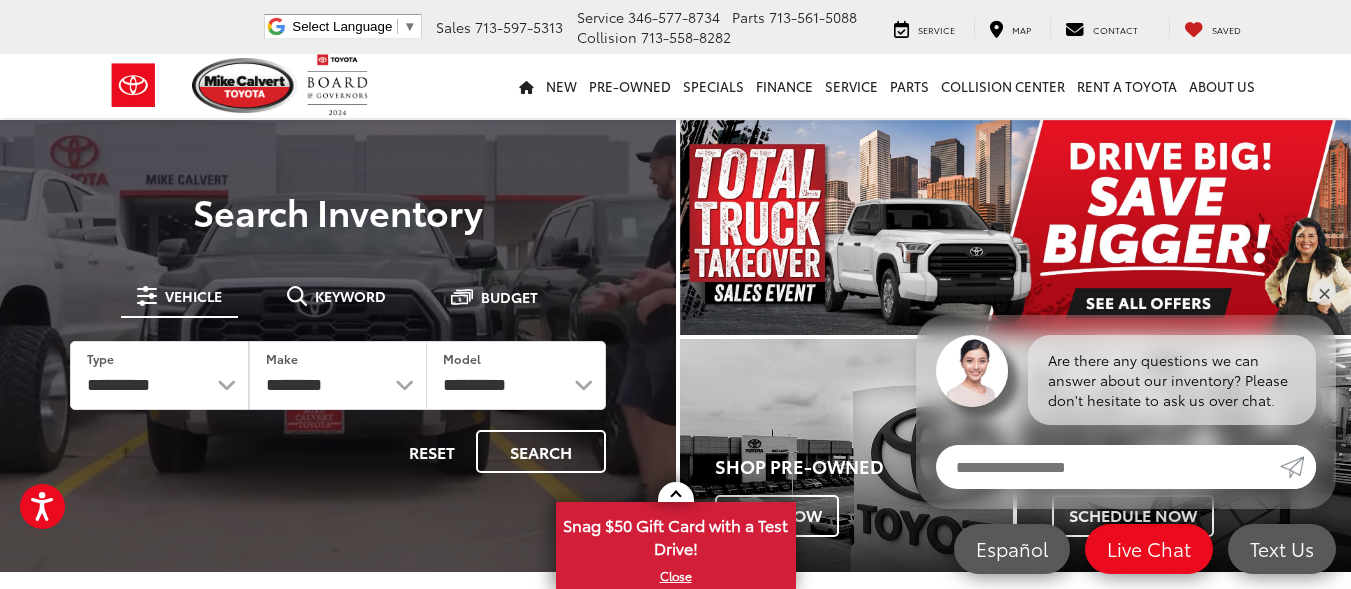 scroll, scrollTop: 0, scrollLeft: 0, axis: both 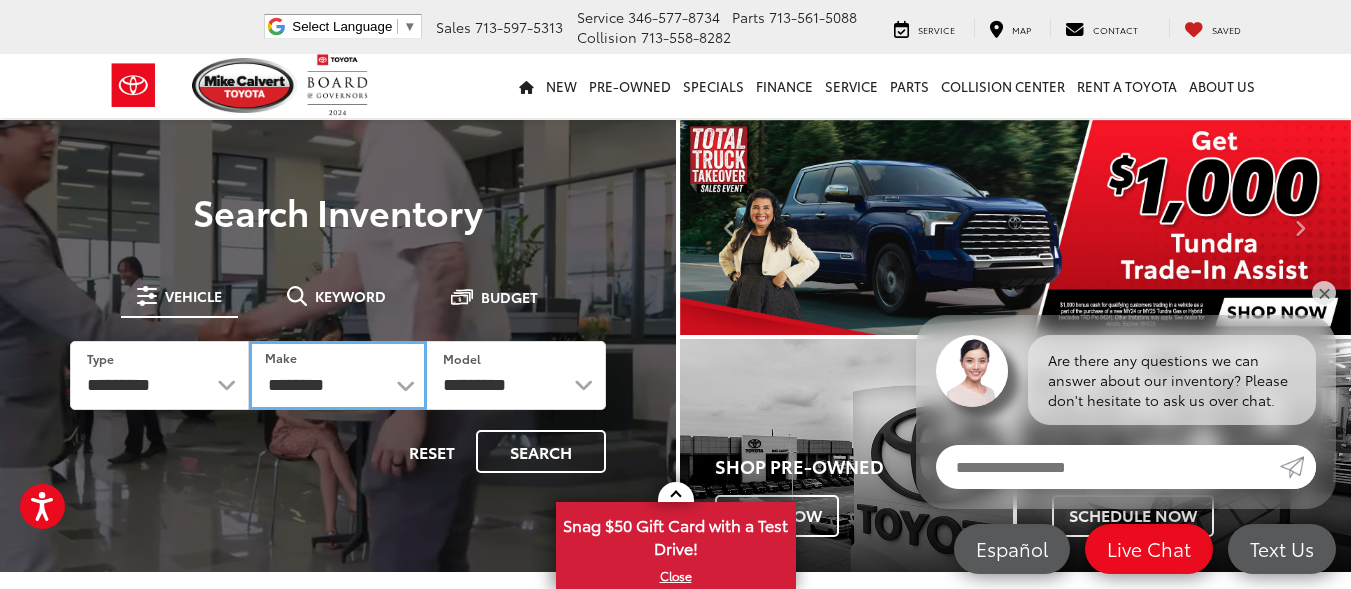 click on "******** ******" at bounding box center (338, 375) 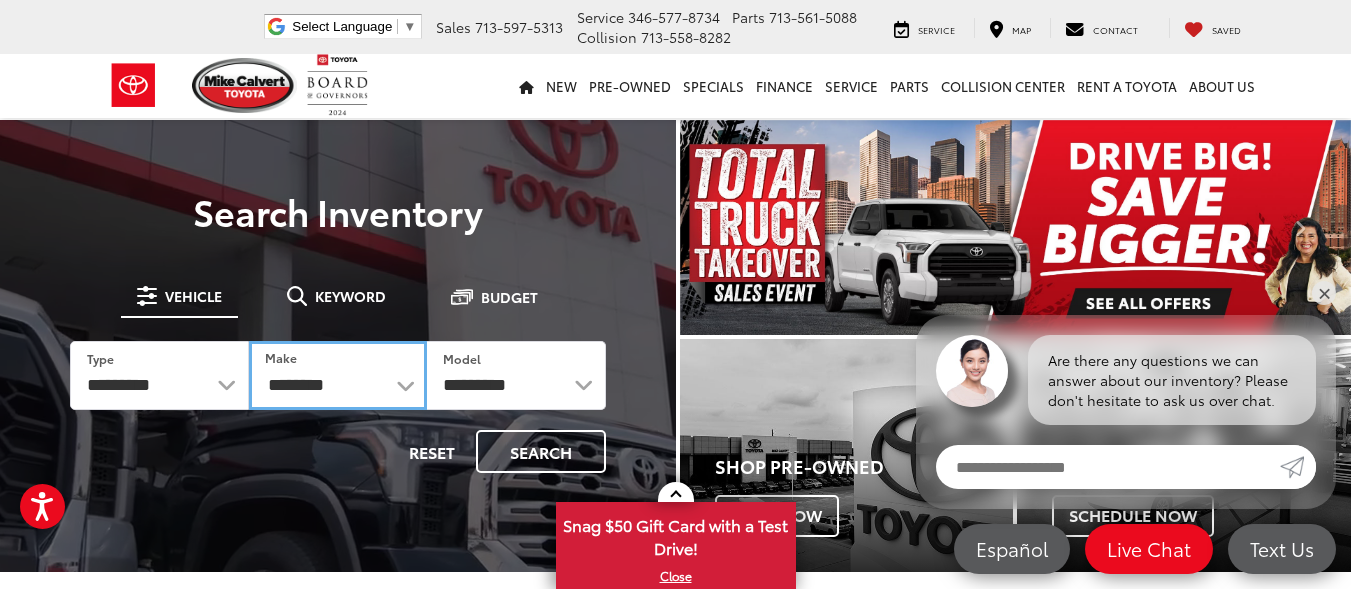 select 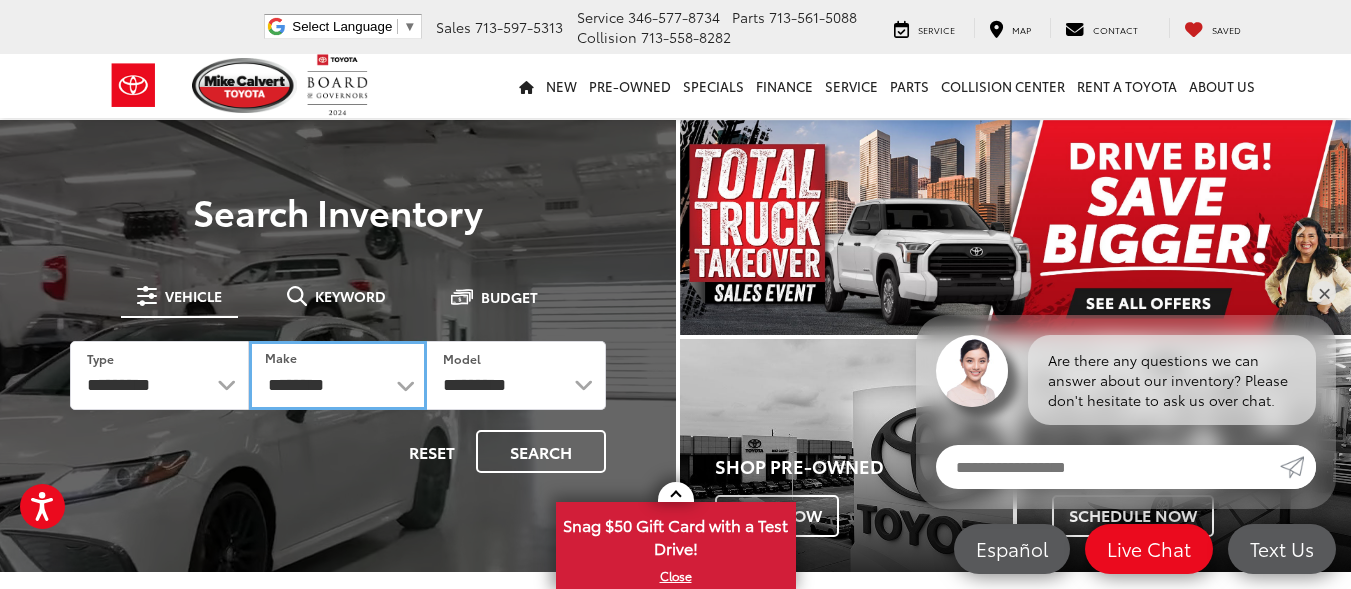 click on "******** ******" at bounding box center (338, 375) 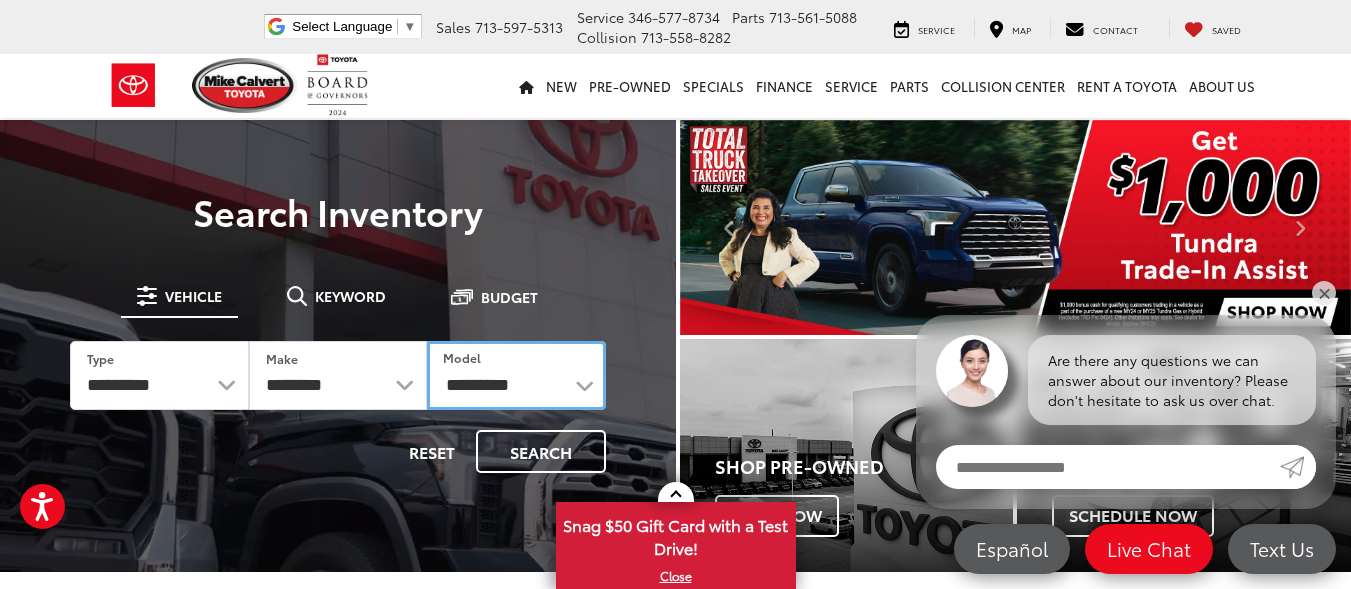 click on "**********" at bounding box center (516, 375) 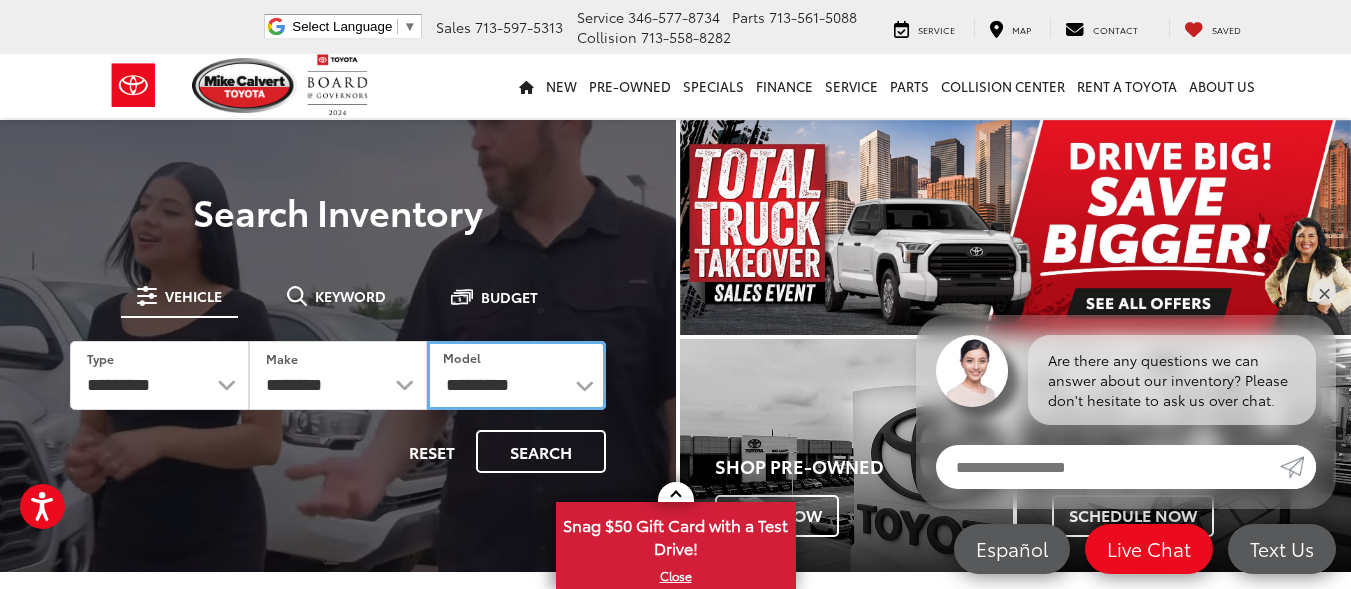 select on "******" 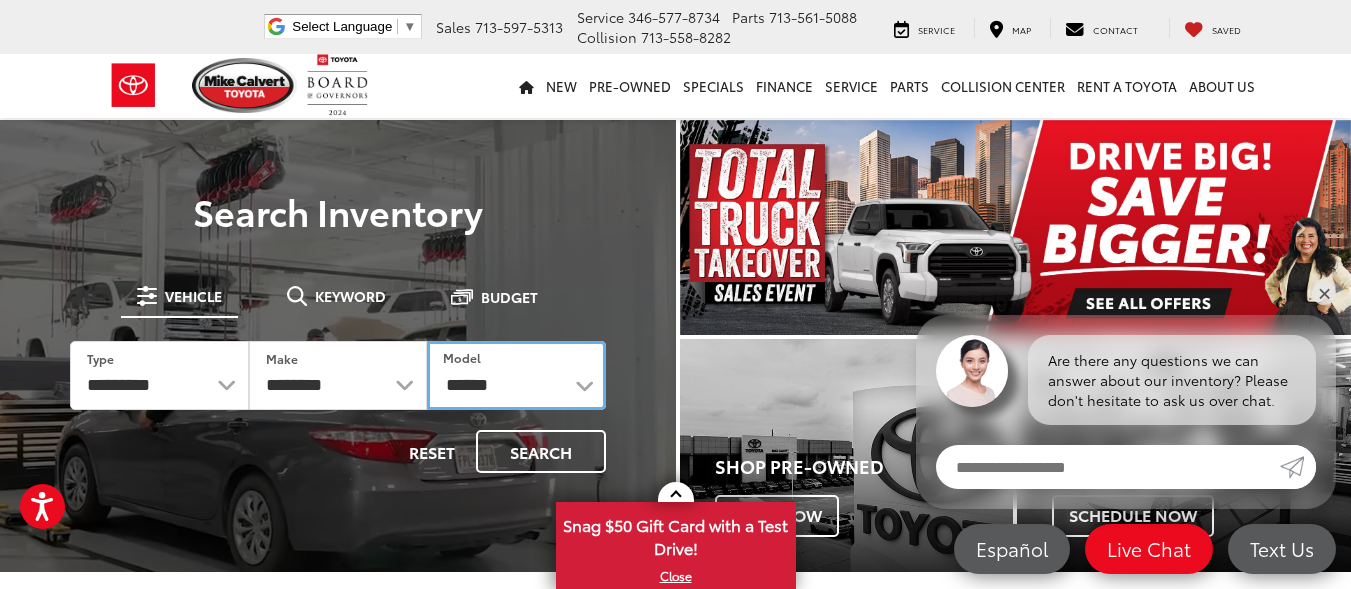 click on "**********" at bounding box center [516, 375] 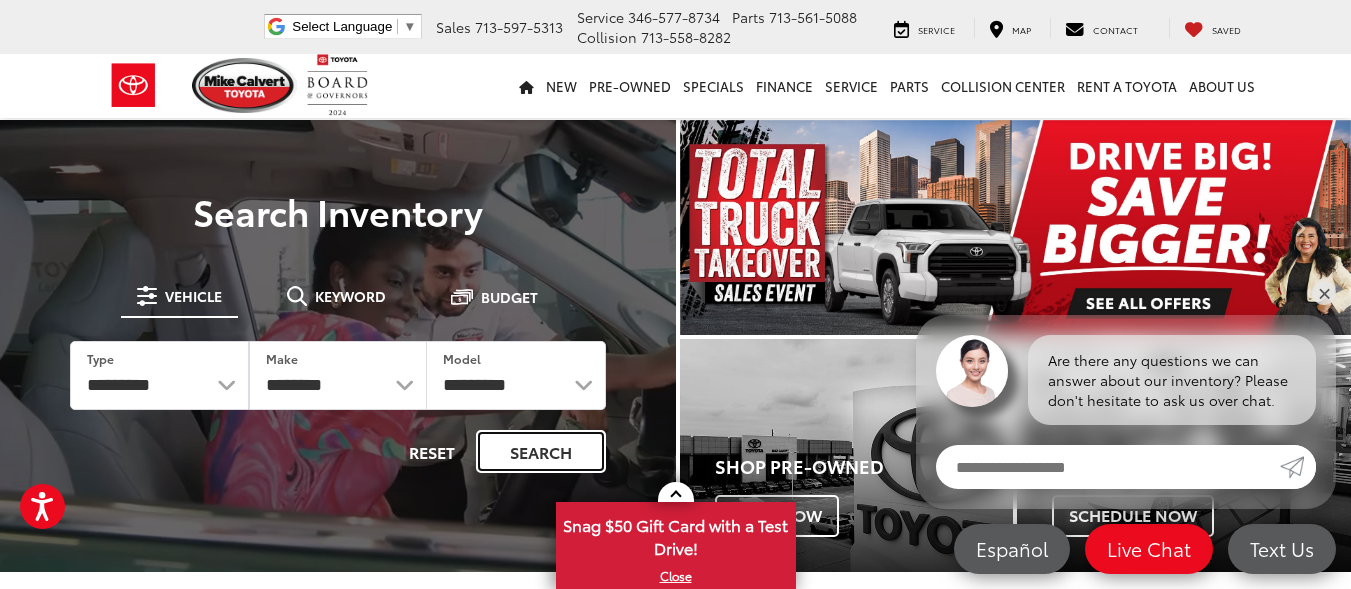 click on "Search" at bounding box center (541, 451) 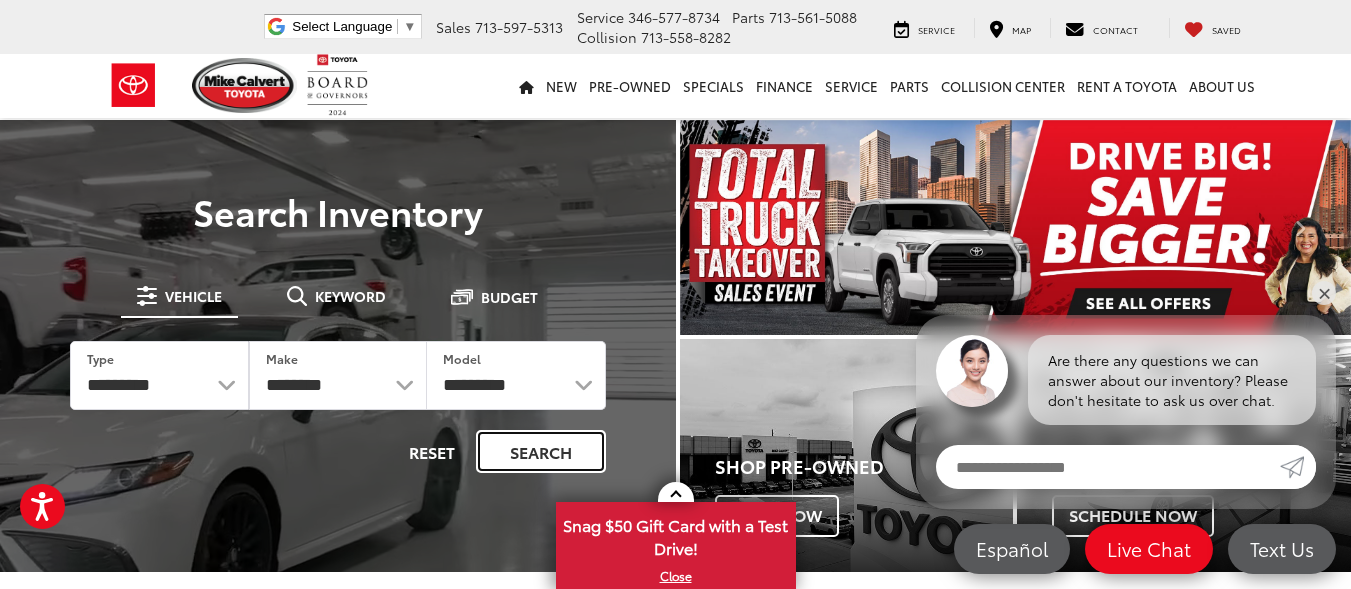 click on "Search" at bounding box center [541, 451] 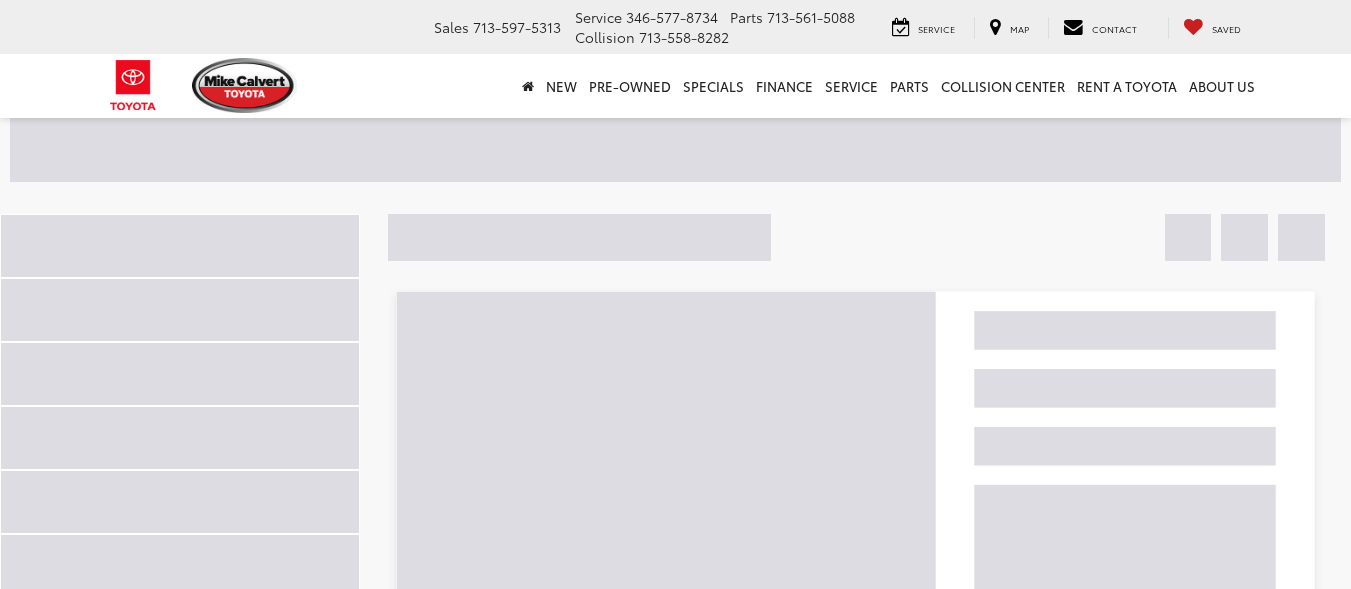 scroll, scrollTop: 0, scrollLeft: 0, axis: both 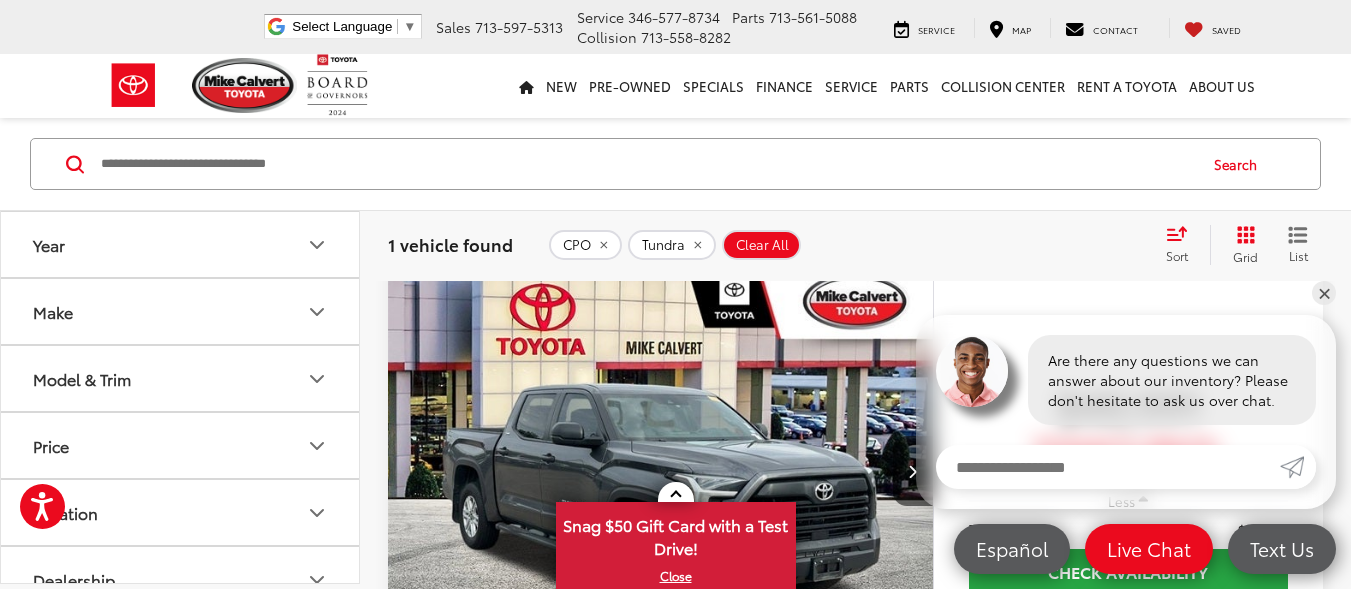 click on "Year" at bounding box center [181, 244] 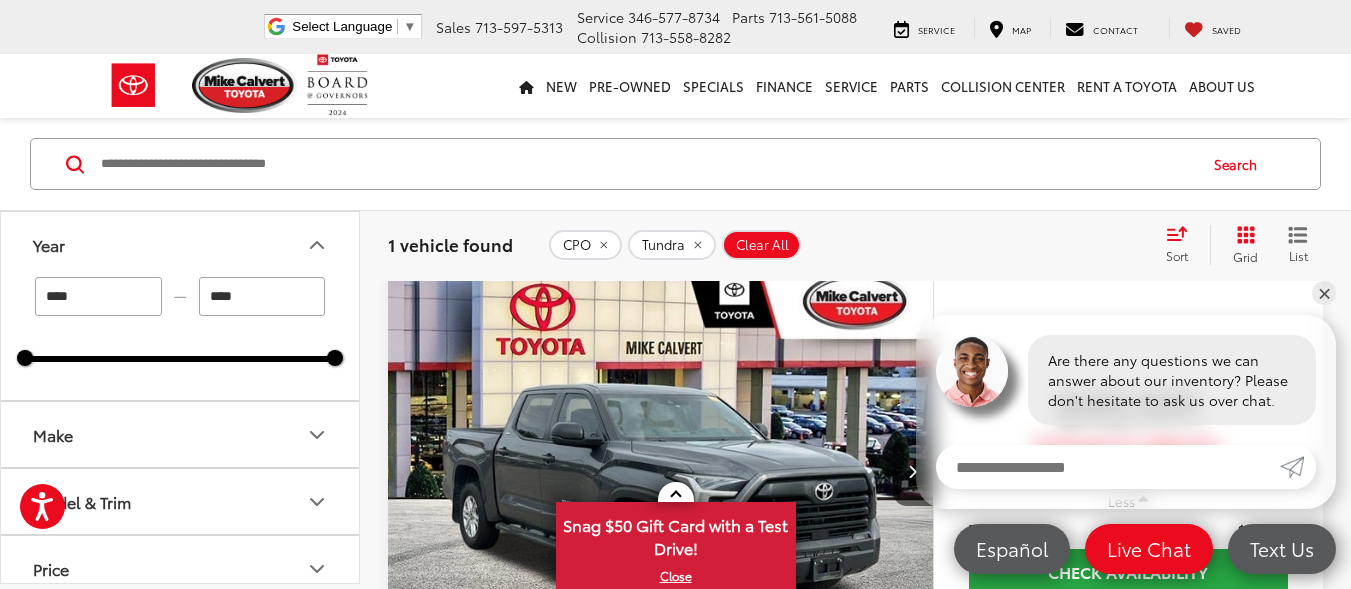drag, startPoint x: 311, startPoint y: 256, endPoint x: 283, endPoint y: 267, distance: 30.083218 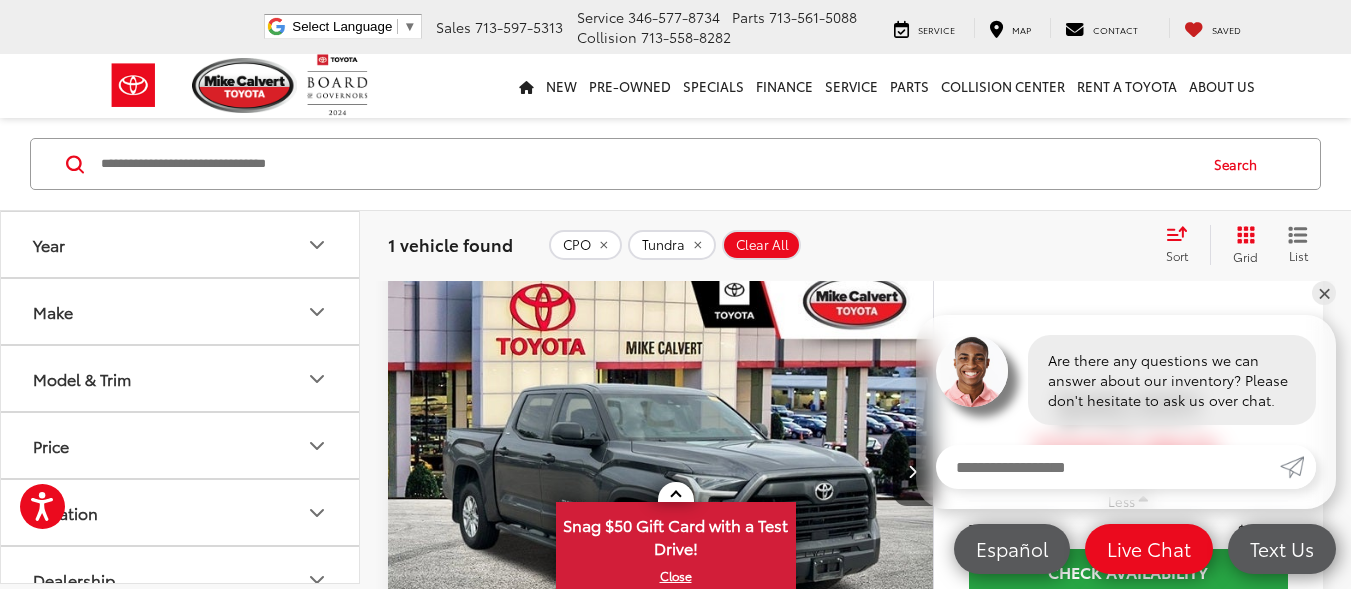 click on "Year" at bounding box center (181, 244) 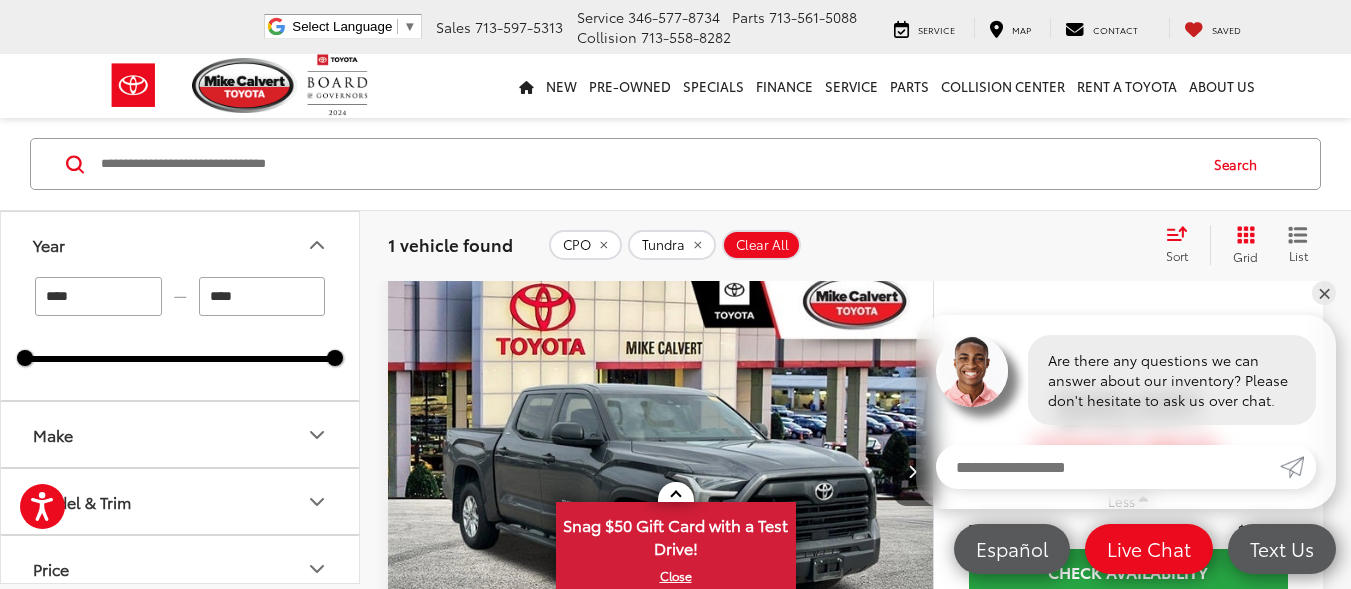 click on "Year" at bounding box center (181, 244) 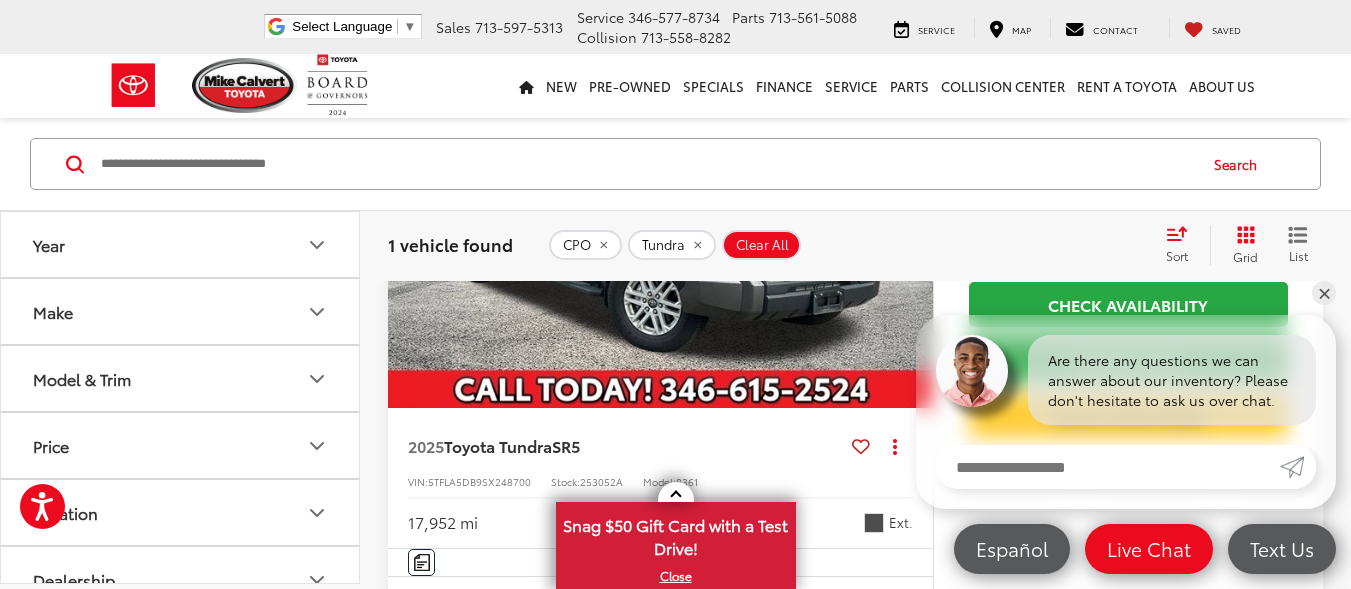 scroll, scrollTop: 293, scrollLeft: 0, axis: vertical 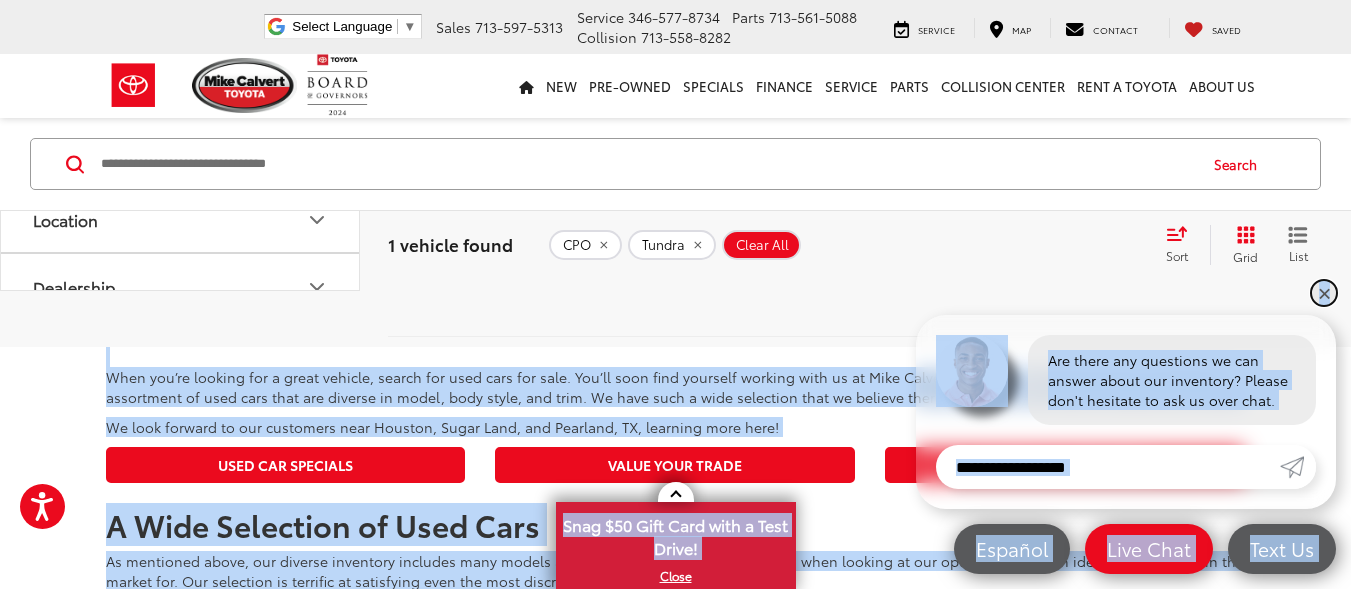 drag, startPoint x: 1335, startPoint y: 296, endPoint x: 1332, endPoint y: 232, distance: 64.070274 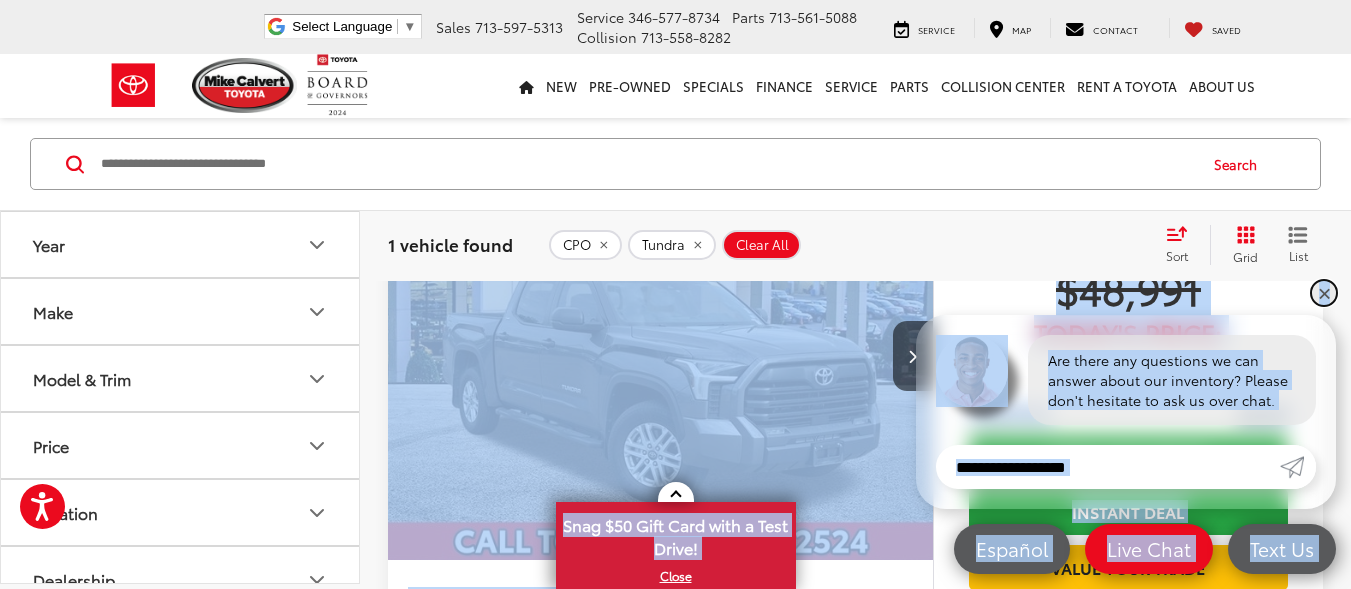 scroll, scrollTop: 111, scrollLeft: 0, axis: vertical 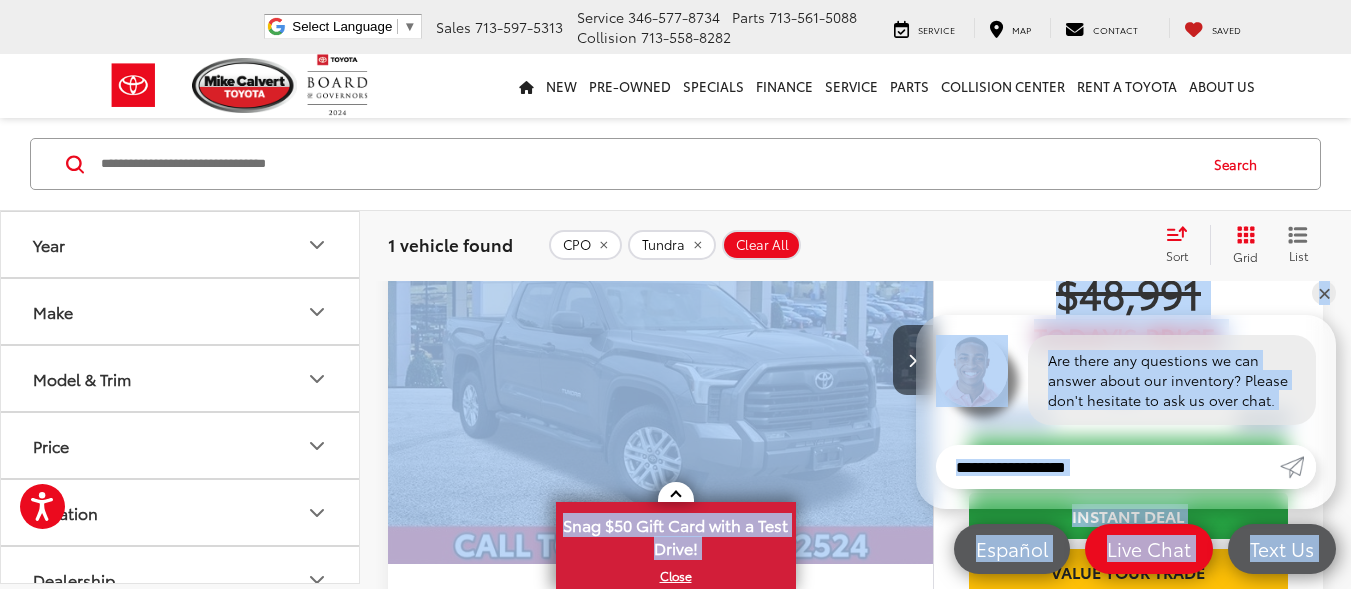 click on "Search" at bounding box center [1240, 164] 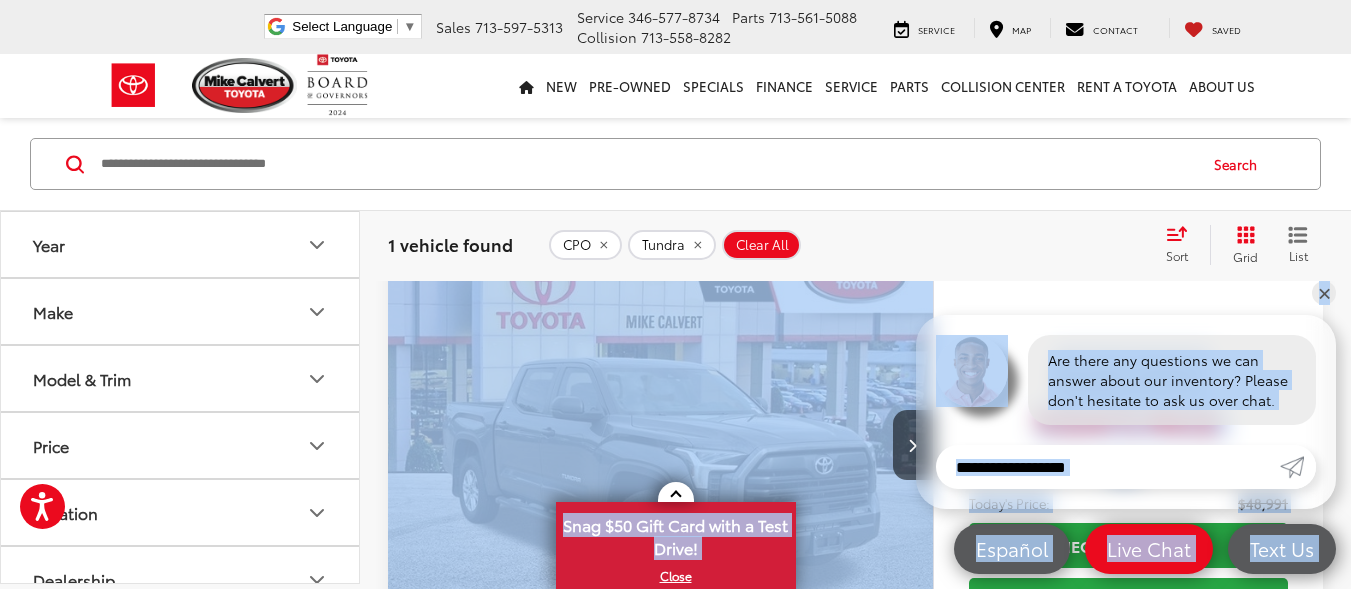 scroll, scrollTop: 0, scrollLeft: 0, axis: both 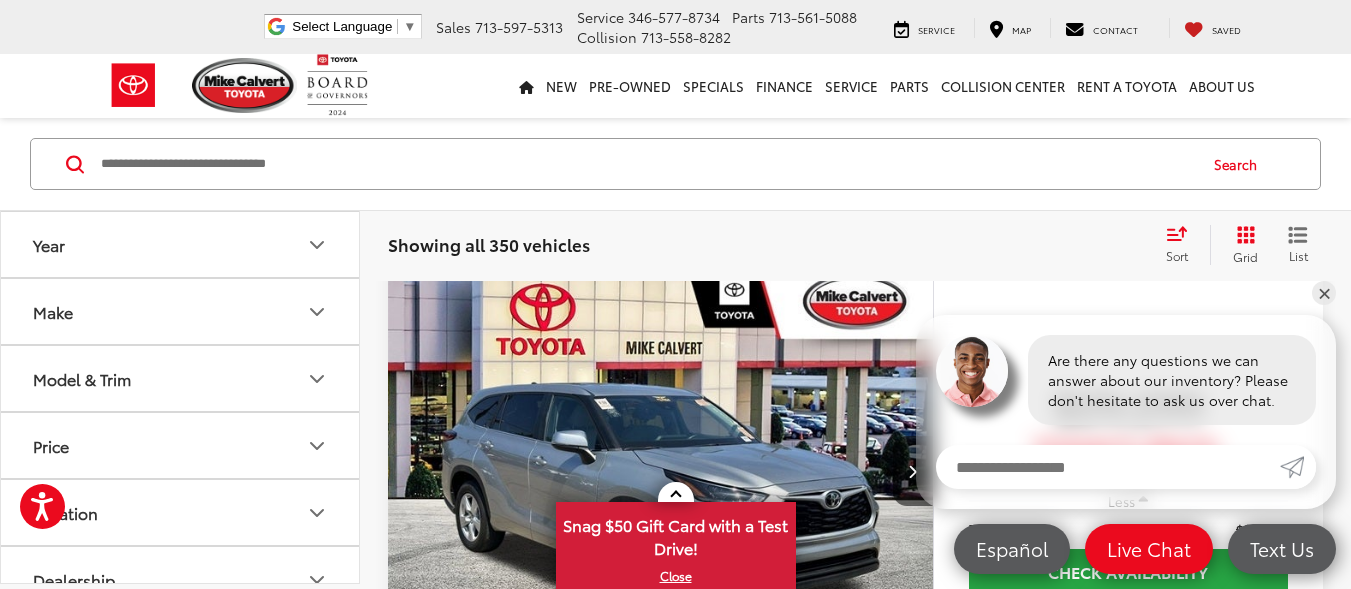 click on "Showing all 350 vehicles Clear All + 0 test Sort Price:  High to Low Price:  Low to High Year:  High to Low Year:  Low to High Mileage:  High to Low Mileage:  Low to High Distance:  Near to Far Distance:  Far to Near Featured Vehicles Grid List" at bounding box center (855, 245) 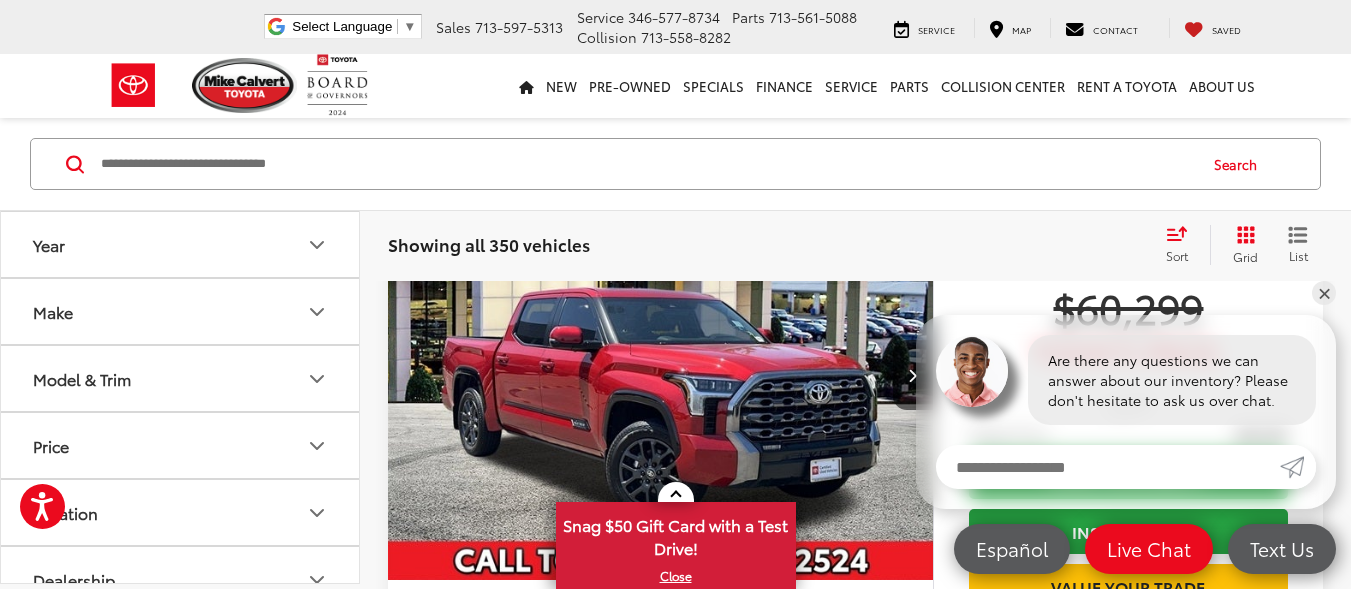 scroll, scrollTop: 787, scrollLeft: 0, axis: vertical 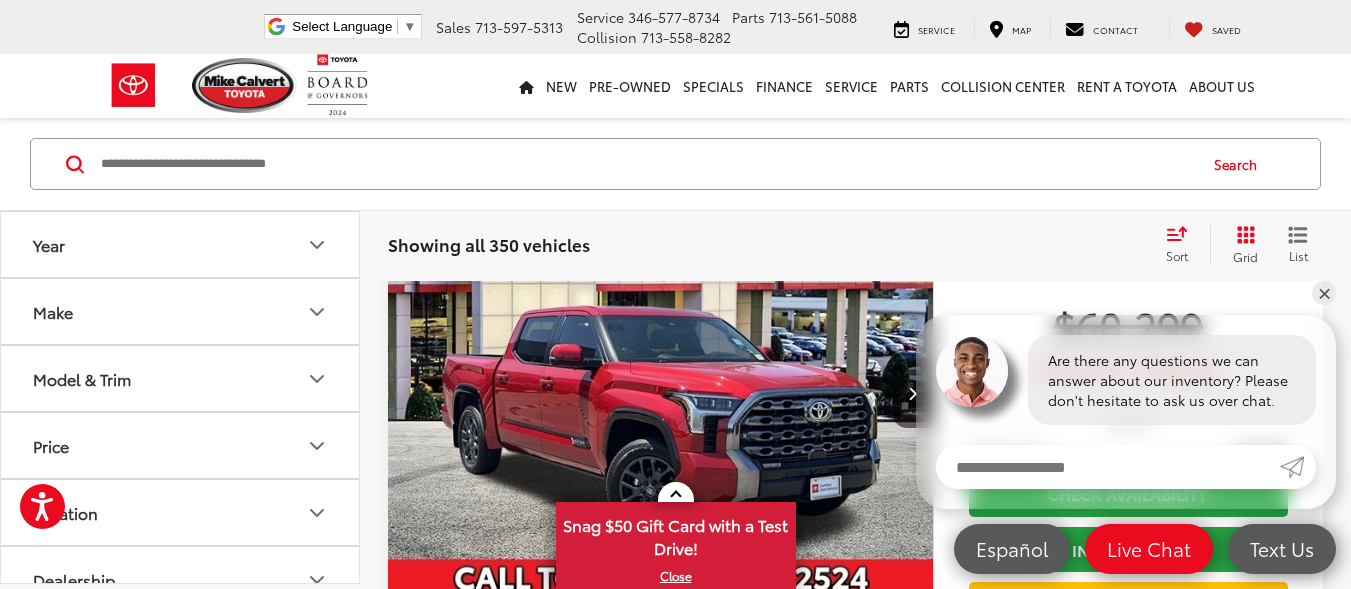 drag, startPoint x: 1342, startPoint y: 37, endPoint x: 1344, endPoint y: 20, distance: 17.117243 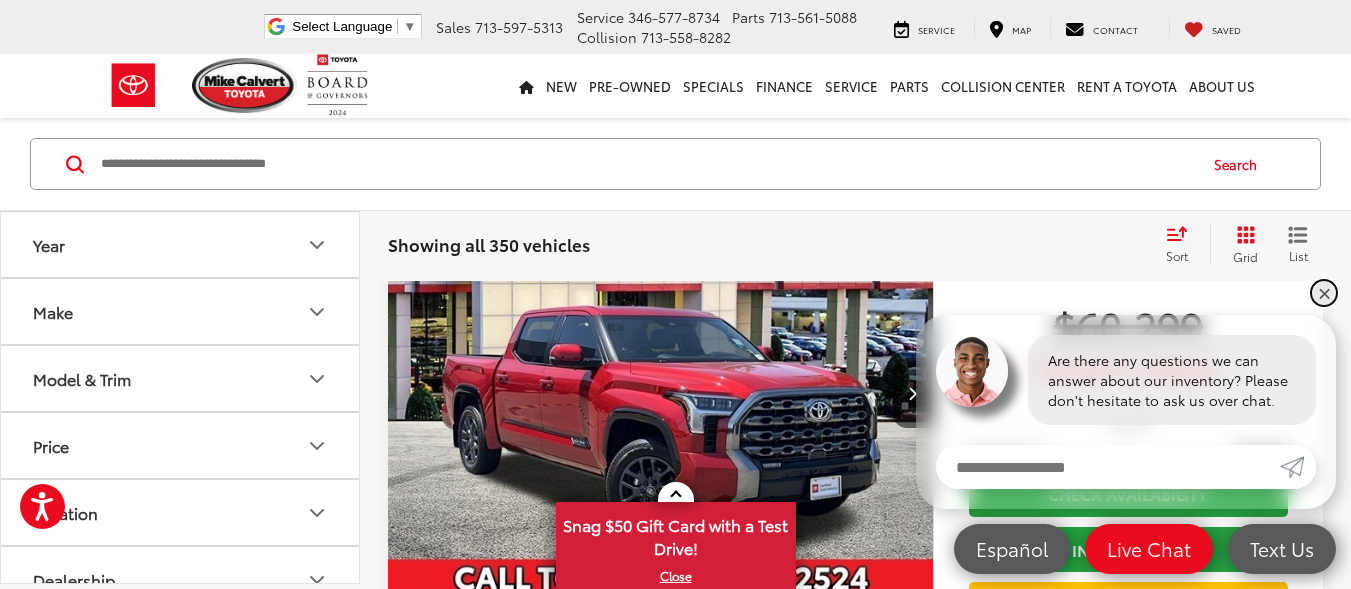 click on "✕" at bounding box center (1324, 293) 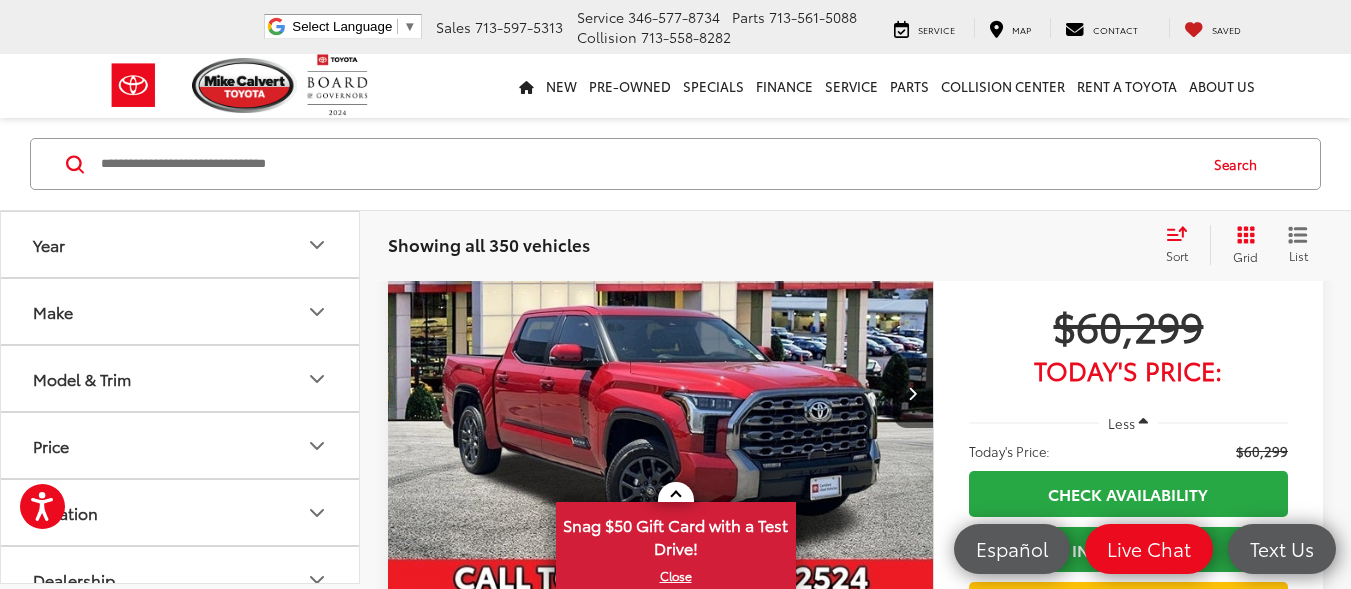click on "Showing all 350 vehicles Clear All + 0 test Sort Price:  High to Low Price:  Low to High Year:  High to Low Year:  Low to High Mileage:  High to Low Mileage:  Low to High Distance:  Near to Far Distance:  Far to Near Featured Vehicles Grid List" at bounding box center (855, 245) 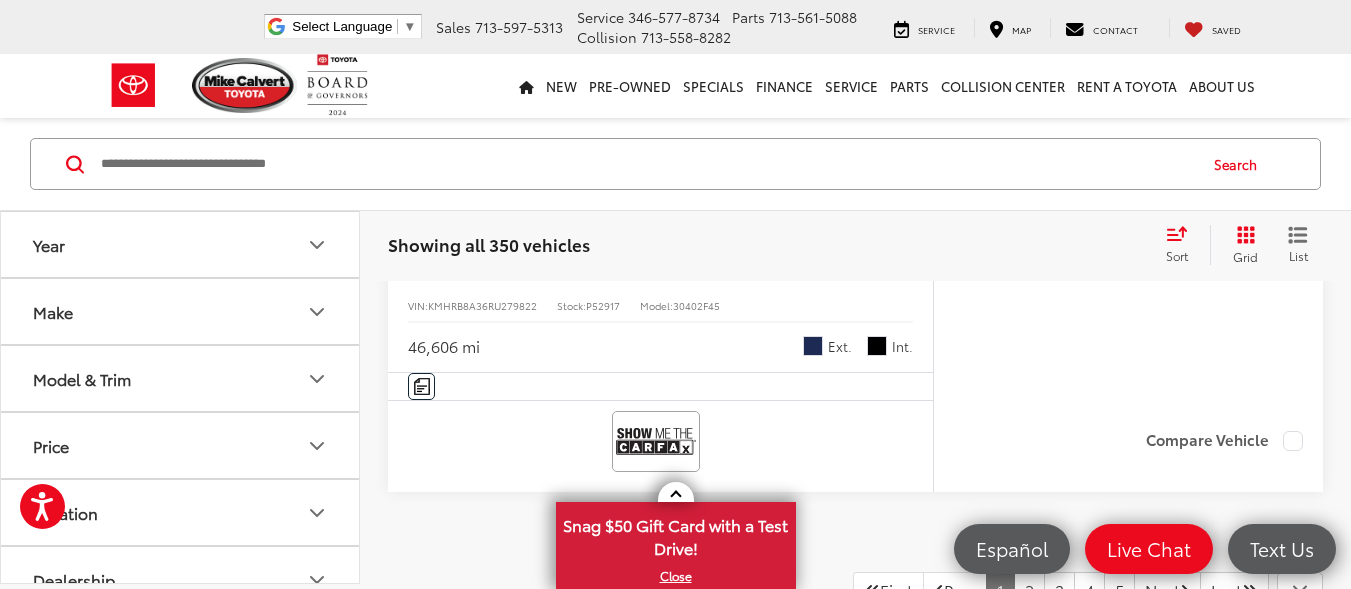scroll, scrollTop: 8082, scrollLeft: 0, axis: vertical 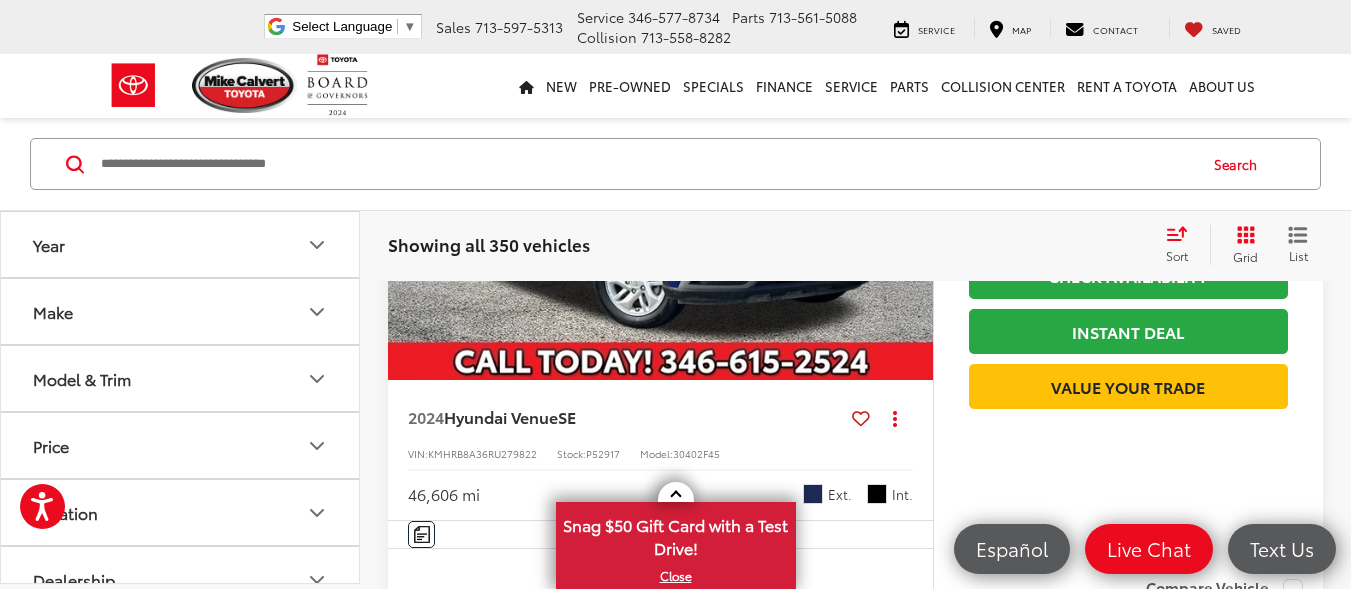 click at bounding box center [647, 164] 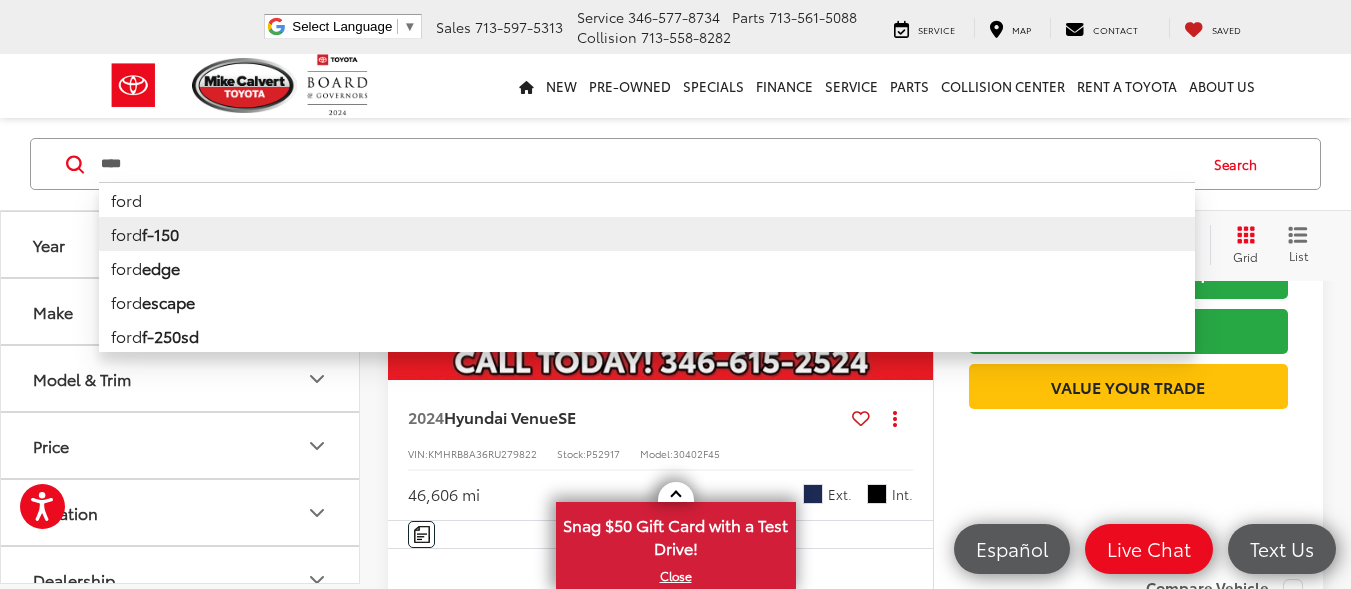 click on "f-150" at bounding box center (160, 233) 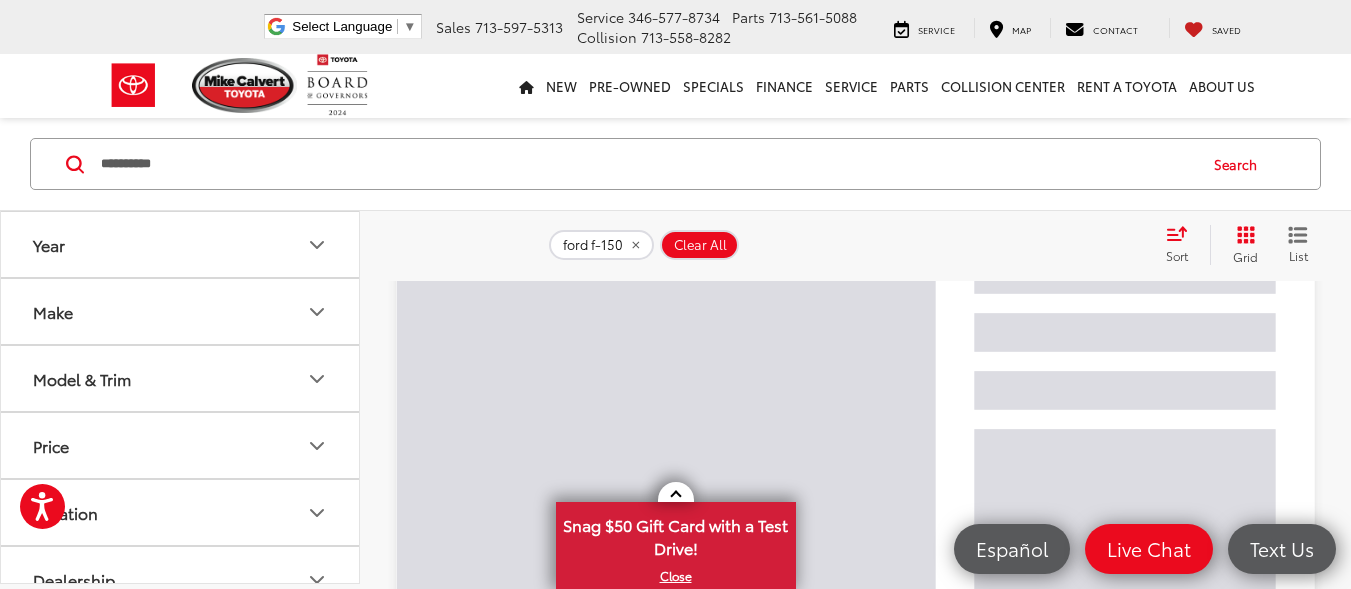 scroll, scrollTop: 0, scrollLeft: 0, axis: both 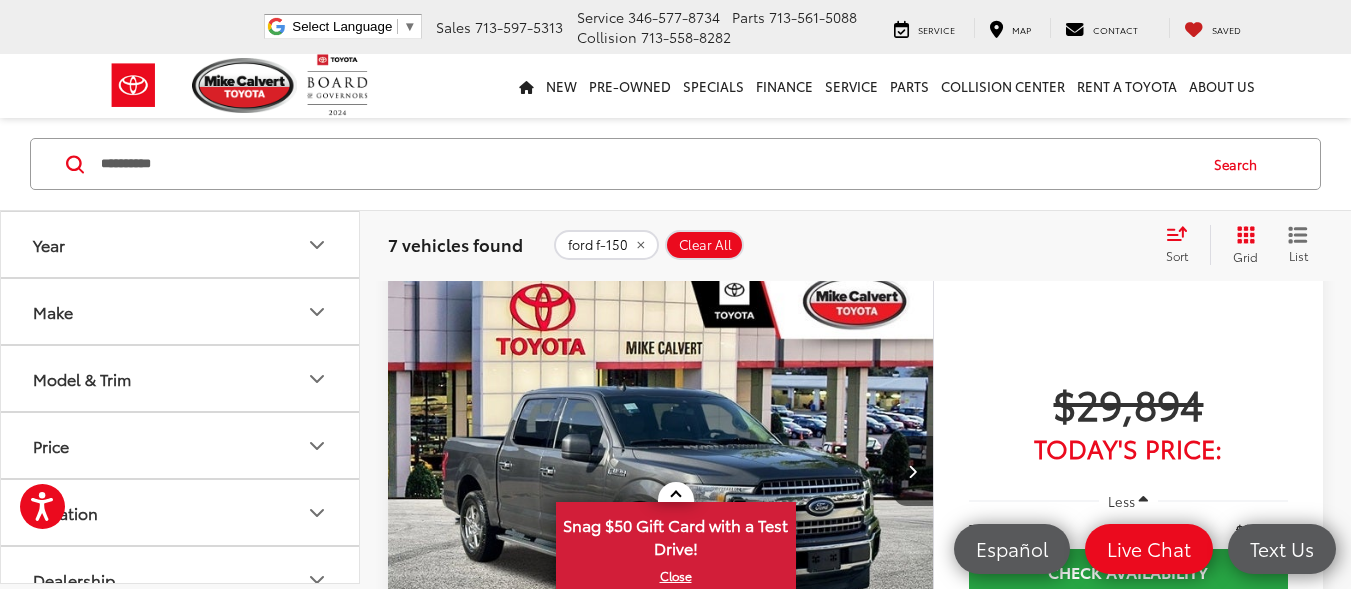 click on "Less" at bounding box center [1128, 501] 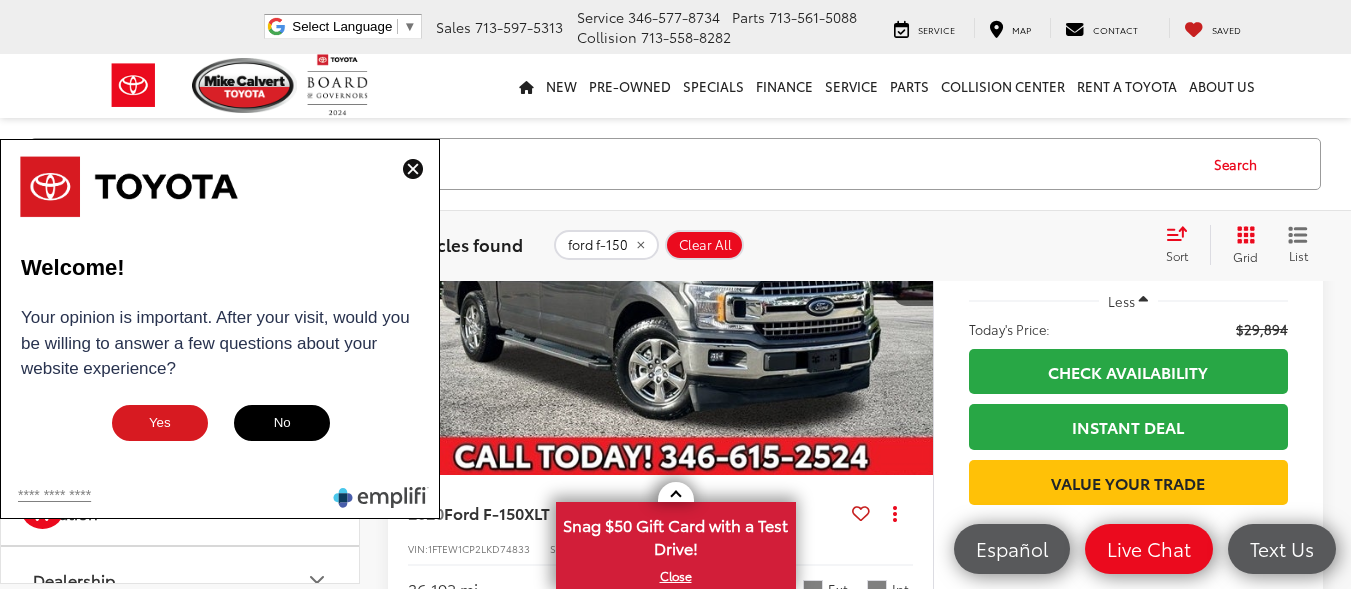scroll, scrollTop: 240, scrollLeft: 0, axis: vertical 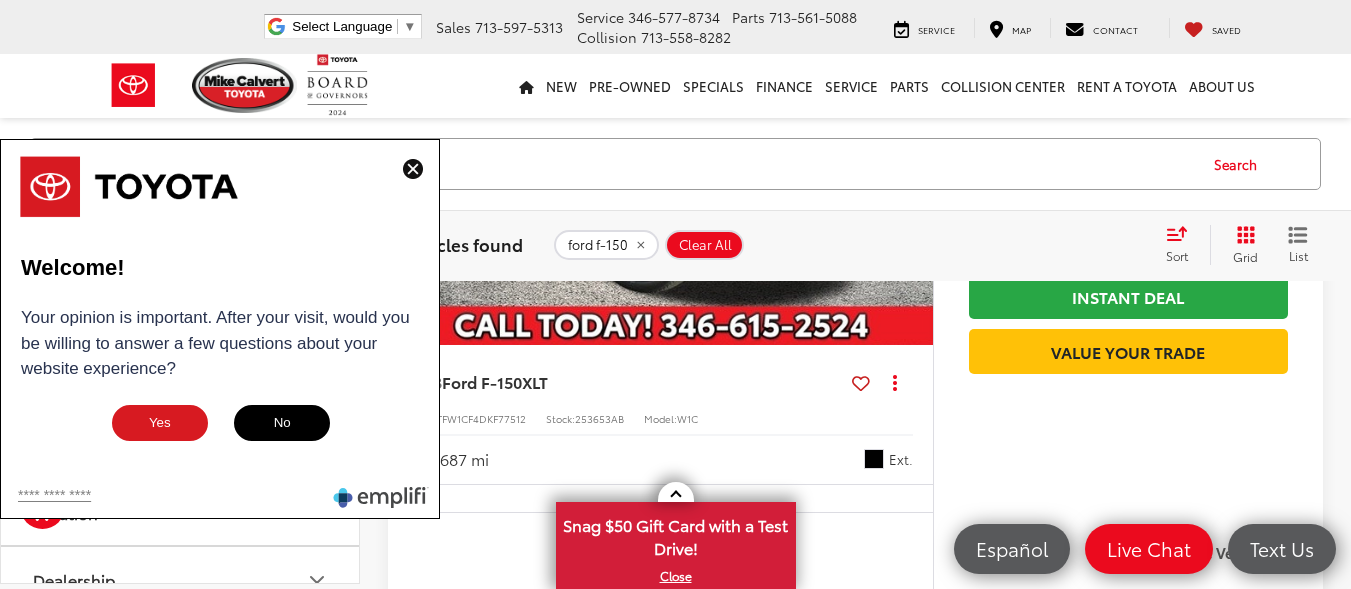 click at bounding box center (413, 169) 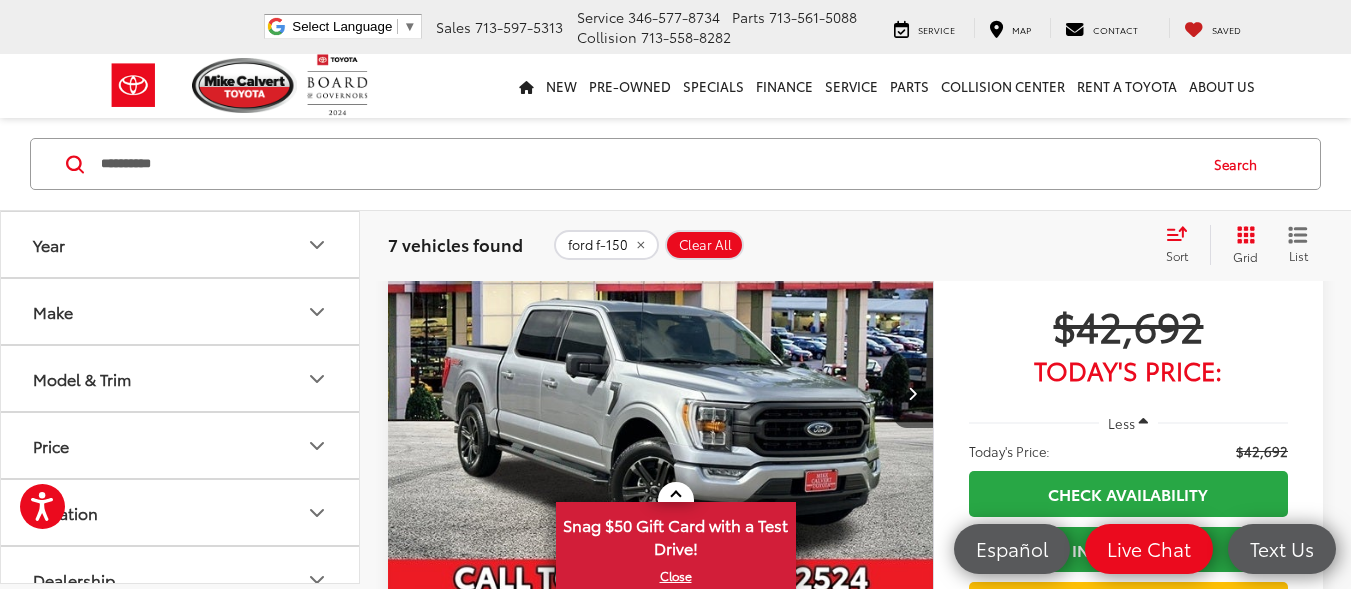 scroll, scrollTop: 782, scrollLeft: 0, axis: vertical 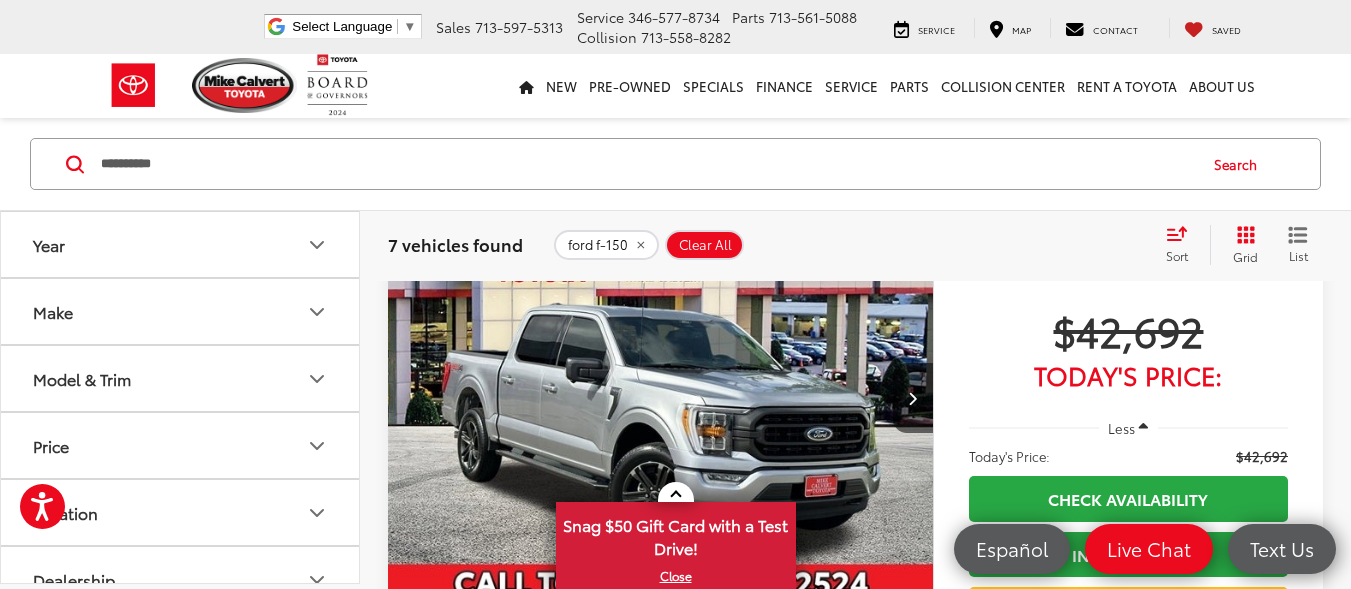 click at bounding box center (661, 398) 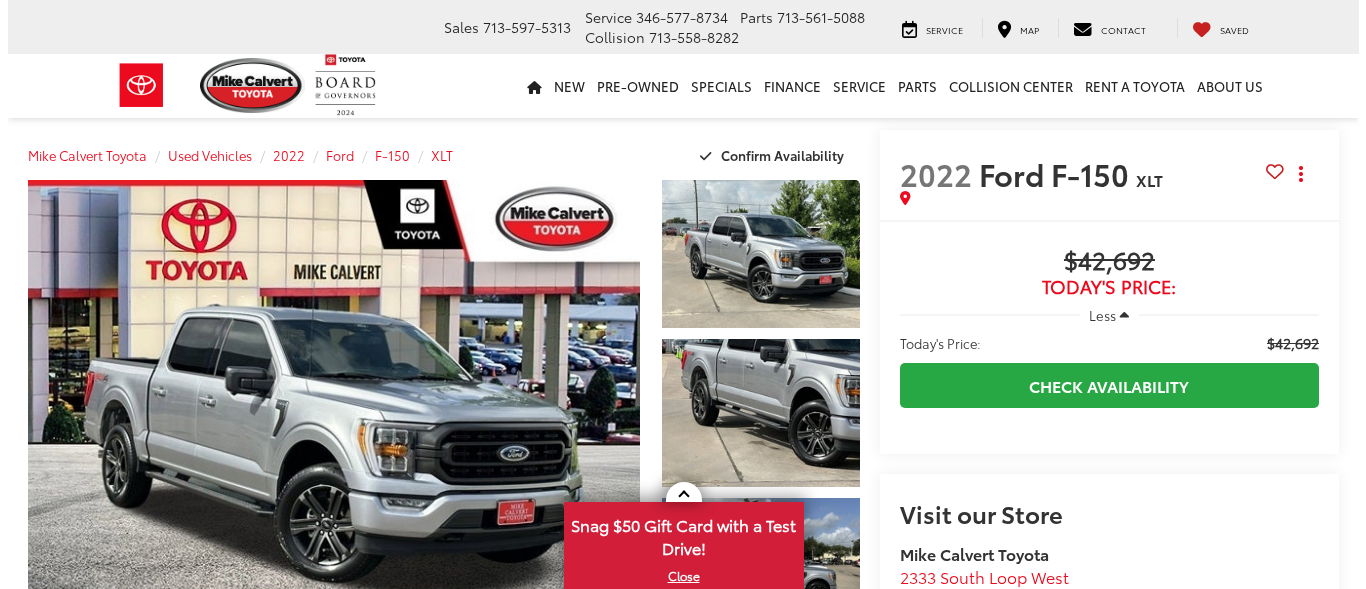 scroll, scrollTop: 0, scrollLeft: 0, axis: both 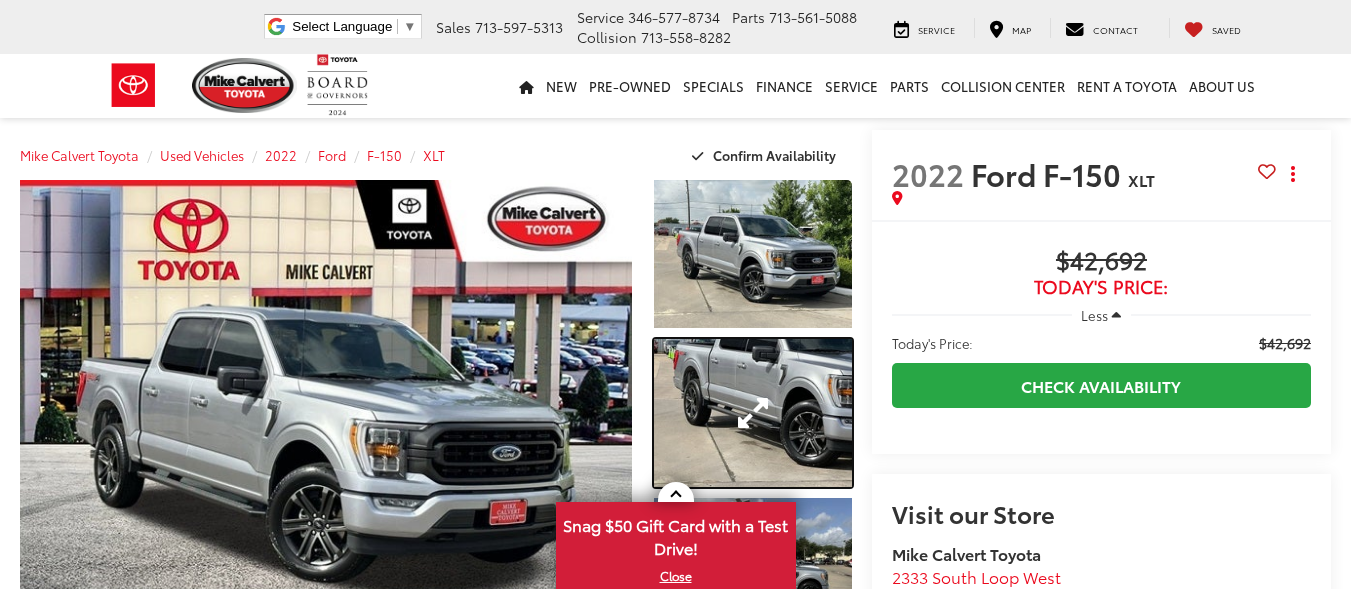 drag, startPoint x: 706, startPoint y: 399, endPoint x: 697, endPoint y: 382, distance: 19.235384 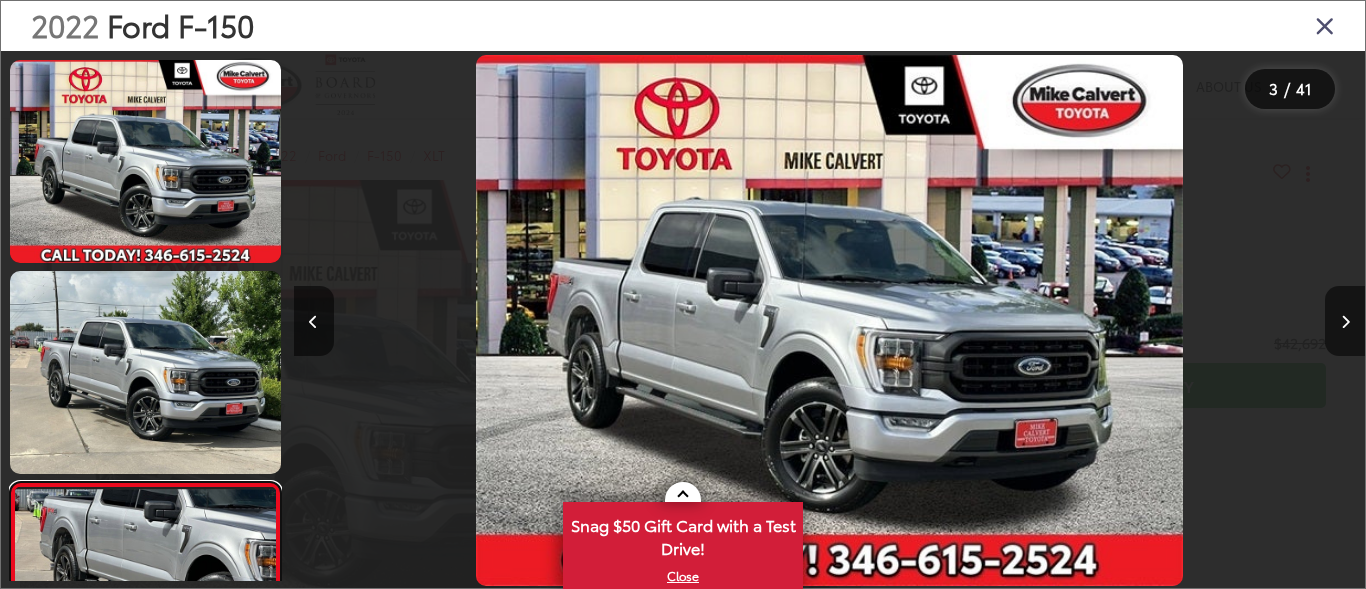 scroll, scrollTop: 229, scrollLeft: 0, axis: vertical 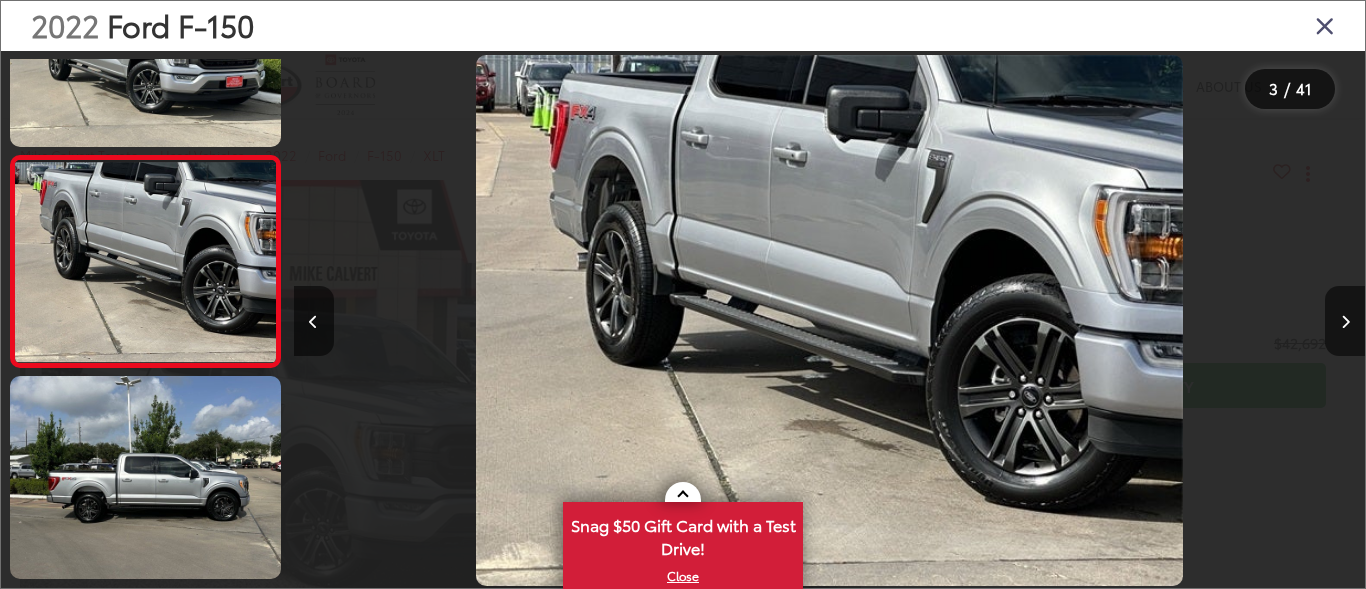 drag, startPoint x: 900, startPoint y: 502, endPoint x: 826, endPoint y: 521, distance: 76.40026 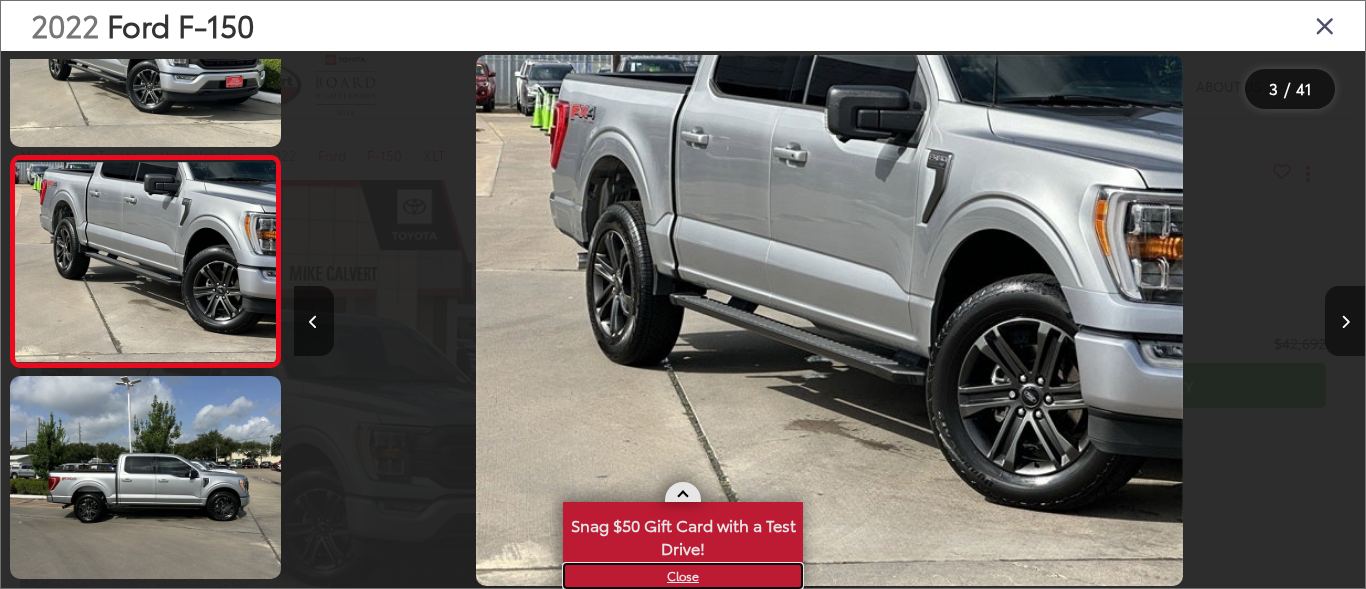 click on "X" at bounding box center (683, 576) 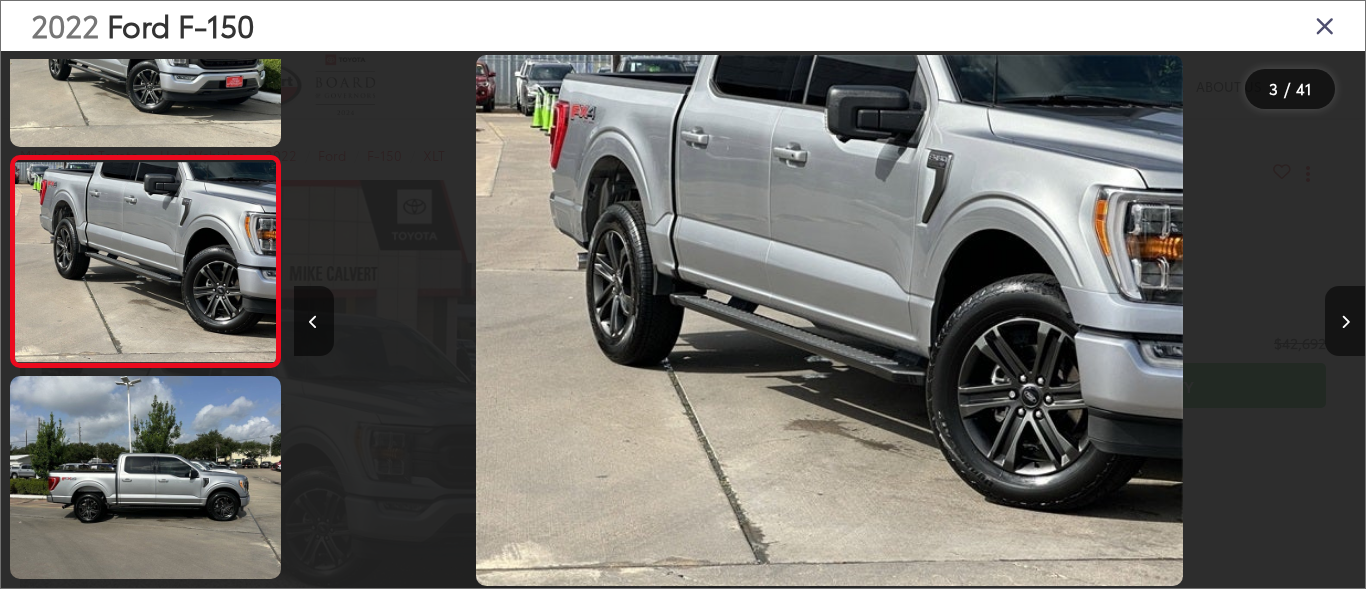 scroll, scrollTop: 0, scrollLeft: 0, axis: both 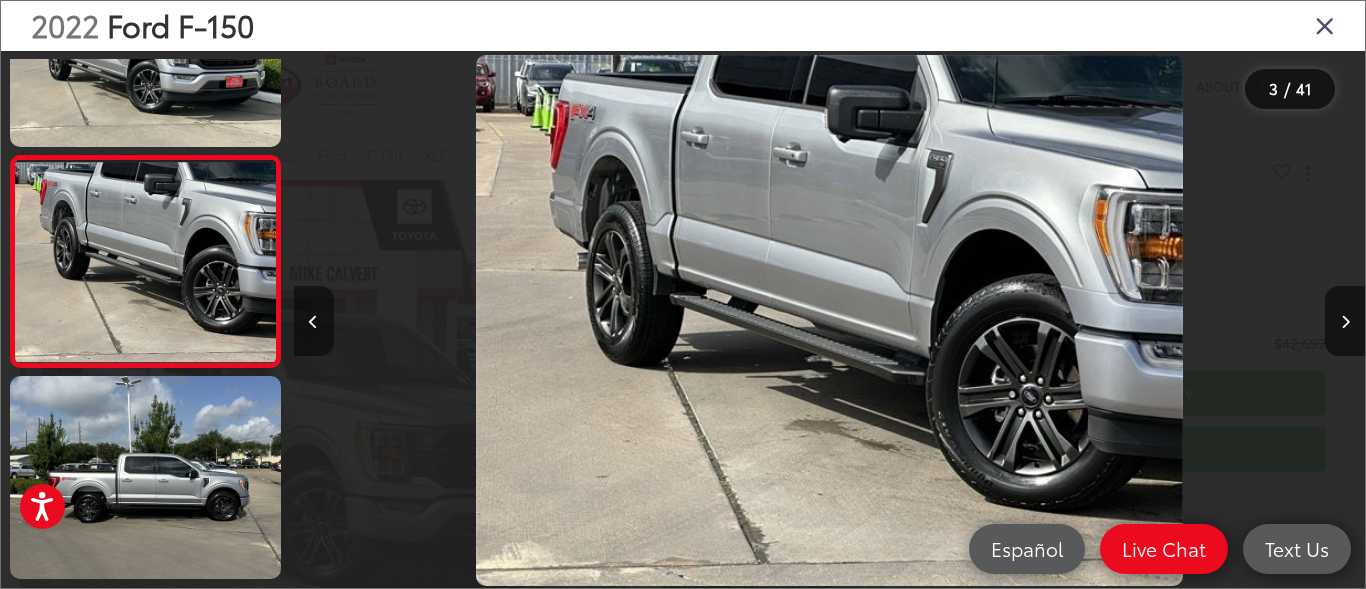 click at bounding box center [313, 322] 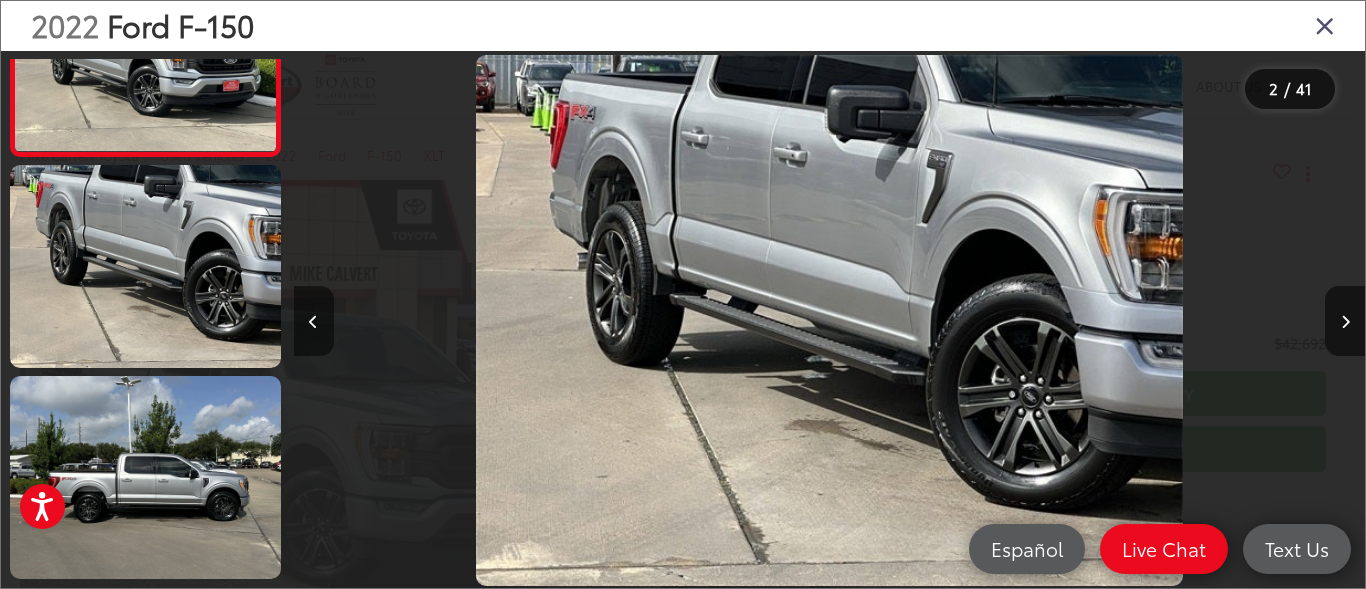 scroll, scrollTop: 280, scrollLeft: 0, axis: vertical 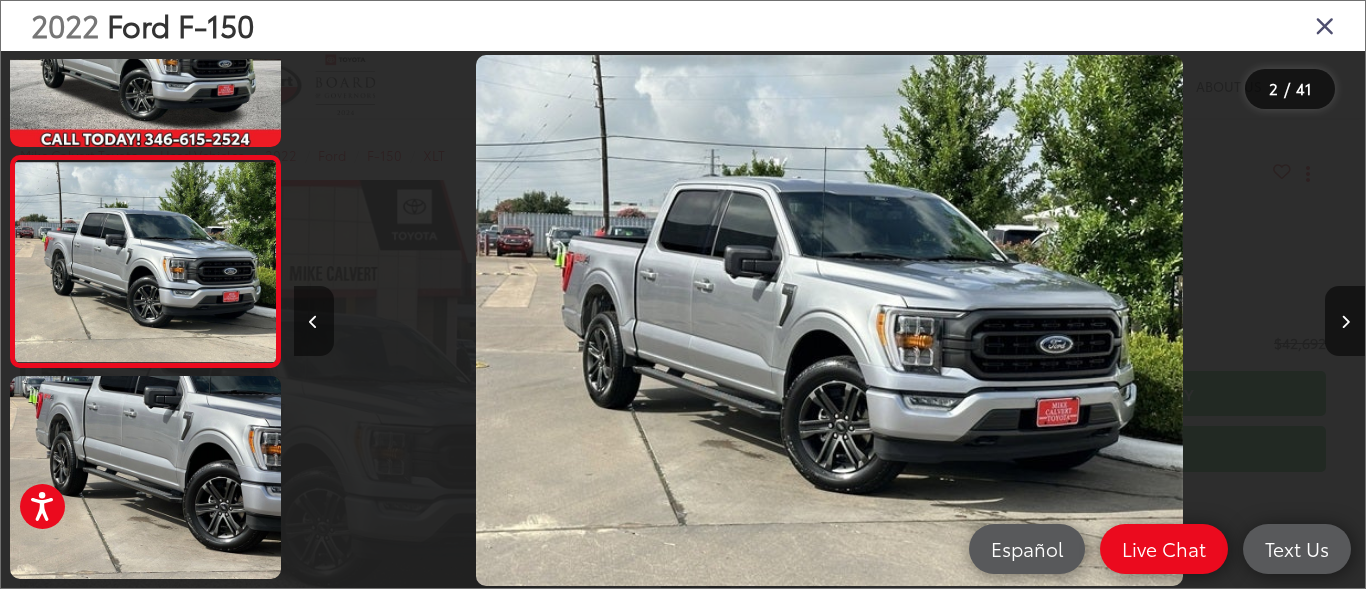 click at bounding box center (313, 322) 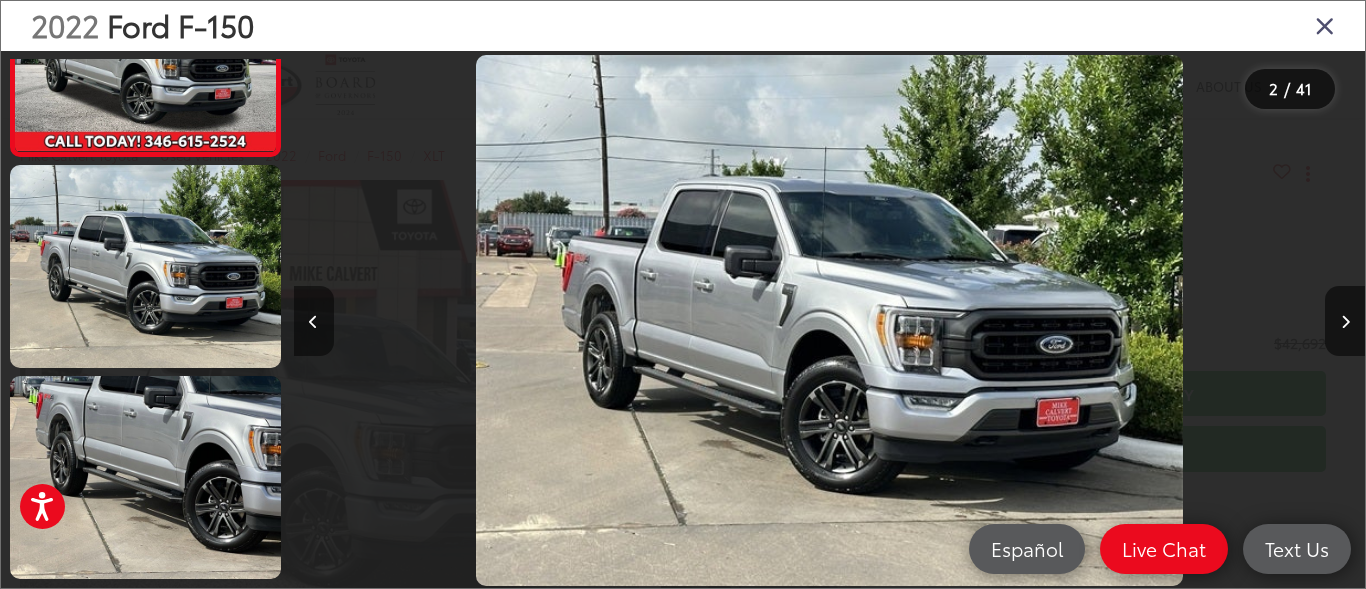 scroll, scrollTop: 70, scrollLeft: 0, axis: vertical 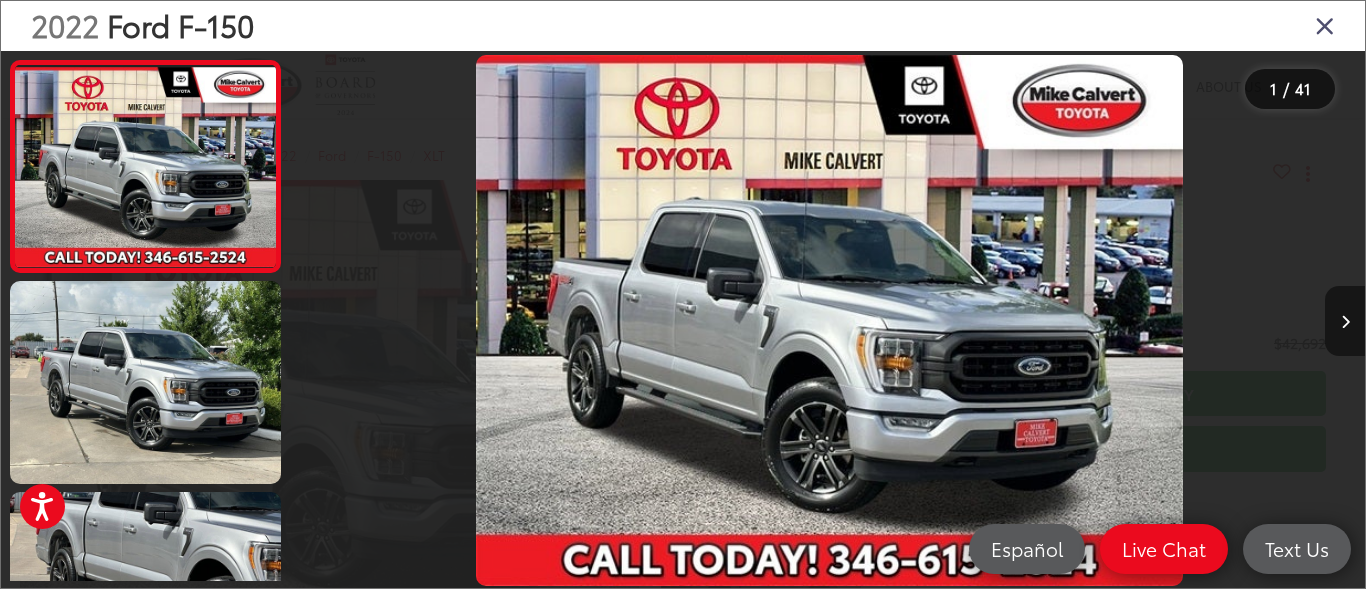 click at bounding box center [1345, 321] 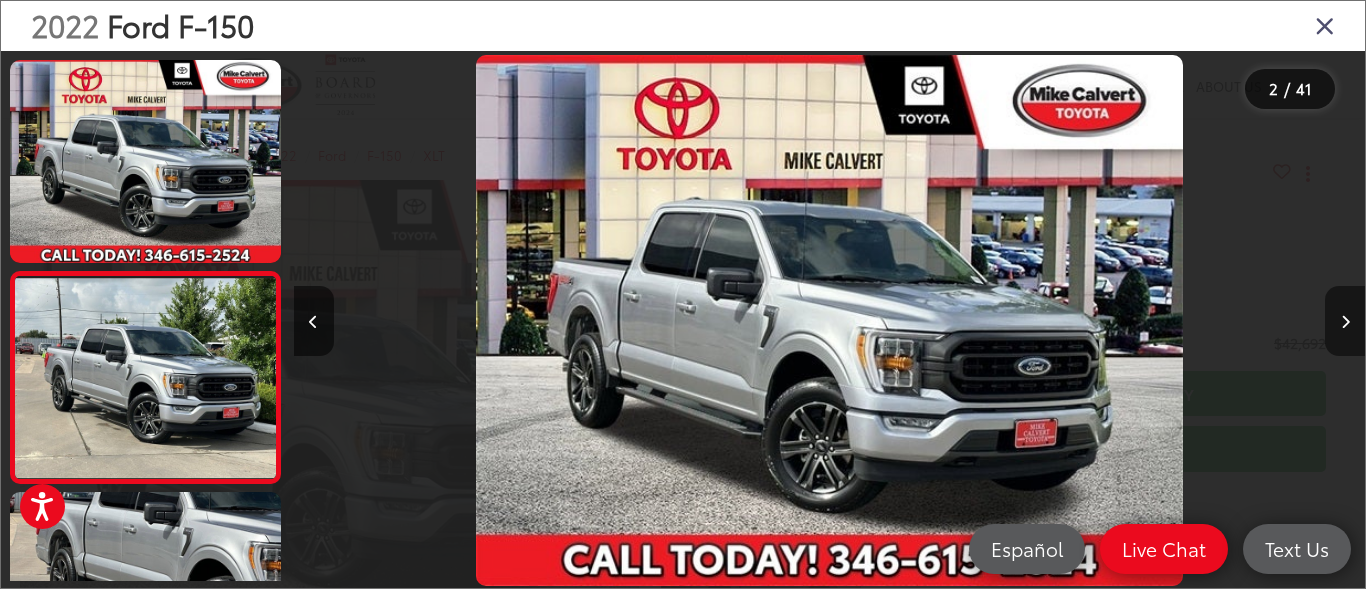 scroll, scrollTop: 0, scrollLeft: 459, axis: horizontal 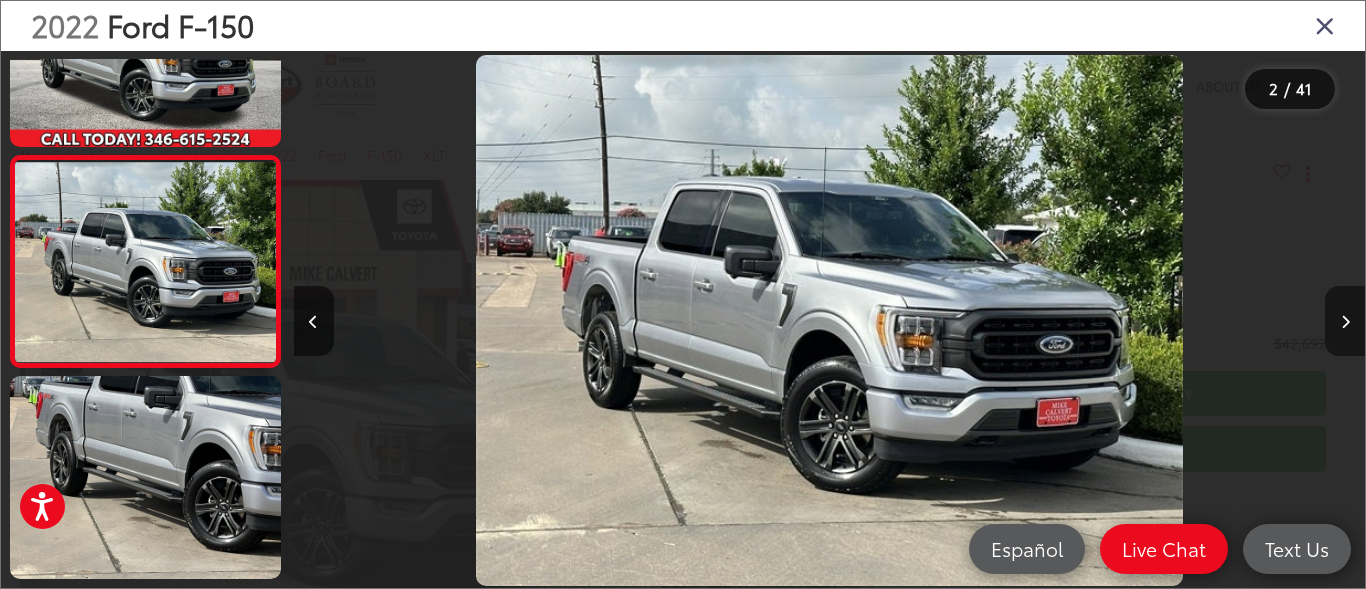 click at bounding box center [1345, 321] 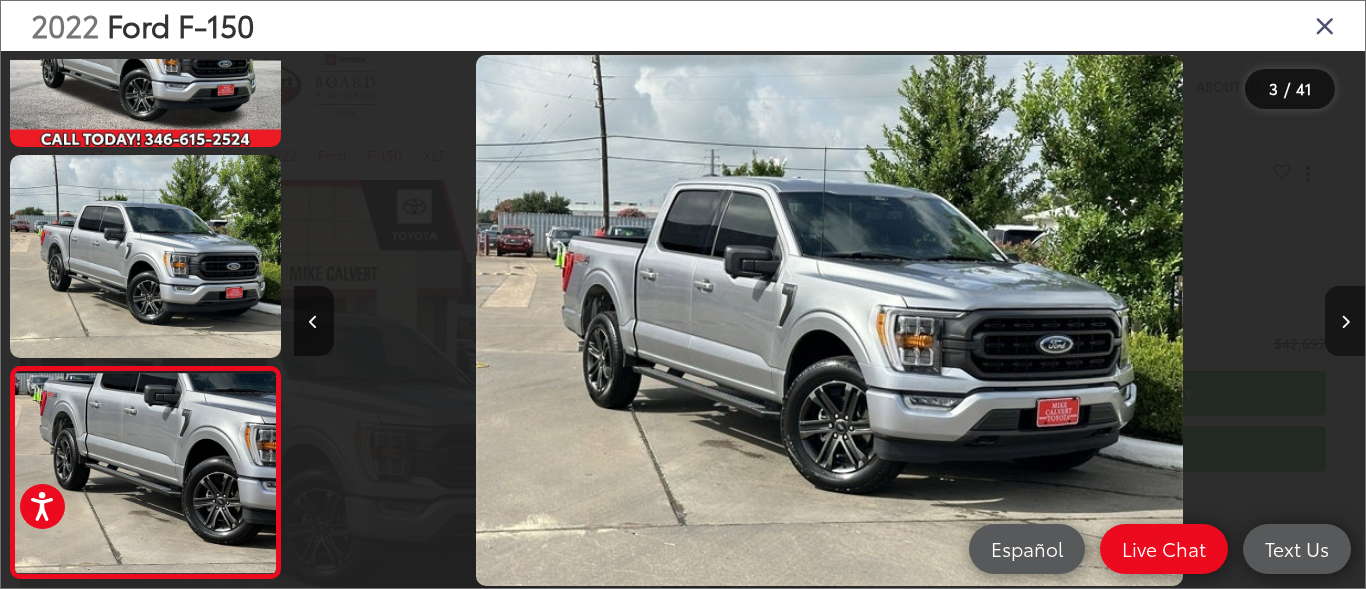 scroll, scrollTop: 0, scrollLeft: 1203, axis: horizontal 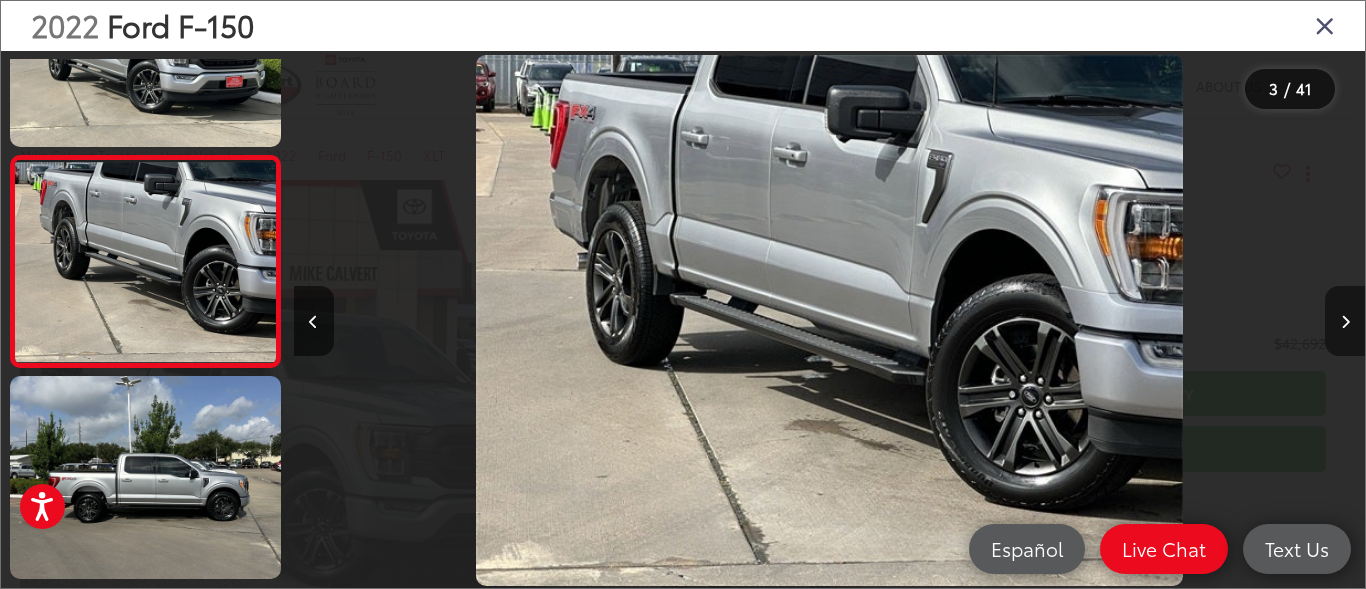 click at bounding box center (1345, 321) 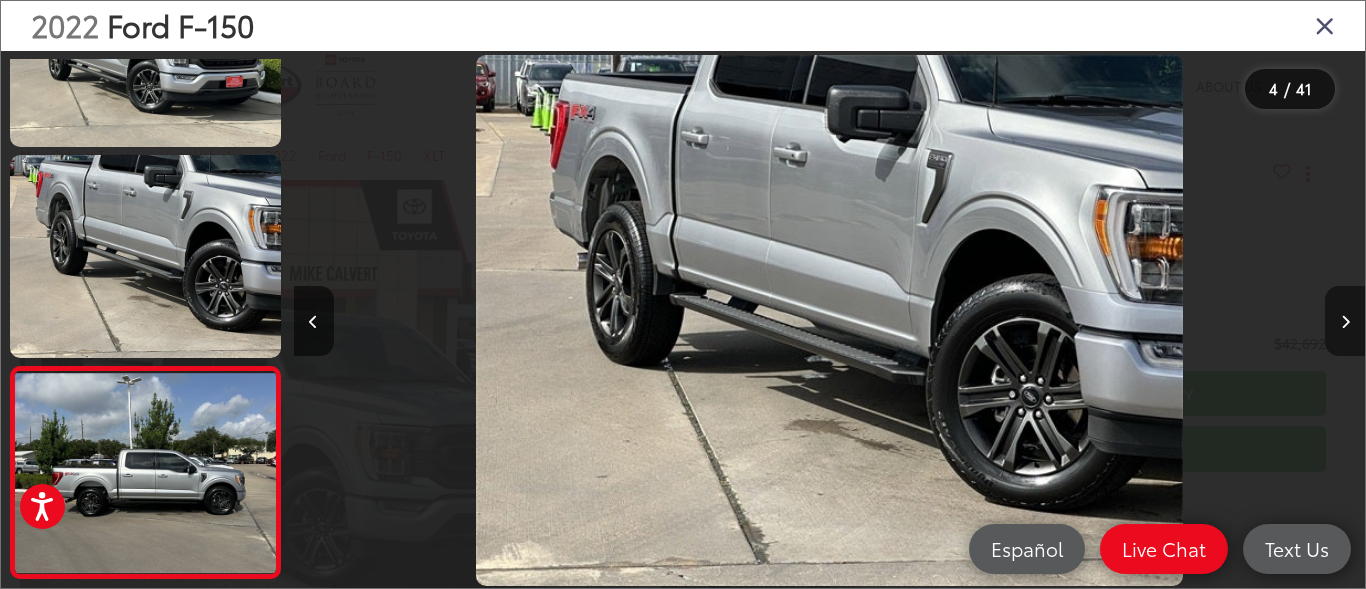 scroll, scrollTop: 0, scrollLeft: 2546, axis: horizontal 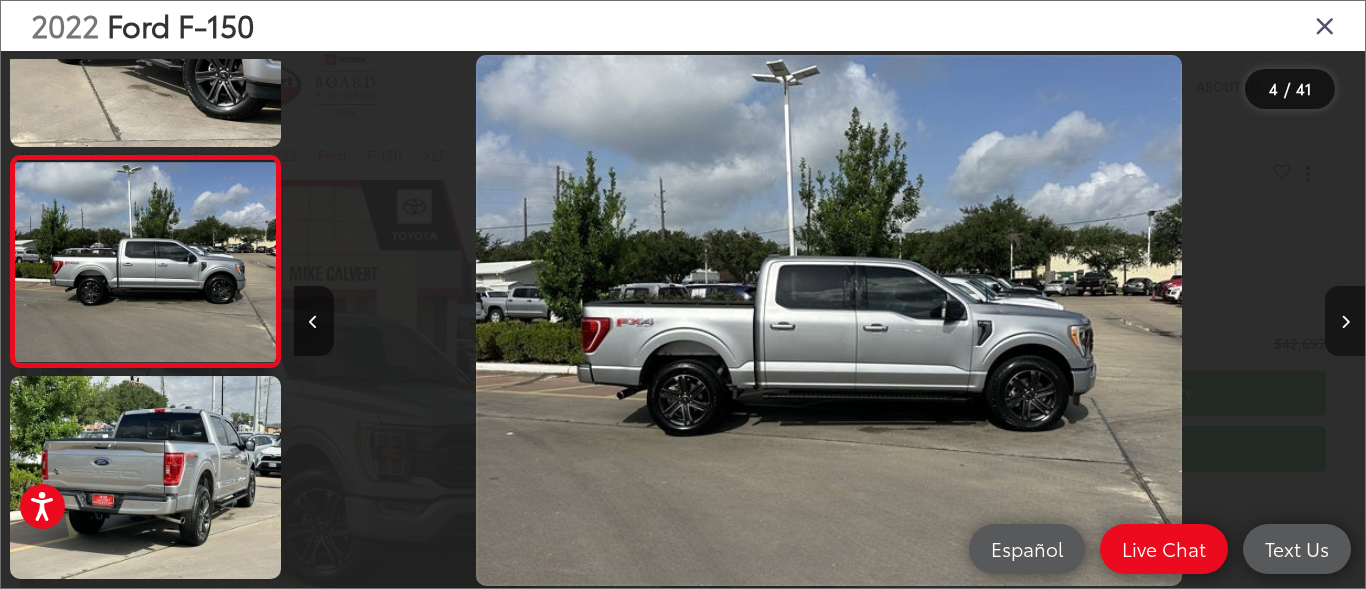 click at bounding box center [1345, 321] 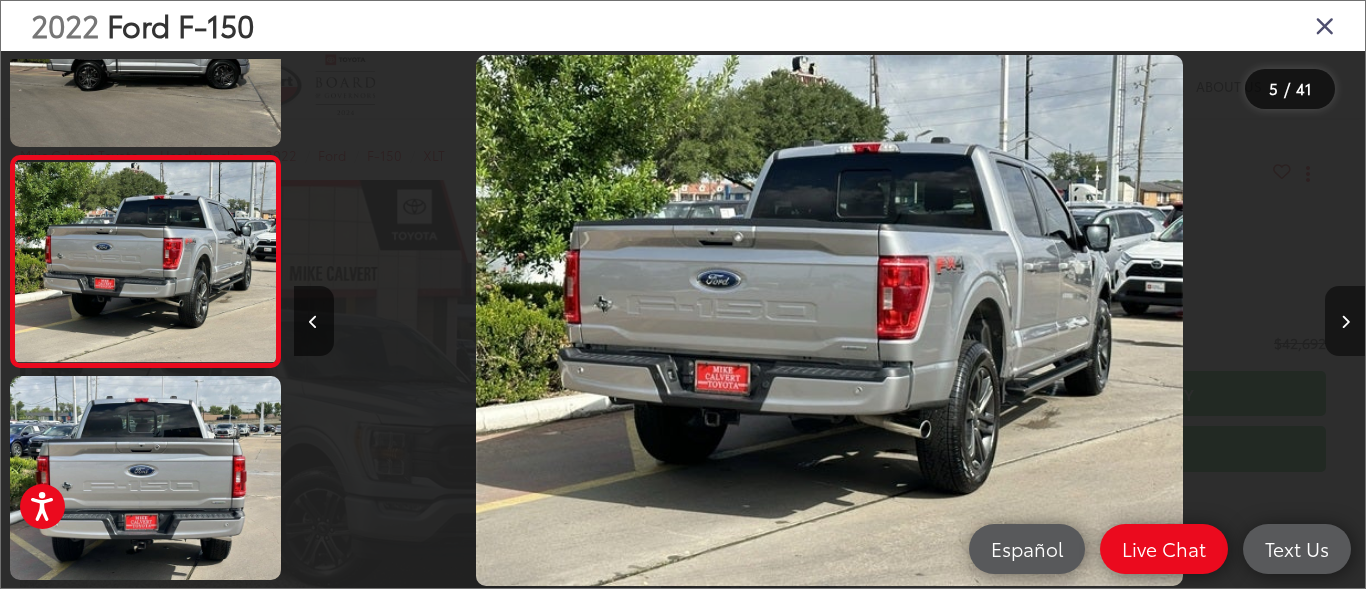 click at bounding box center [1345, 321] 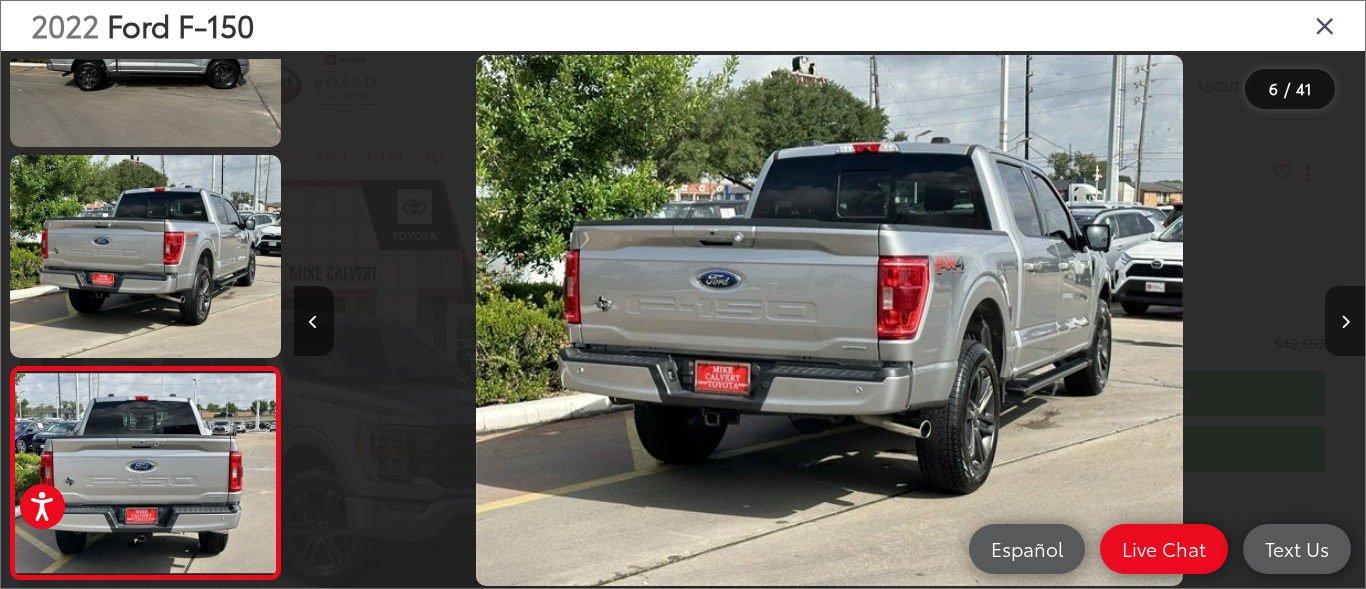 scroll, scrollTop: 0, scrollLeft: 4689, axis: horizontal 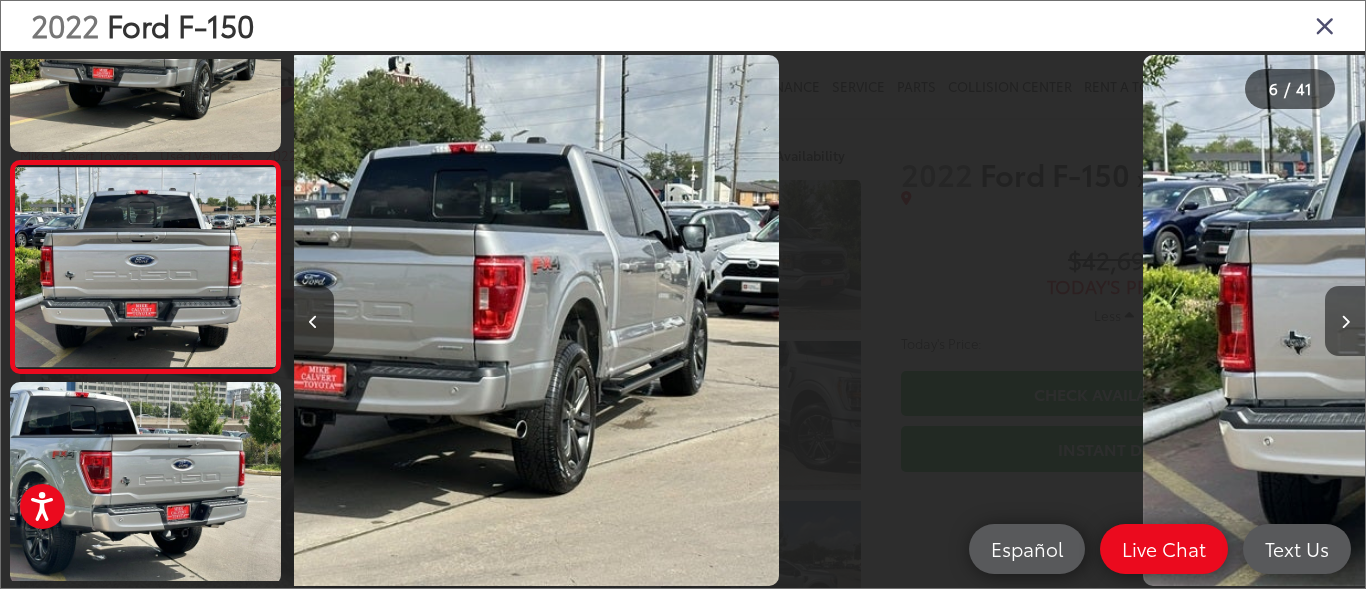 click at bounding box center (1345, 321) 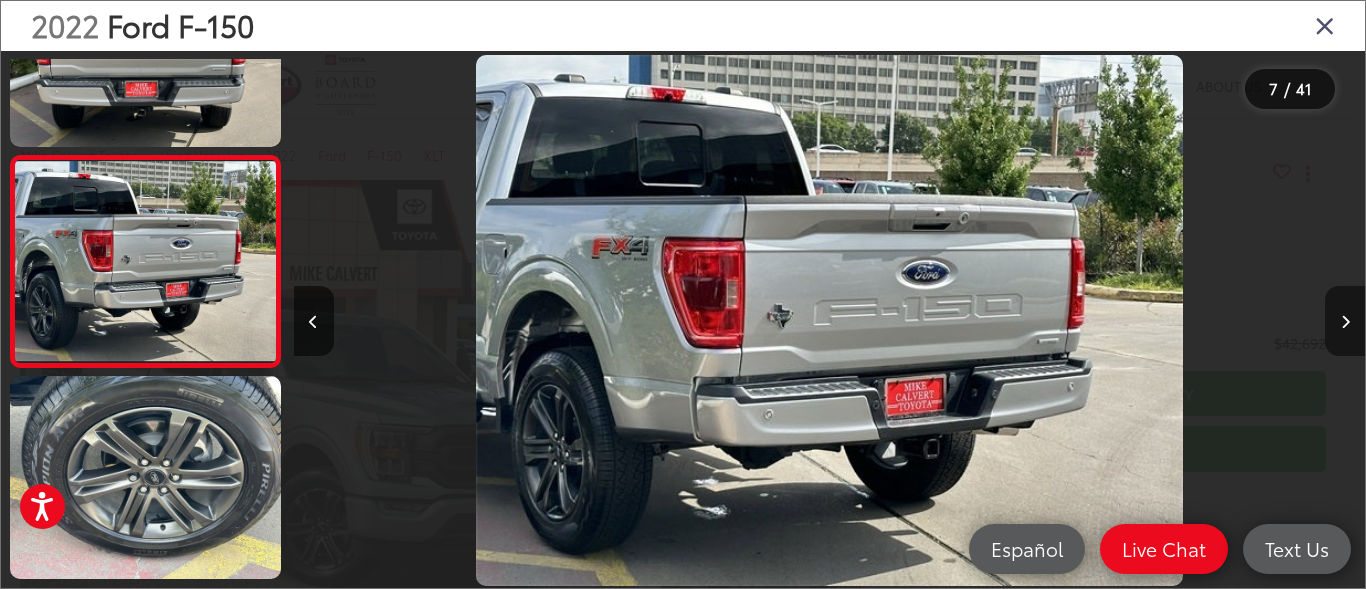 click at bounding box center (1345, 321) 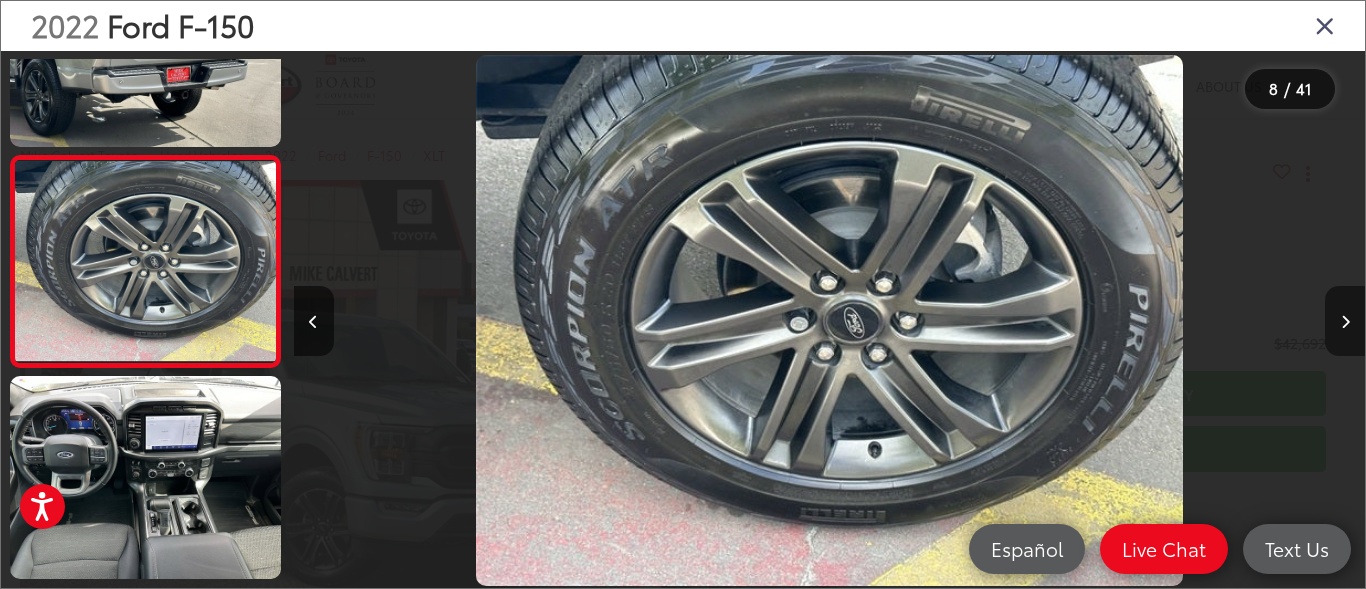 click at bounding box center [1345, 322] 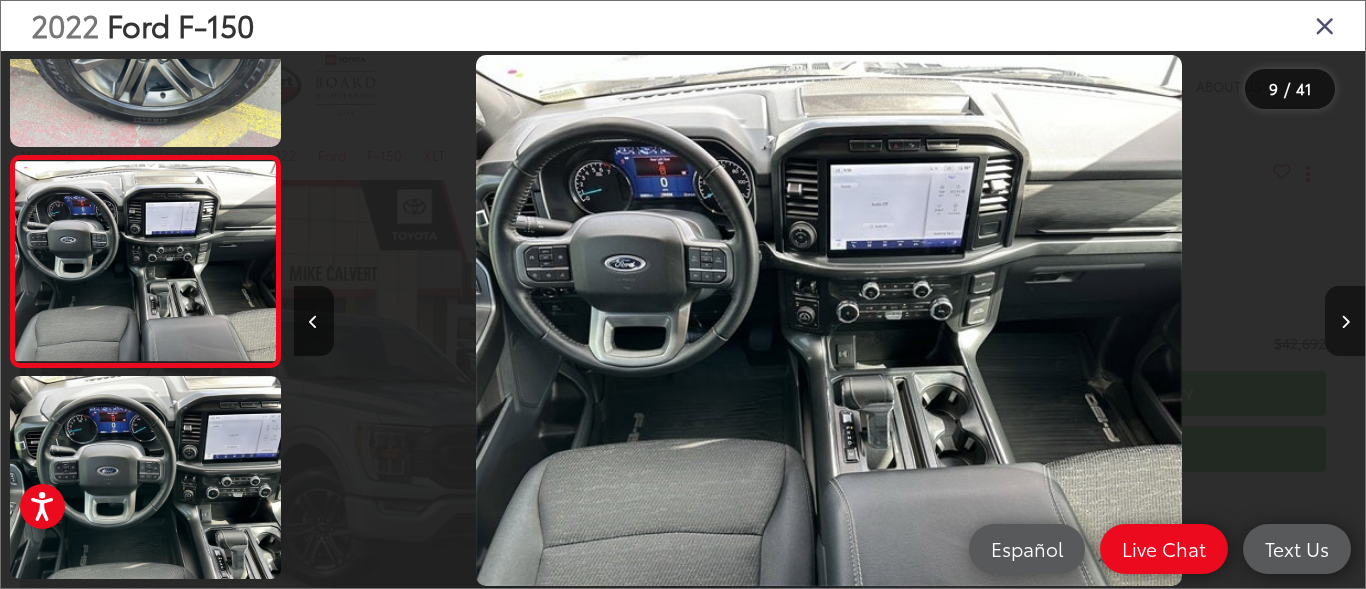click at bounding box center [1345, 322] 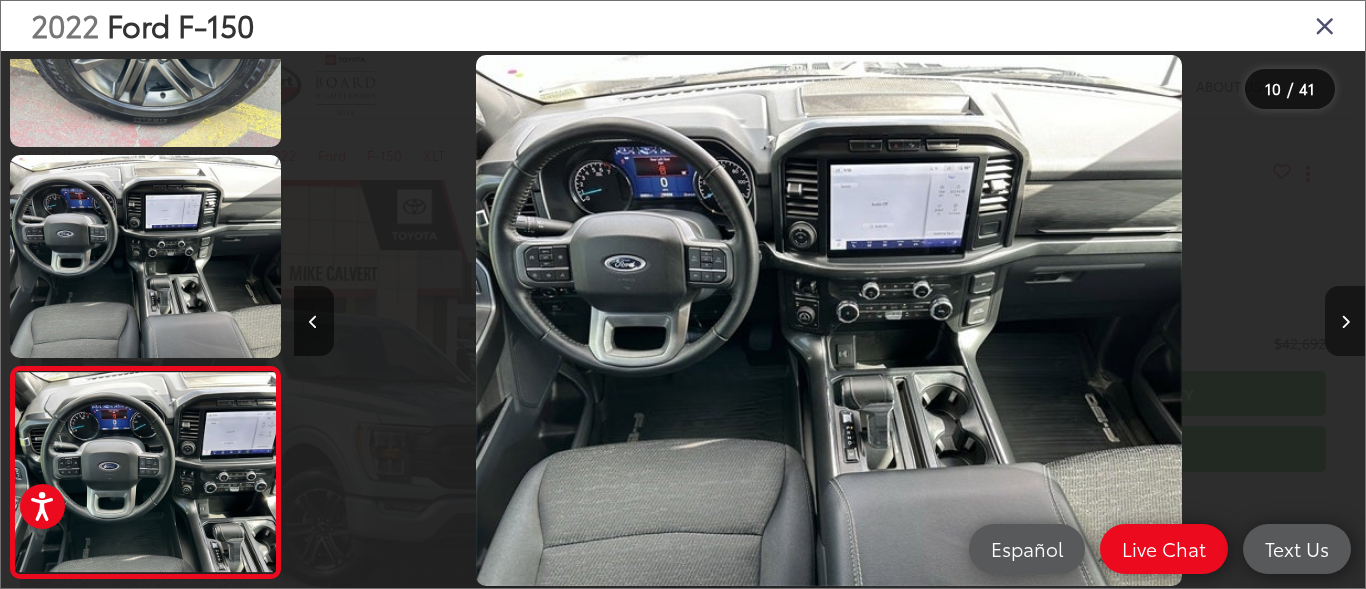 scroll, scrollTop: 0, scrollLeft: 8974, axis: horizontal 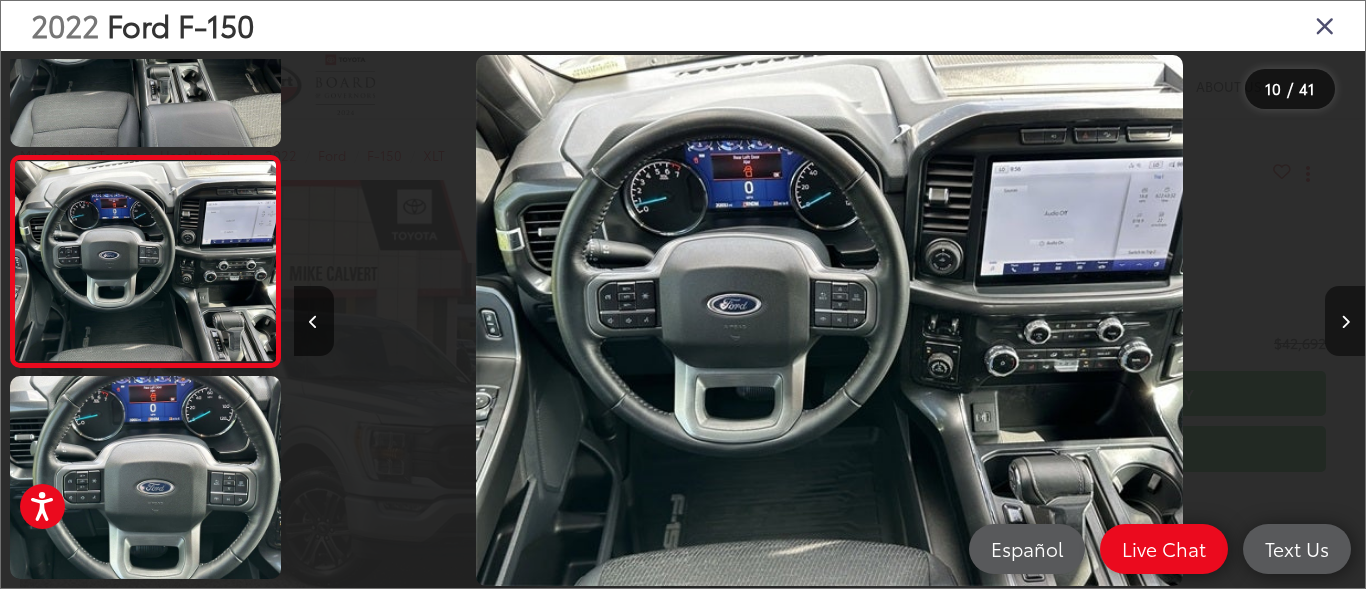 click at bounding box center (1345, 322) 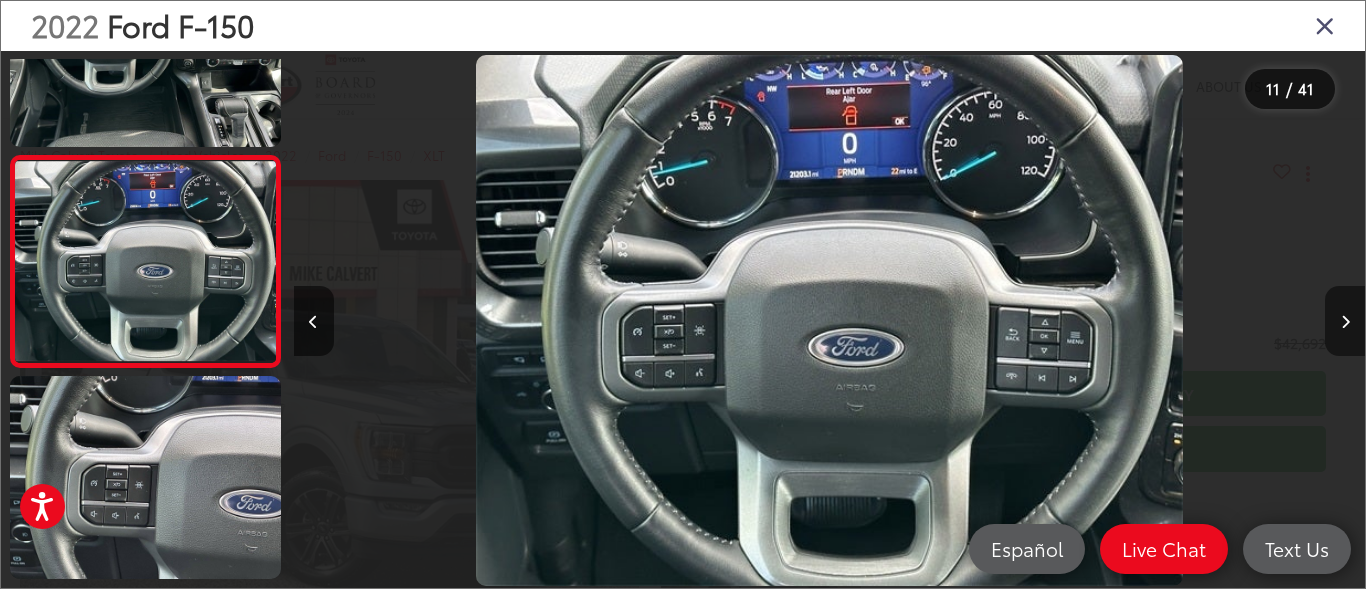 click at bounding box center [1345, 322] 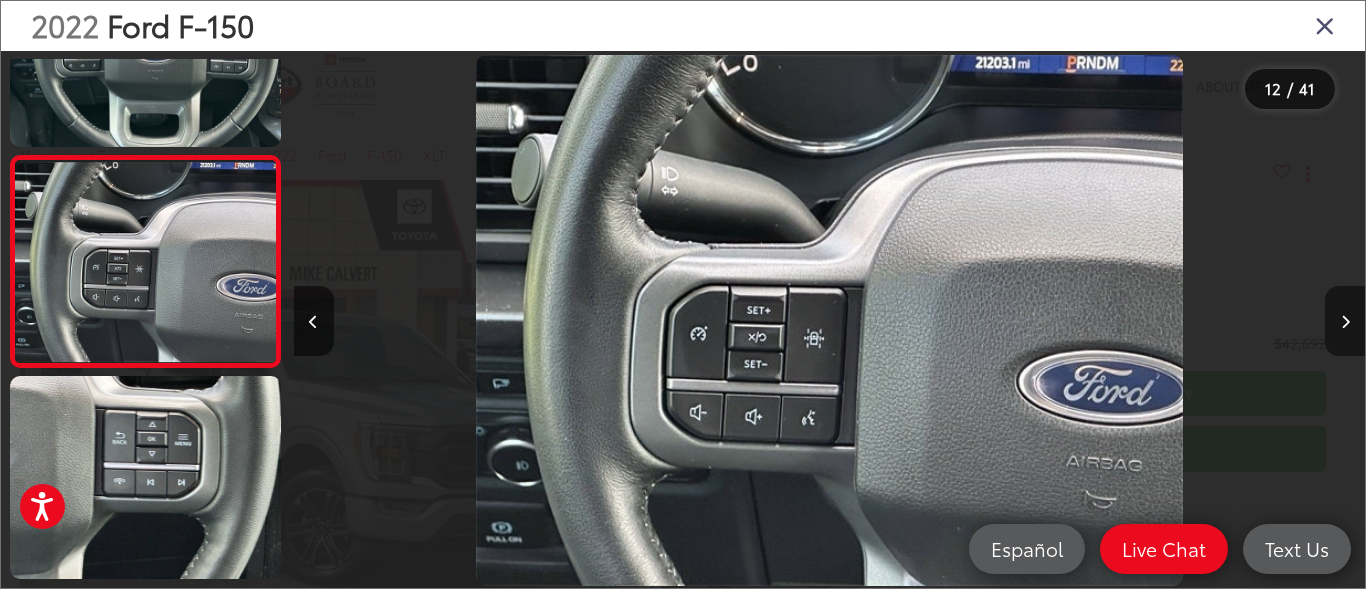 click at bounding box center (1345, 322) 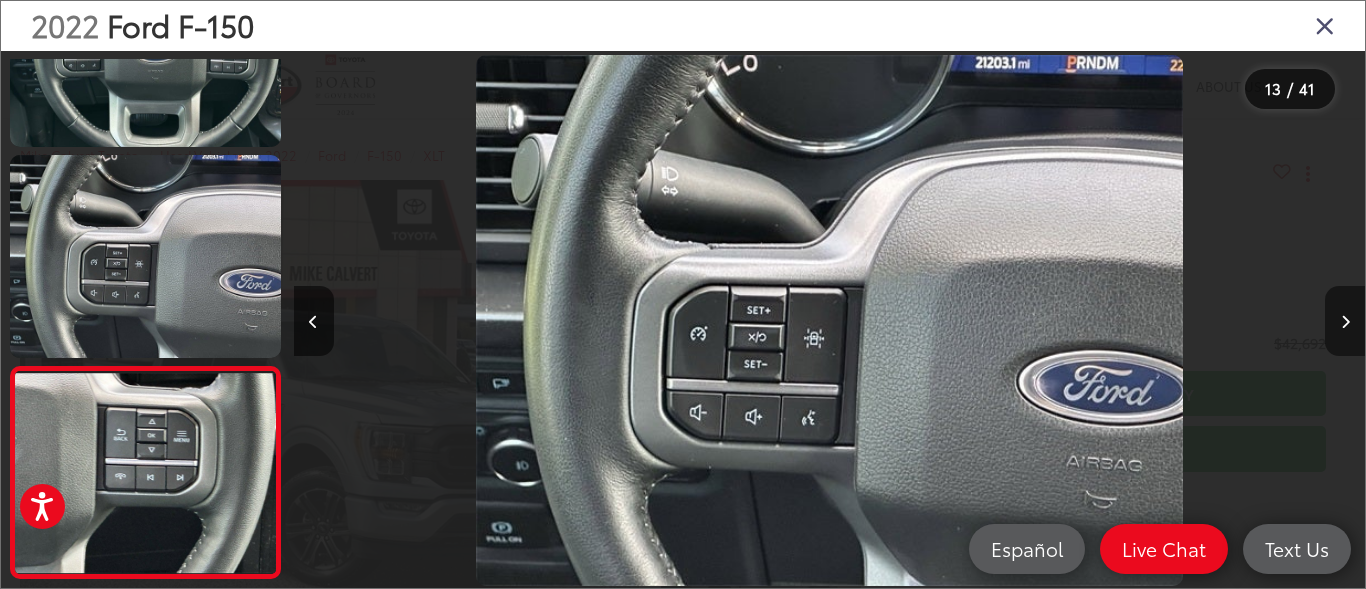 scroll, scrollTop: 0, scrollLeft: 12187, axis: horizontal 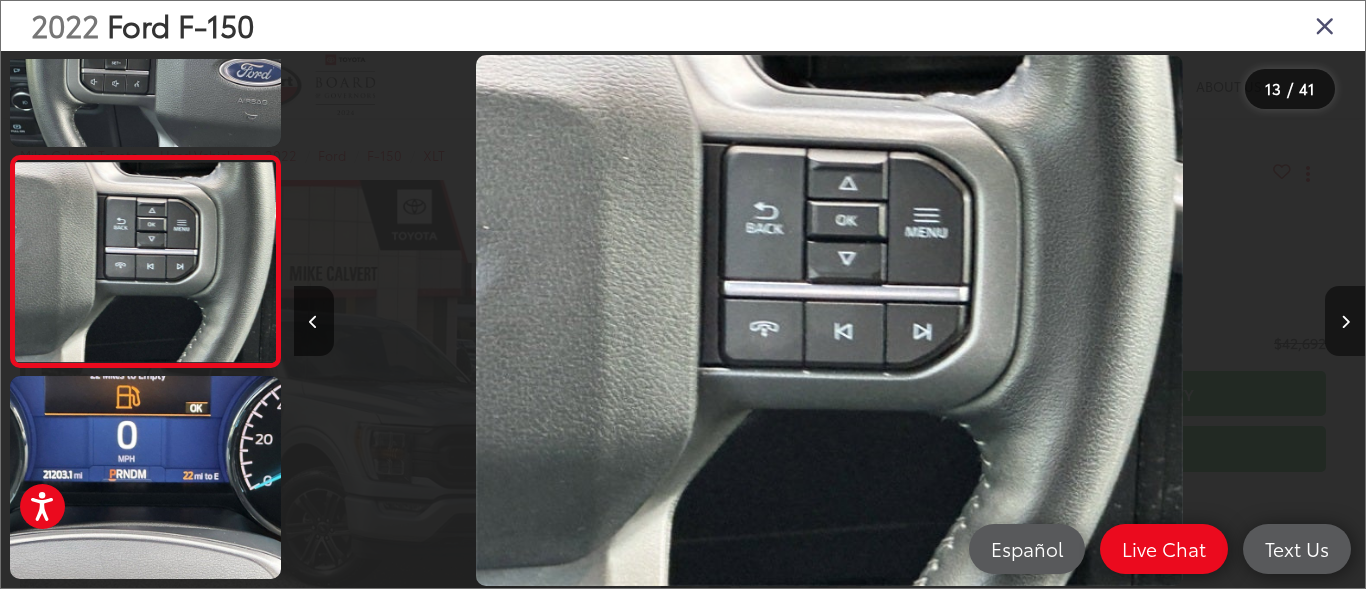 click at bounding box center (1345, 322) 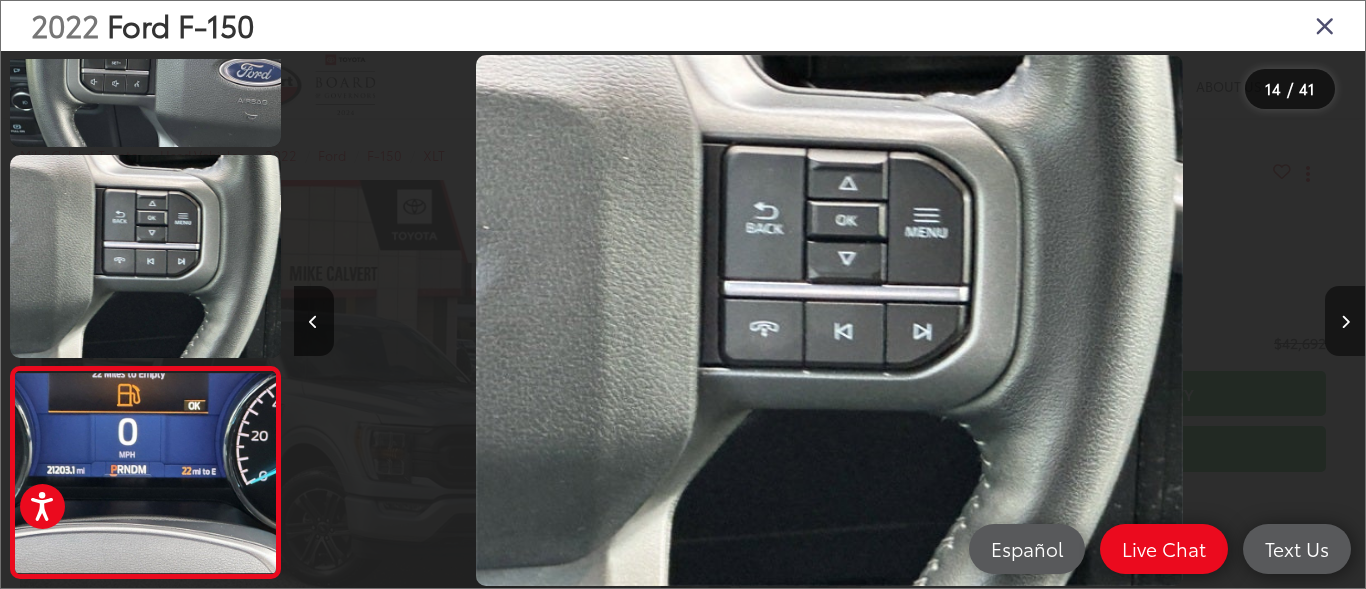 scroll, scrollTop: 0, scrollLeft: 12986, axis: horizontal 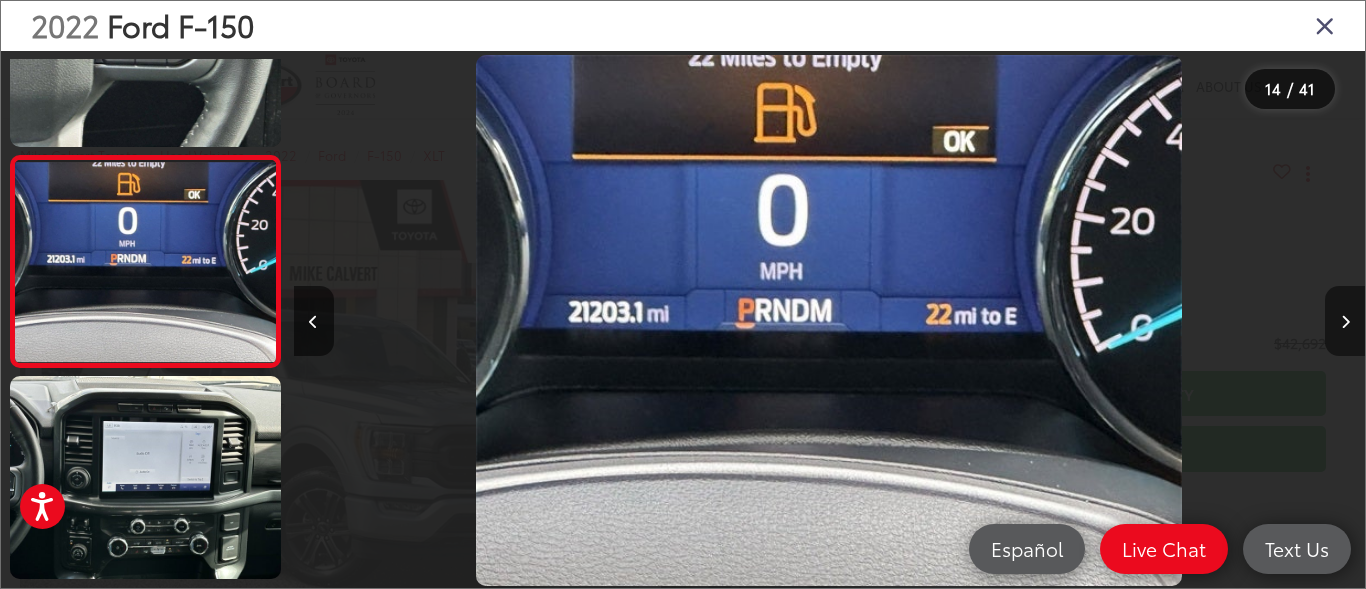 click at bounding box center [1345, 322] 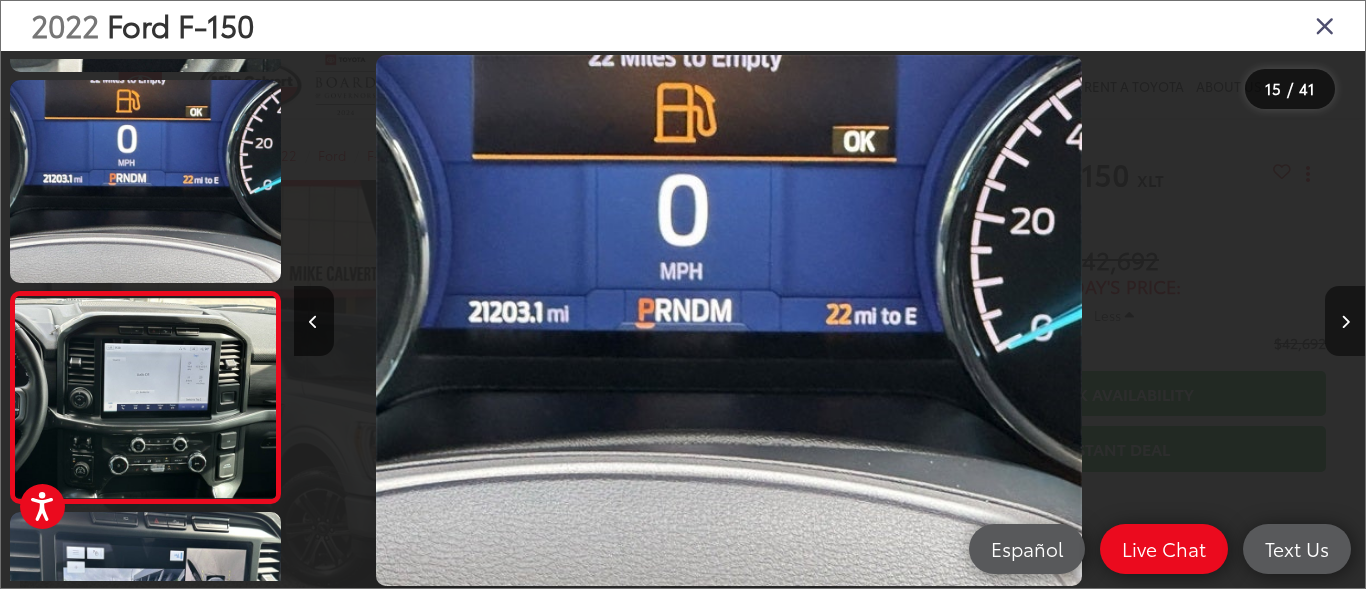 scroll, scrollTop: 2834, scrollLeft: 0, axis: vertical 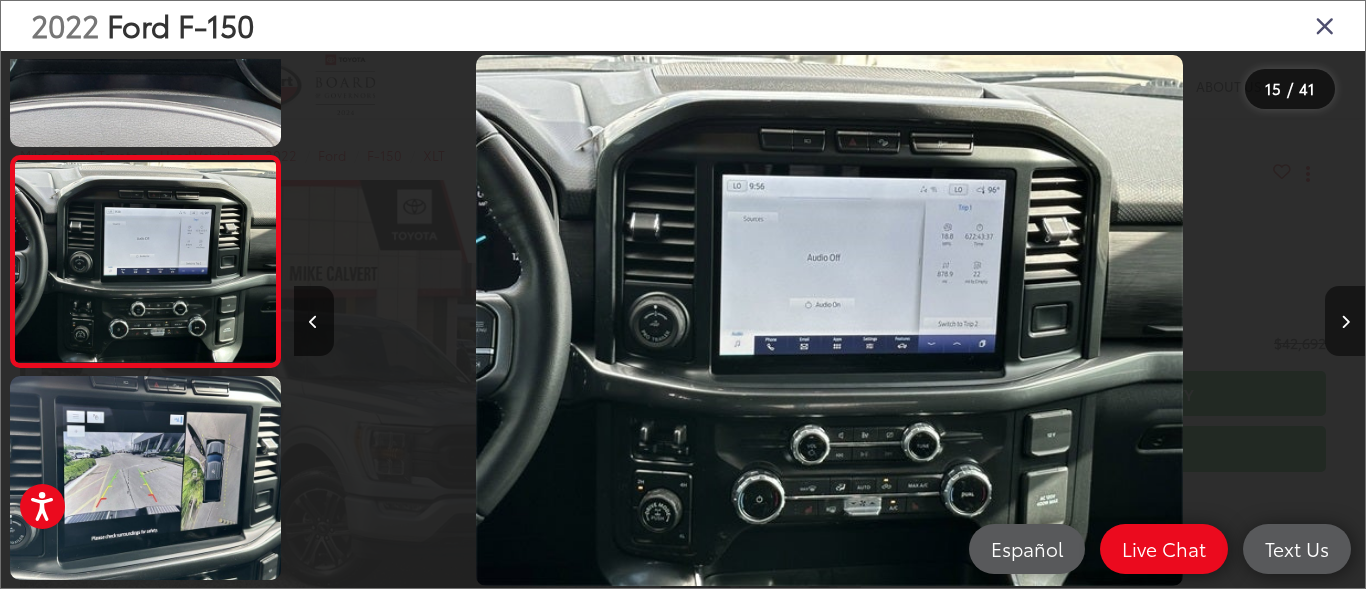 click at bounding box center (1345, 322) 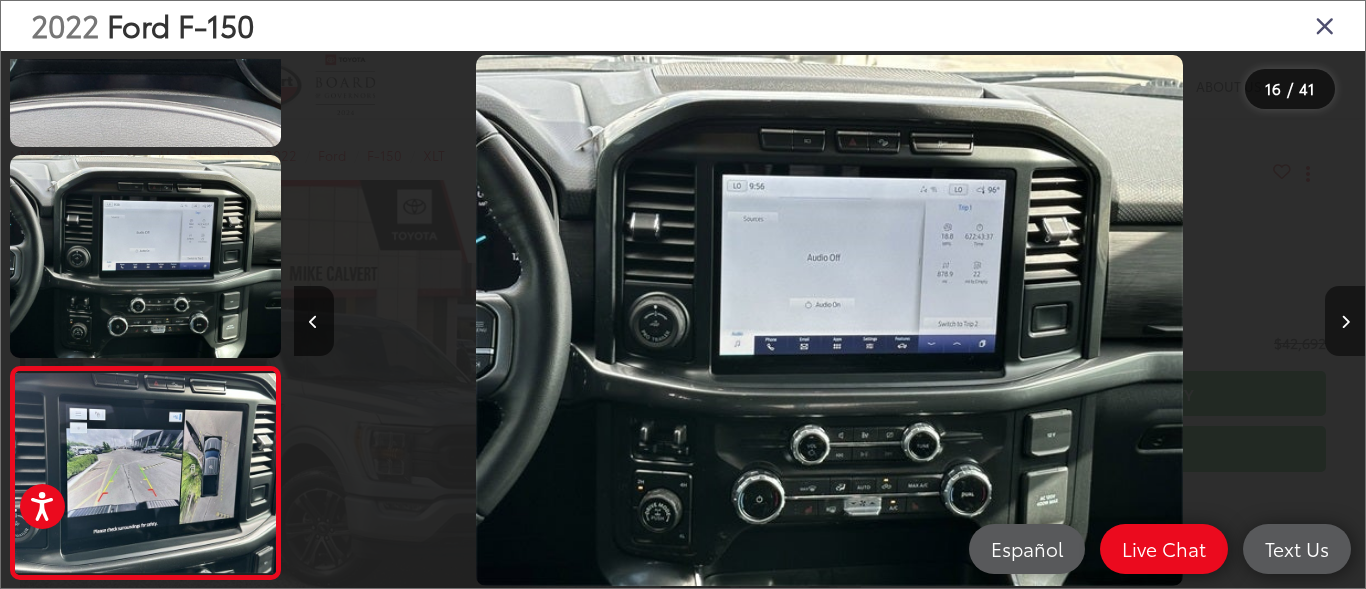 scroll, scrollTop: 0, scrollLeft: 15129, axis: horizontal 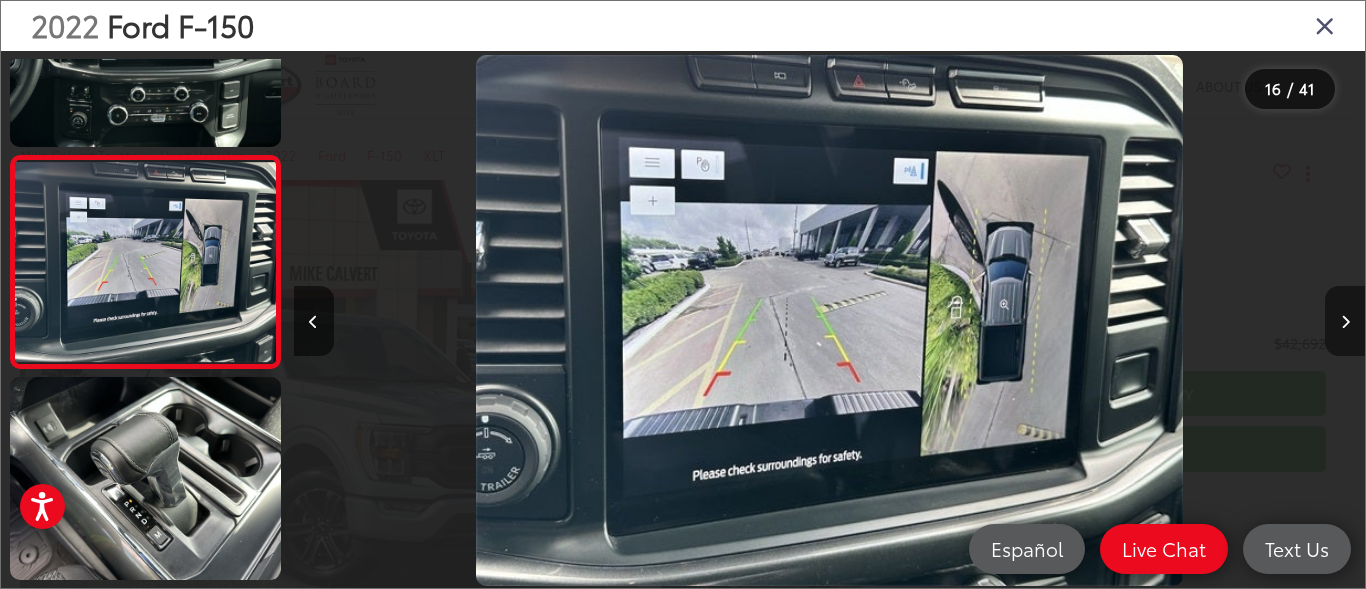 click at bounding box center (1345, 322) 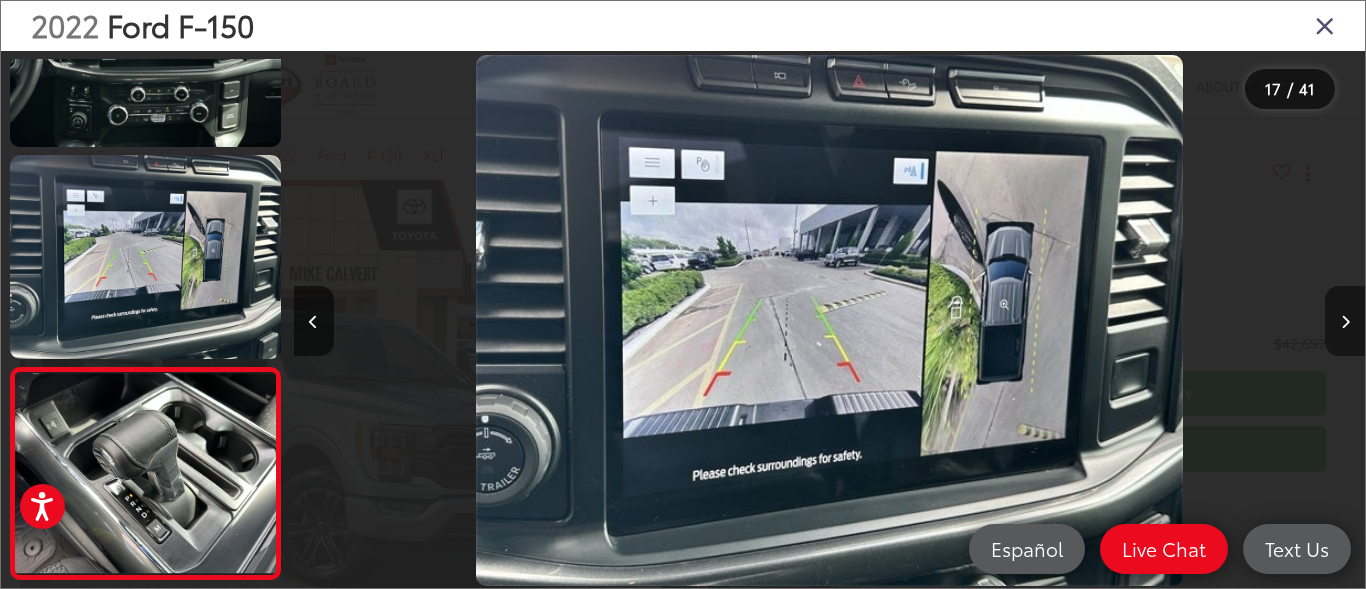 scroll, scrollTop: 0, scrollLeft: 16472, axis: horizontal 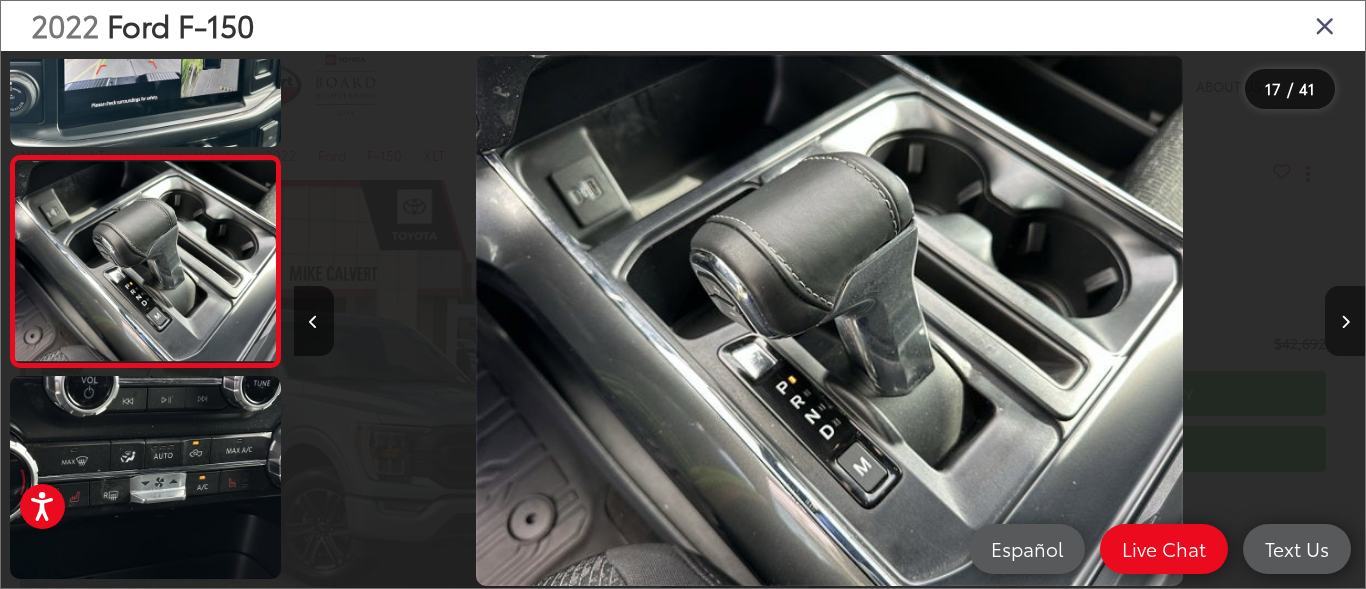 click at bounding box center (1345, 322) 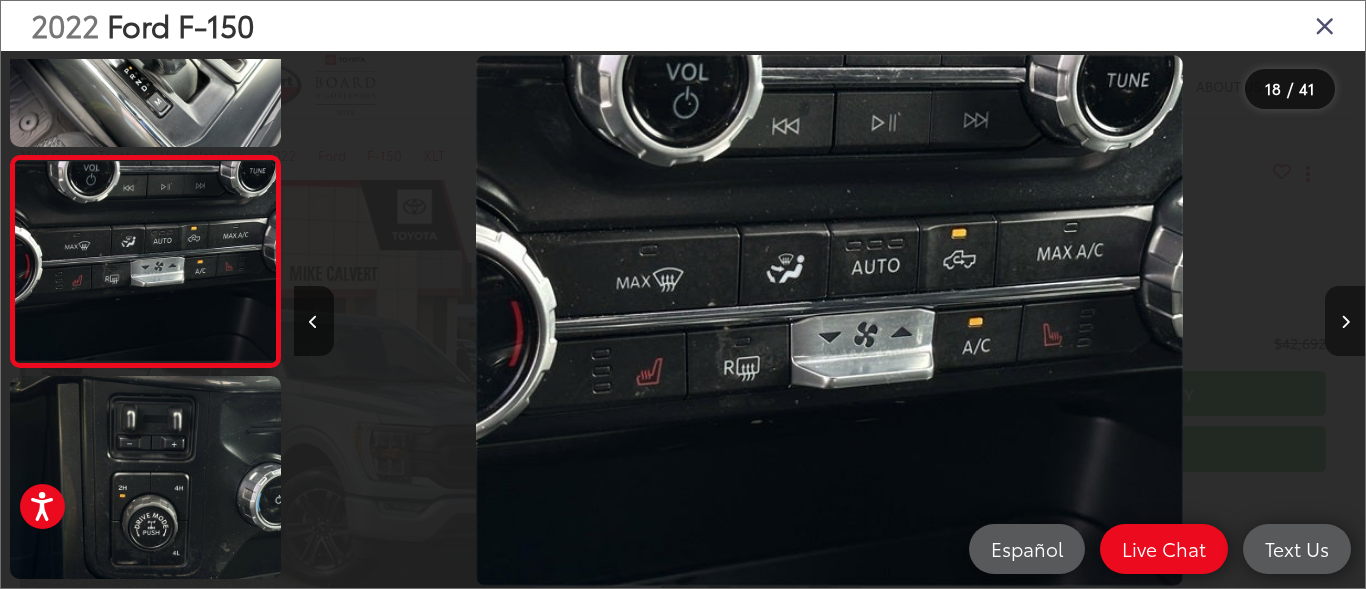 click at bounding box center (1345, 322) 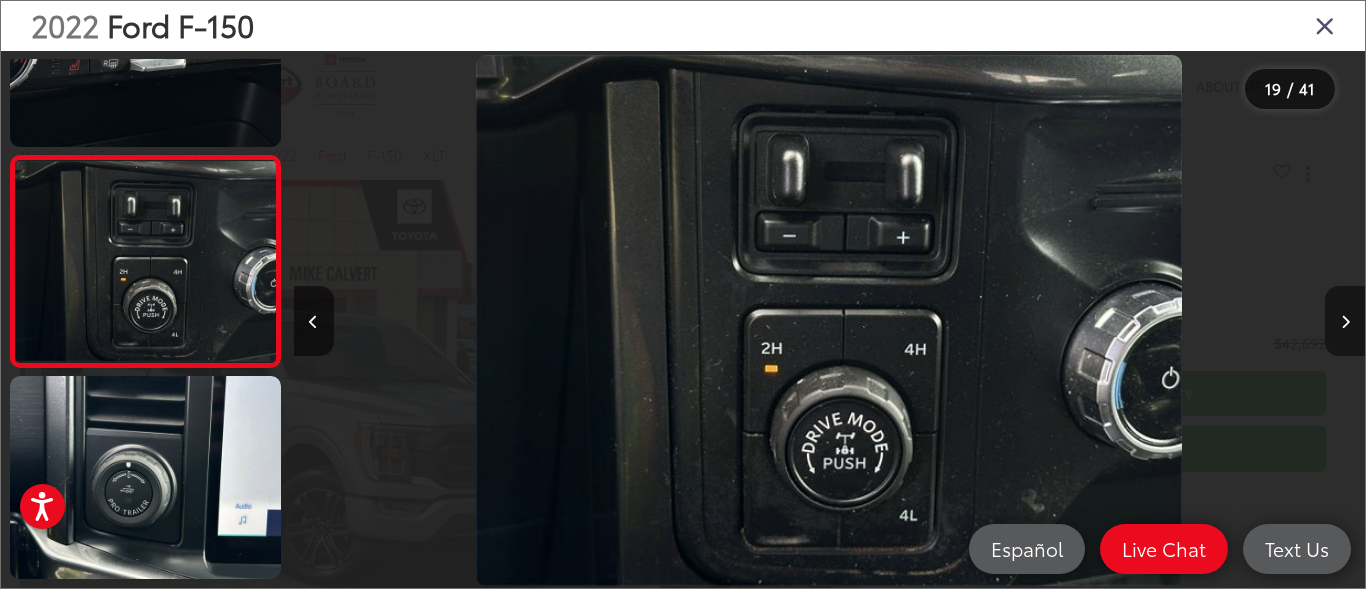 click at bounding box center [1345, 322] 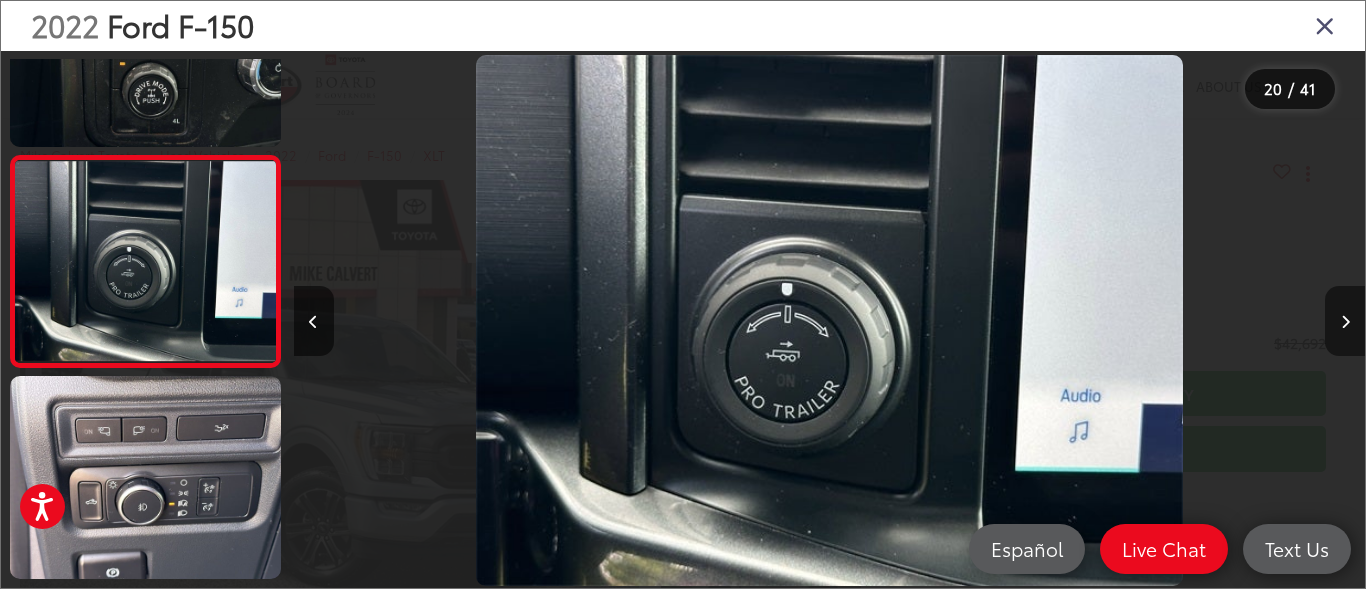 click at bounding box center (1345, 321) 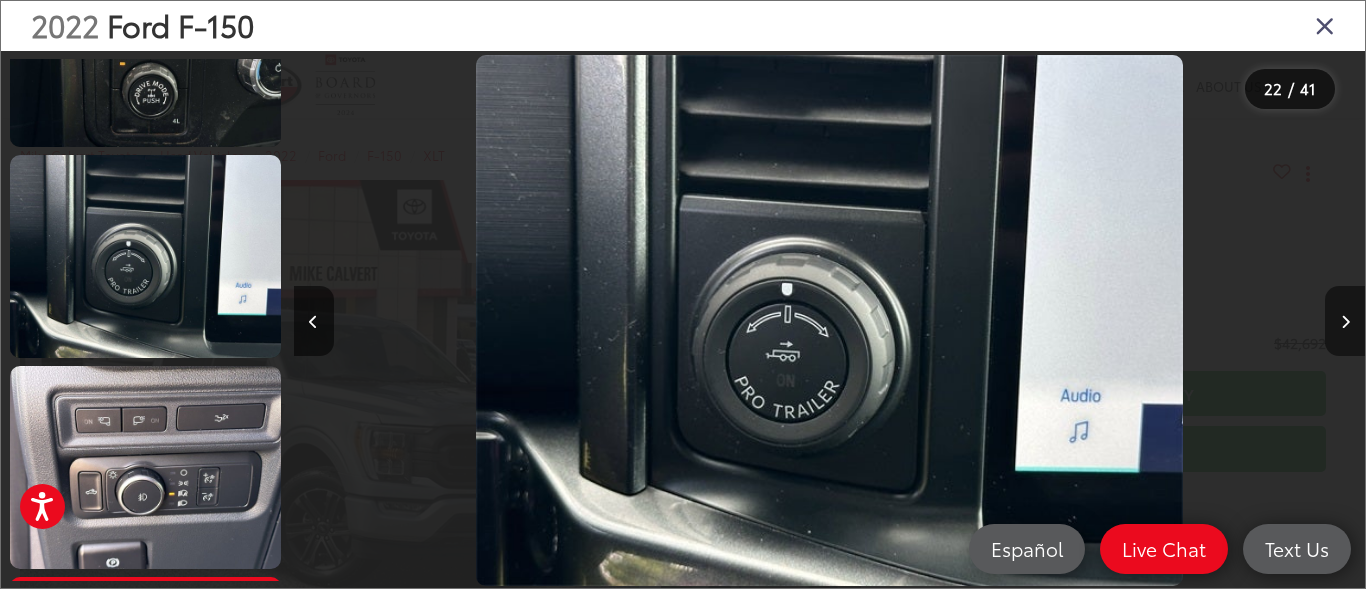 click at bounding box center (1345, 321) 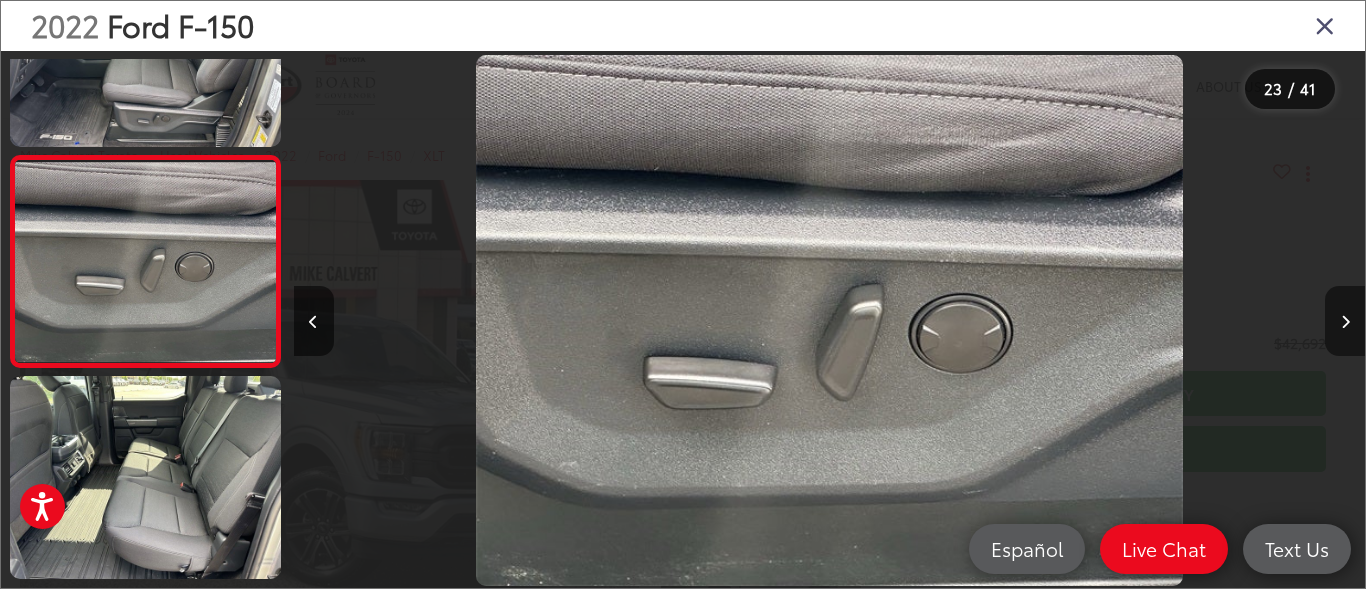 click at bounding box center [1345, 321] 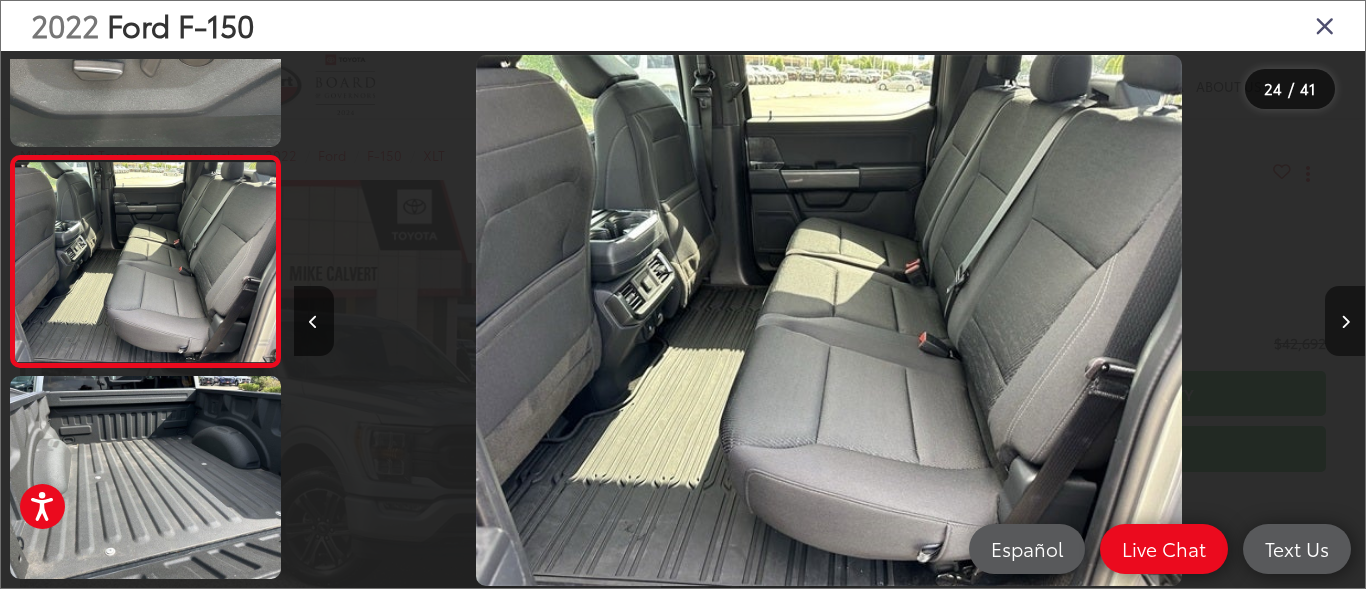 click at bounding box center (1345, 321) 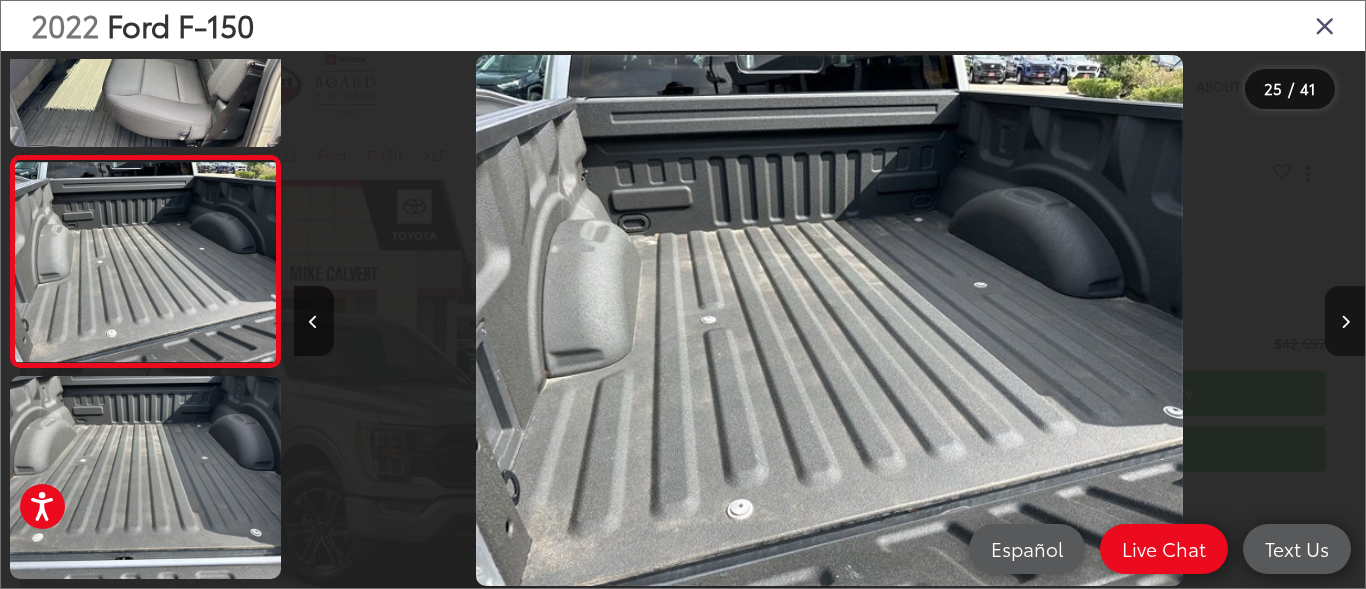 click at bounding box center [1345, 321] 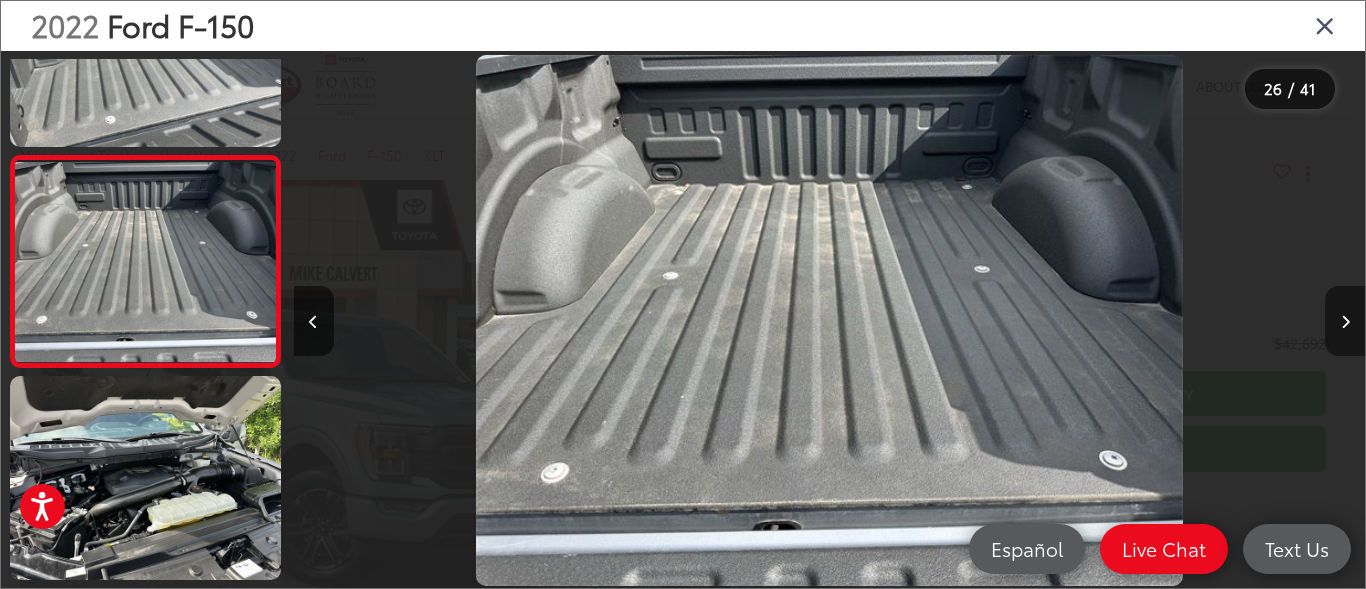click at bounding box center (1345, 321) 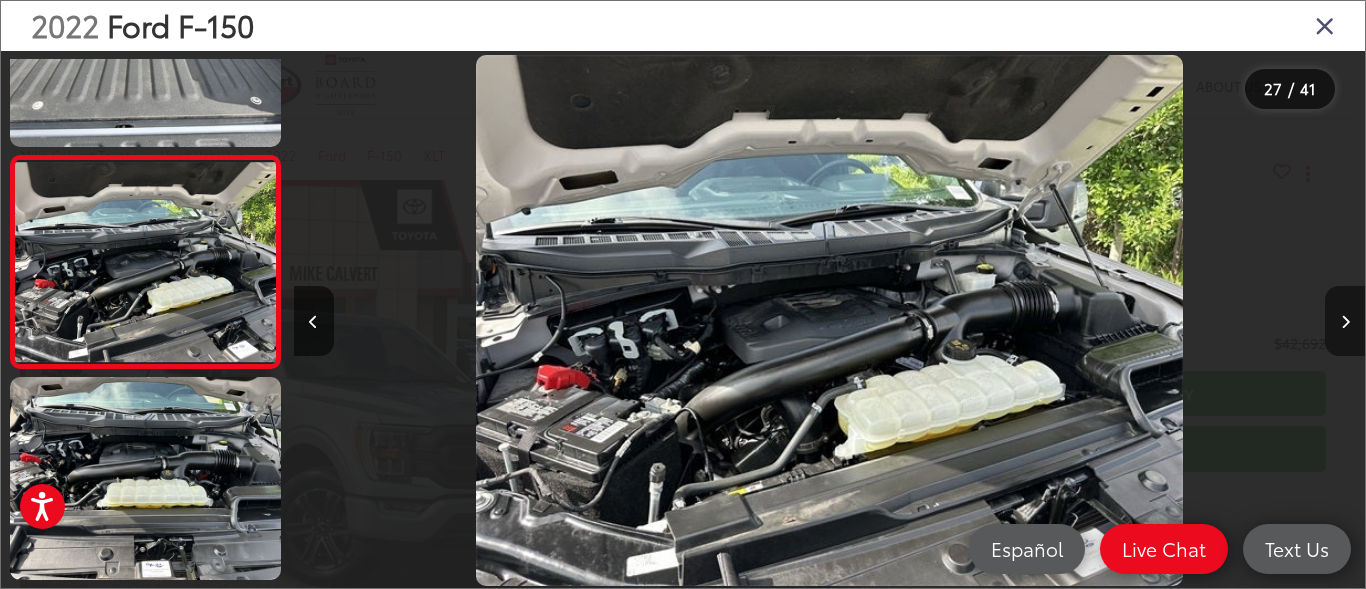 click at bounding box center [1345, 321] 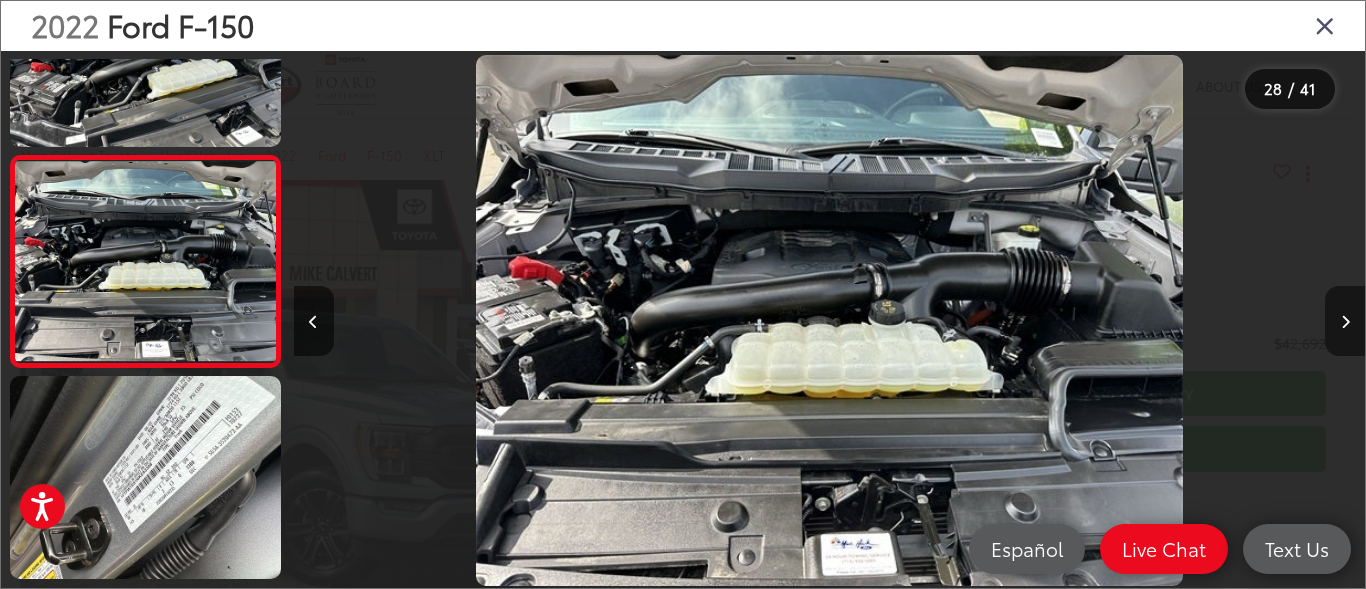 click at bounding box center [1345, 321] 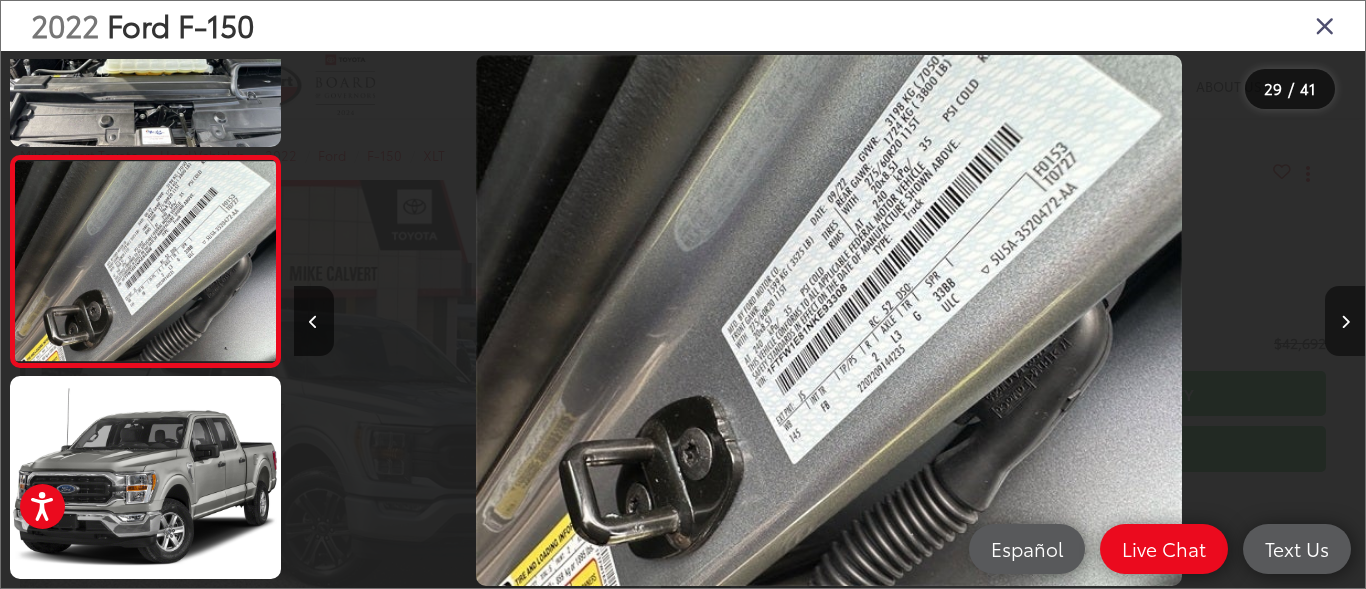 click at bounding box center (1345, 321) 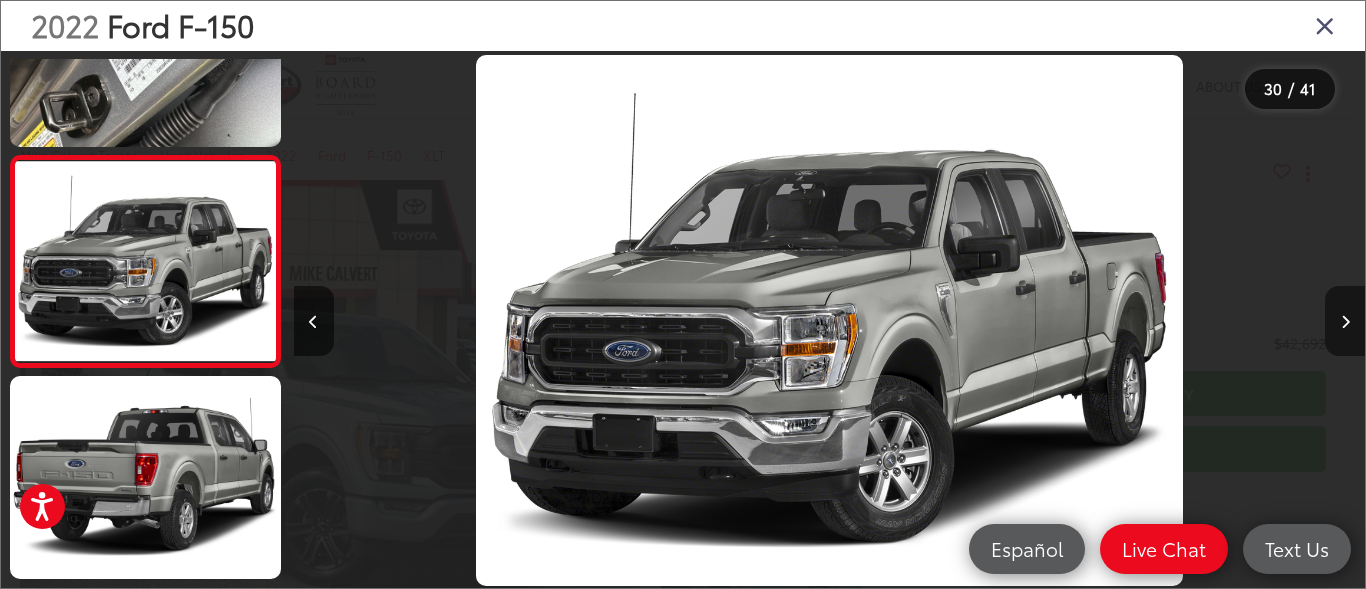 click at bounding box center [1345, 321] 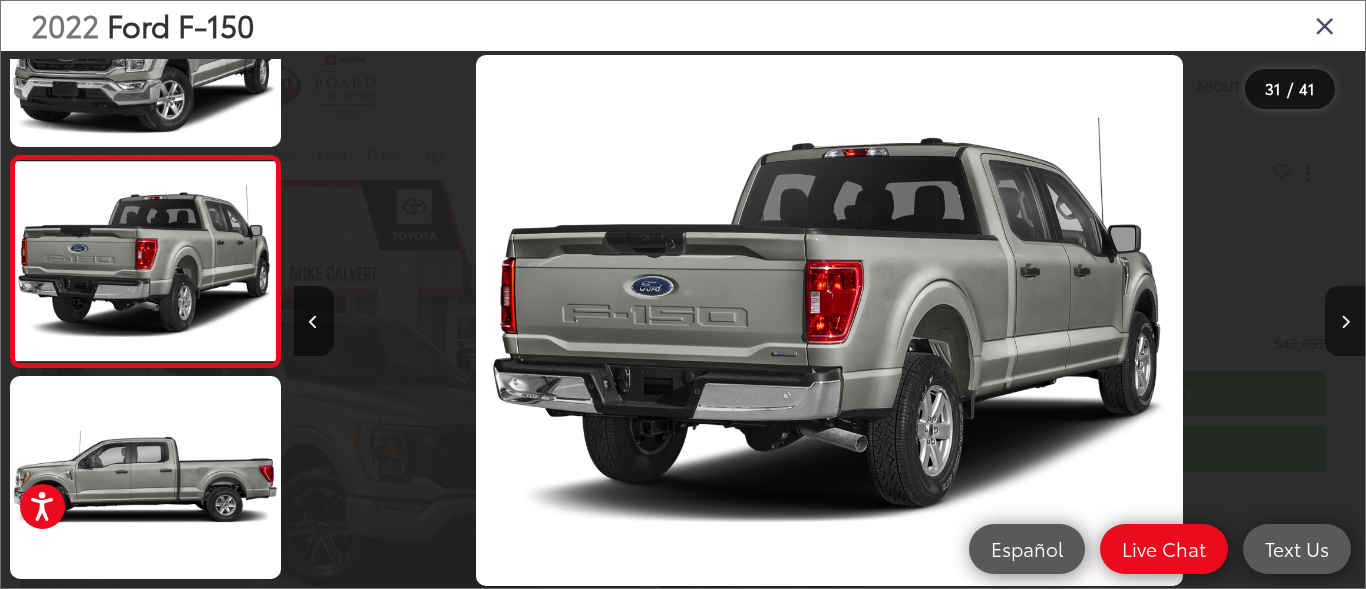 click at bounding box center (1345, 321) 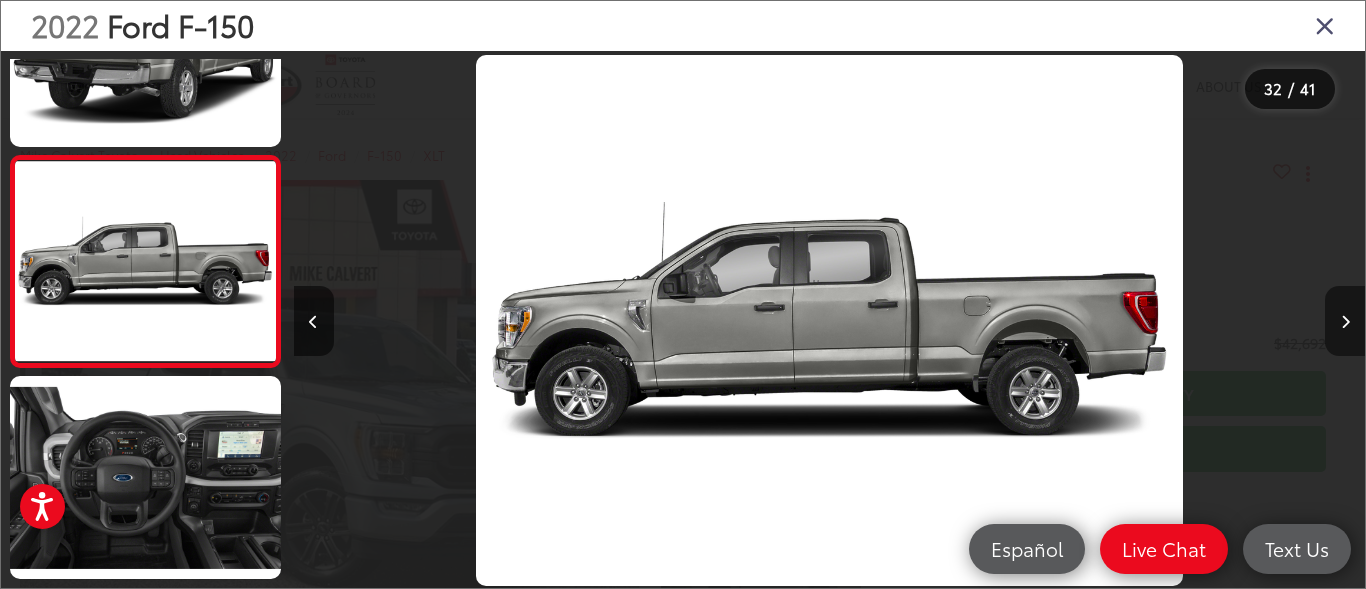 click at bounding box center (1345, 321) 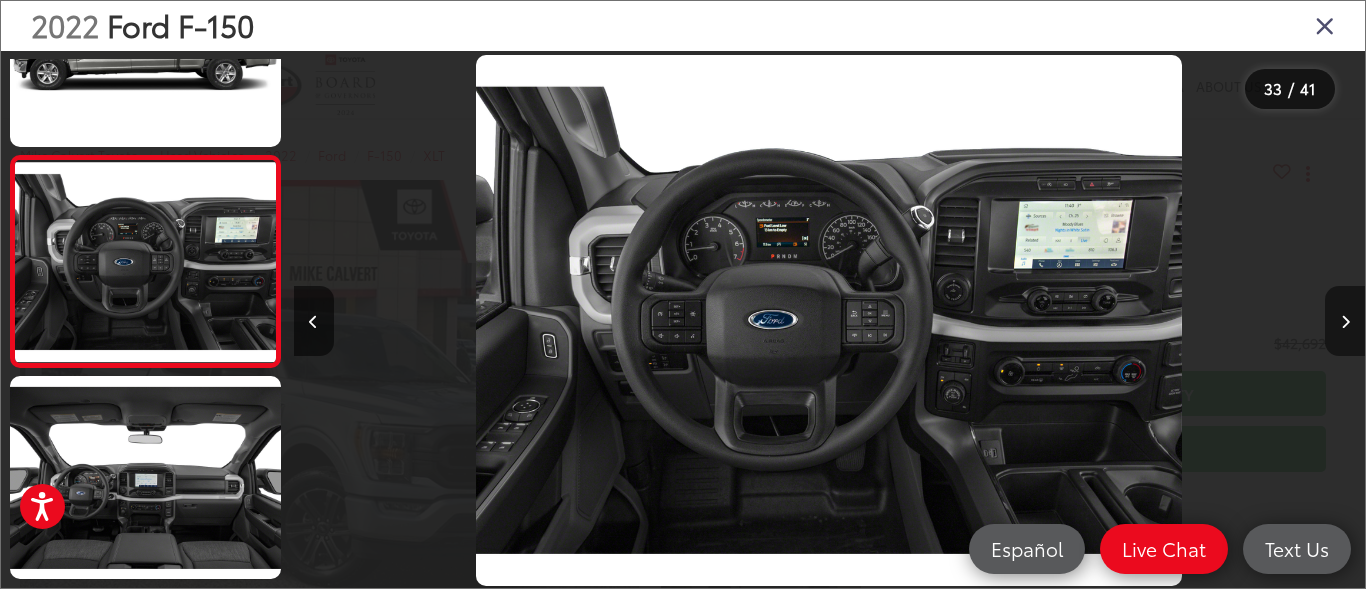 click at bounding box center [1345, 321] 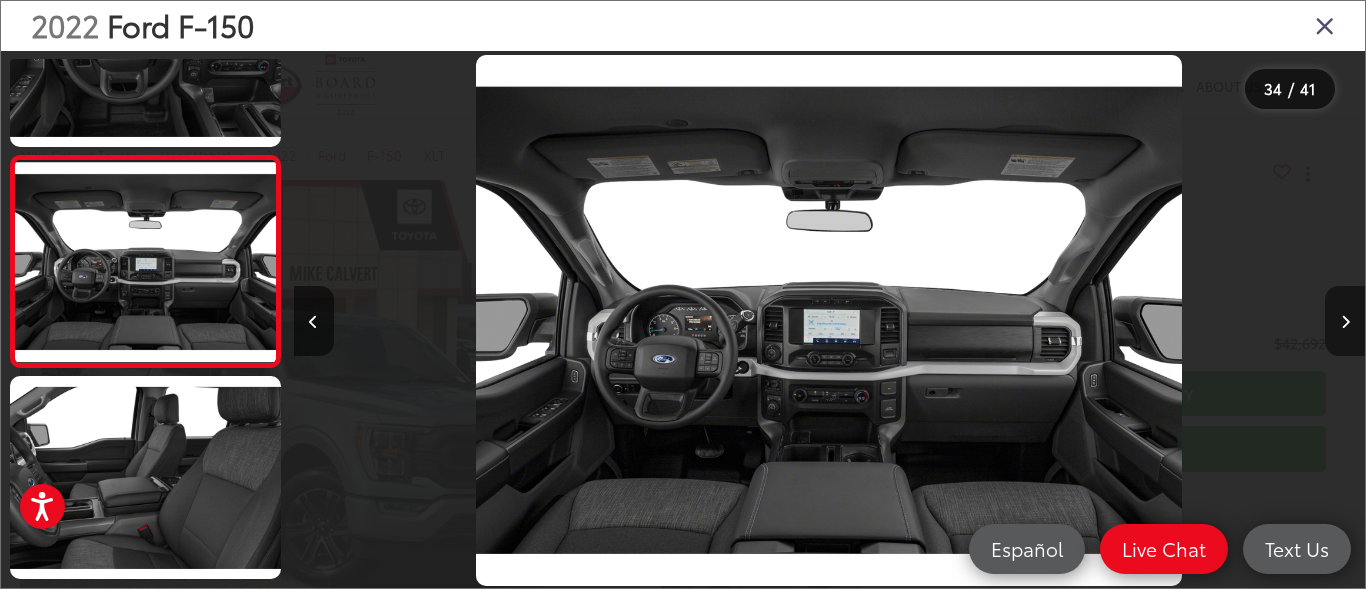 click at bounding box center [1345, 321] 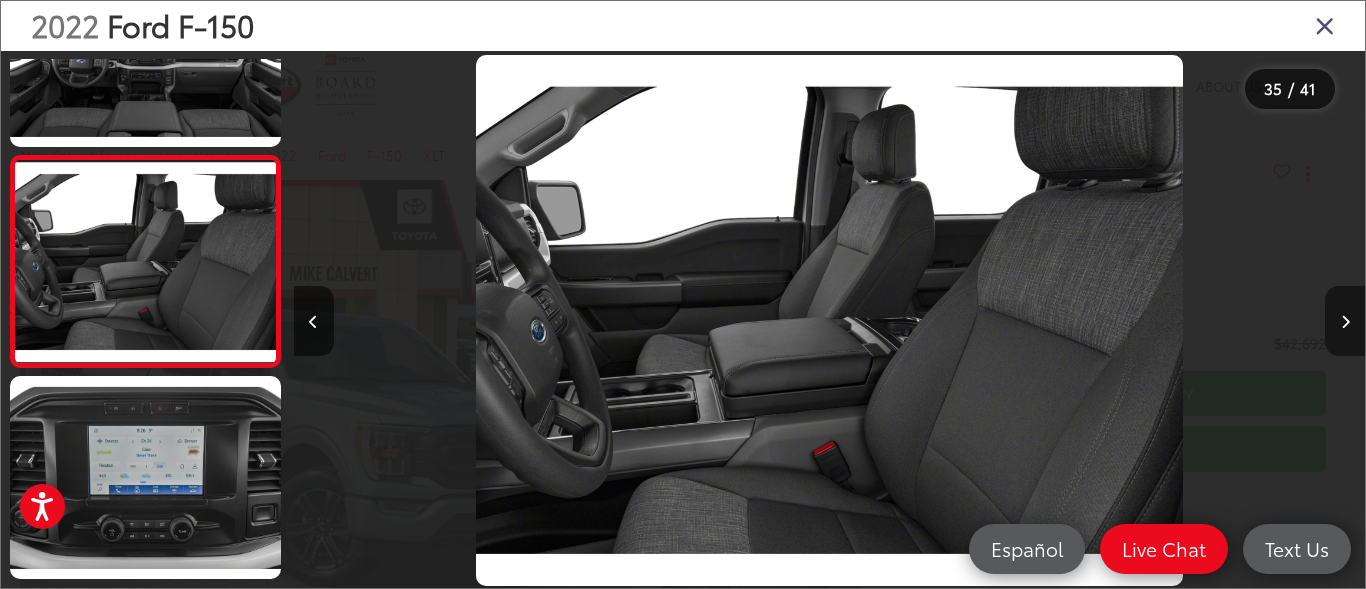 click at bounding box center (1345, 321) 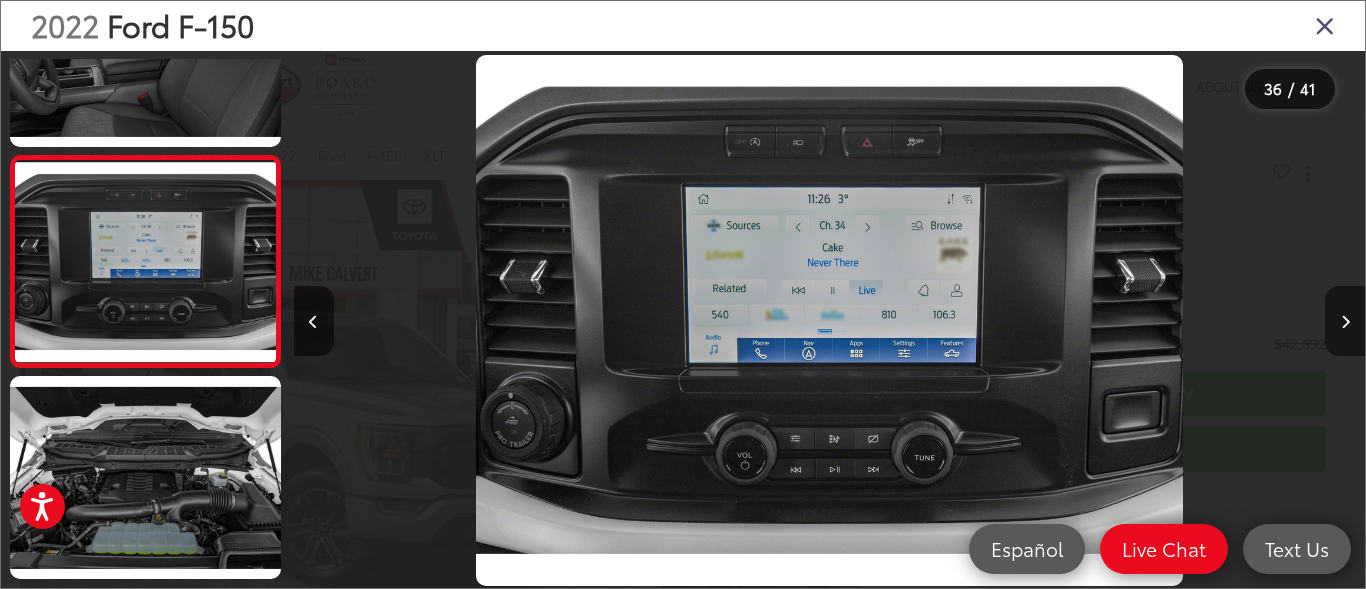 click at bounding box center (1345, 321) 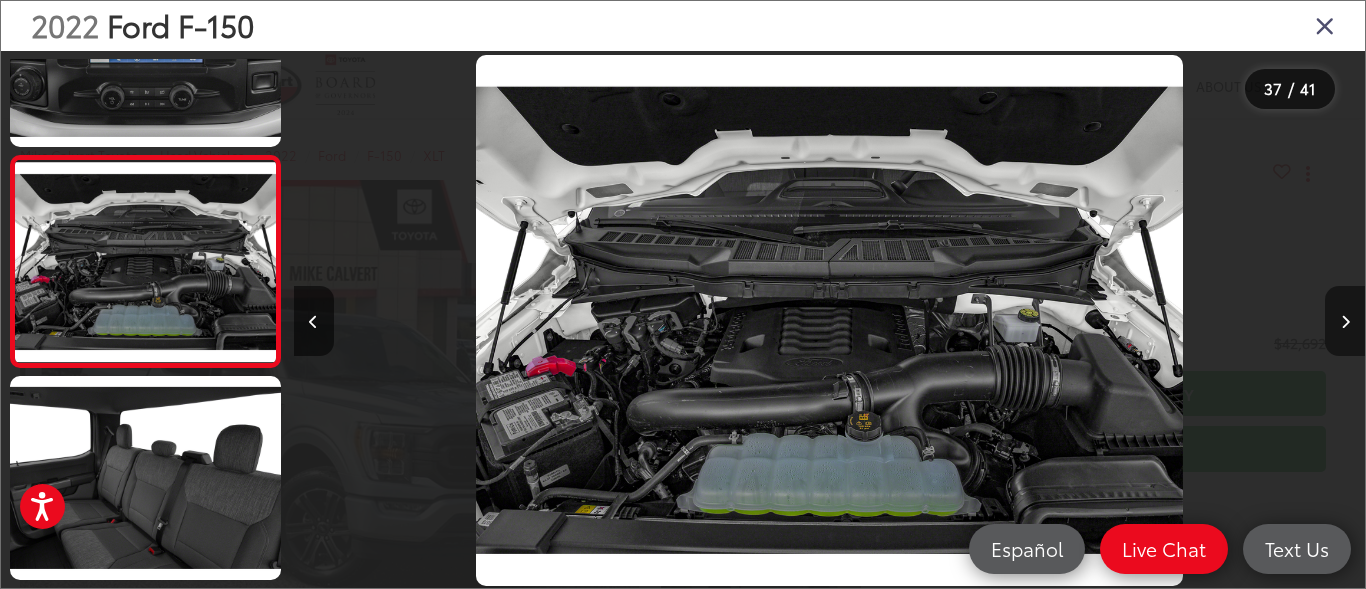 click at bounding box center (1345, 322) 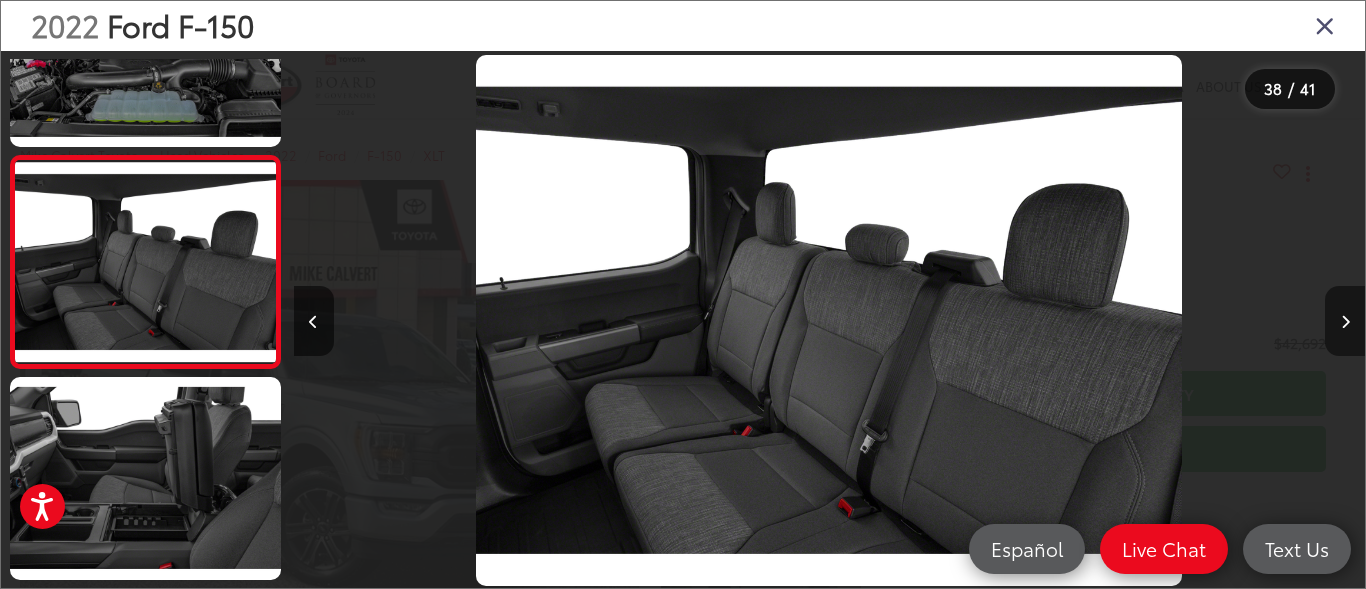 click at bounding box center (1345, 322) 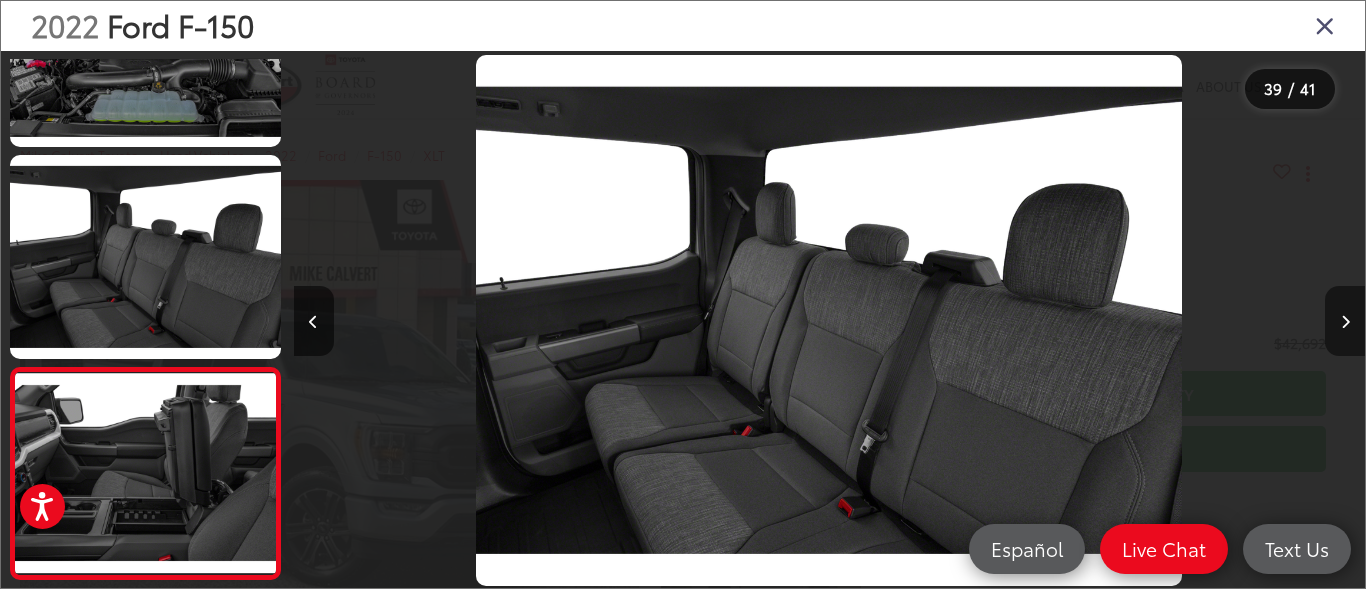 scroll, scrollTop: 0, scrollLeft: 40039, axis: horizontal 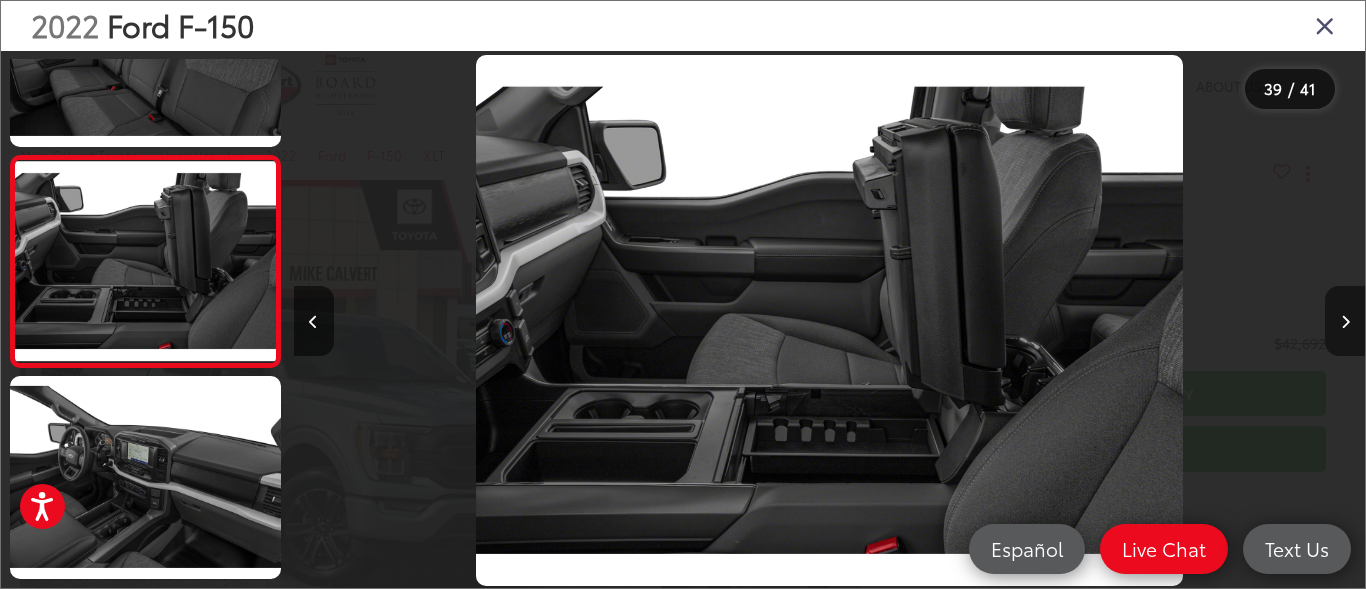 click at bounding box center [1345, 322] 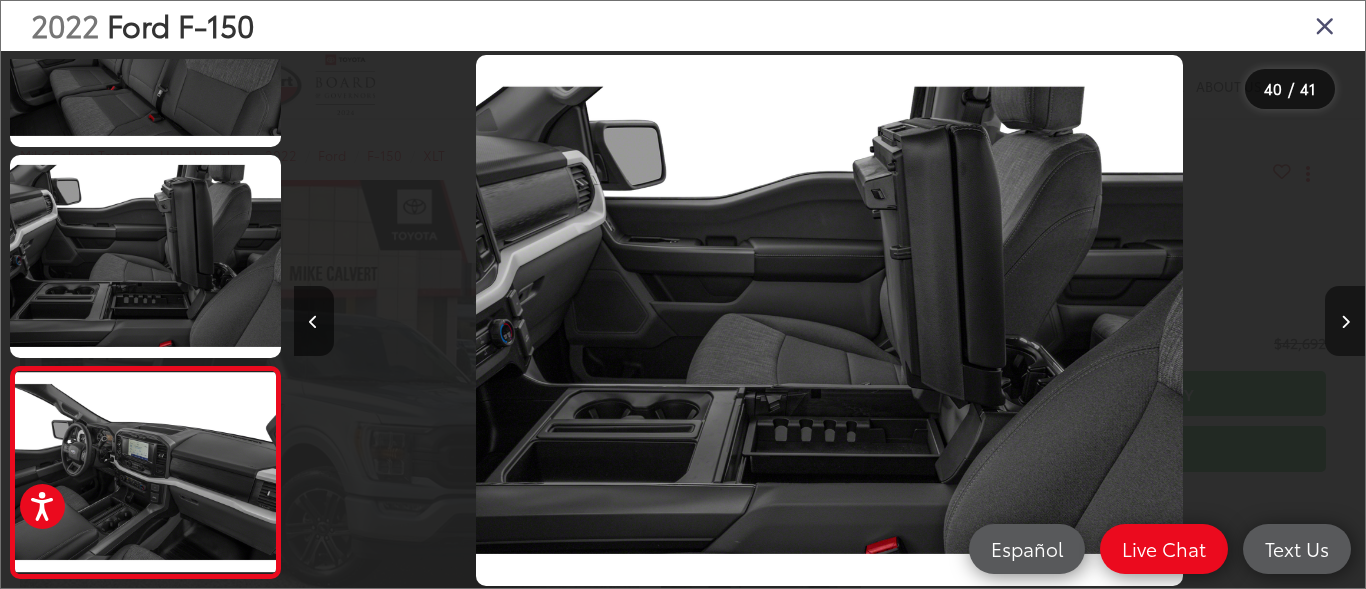 scroll, scrollTop: 0, scrollLeft: 40838, axis: horizontal 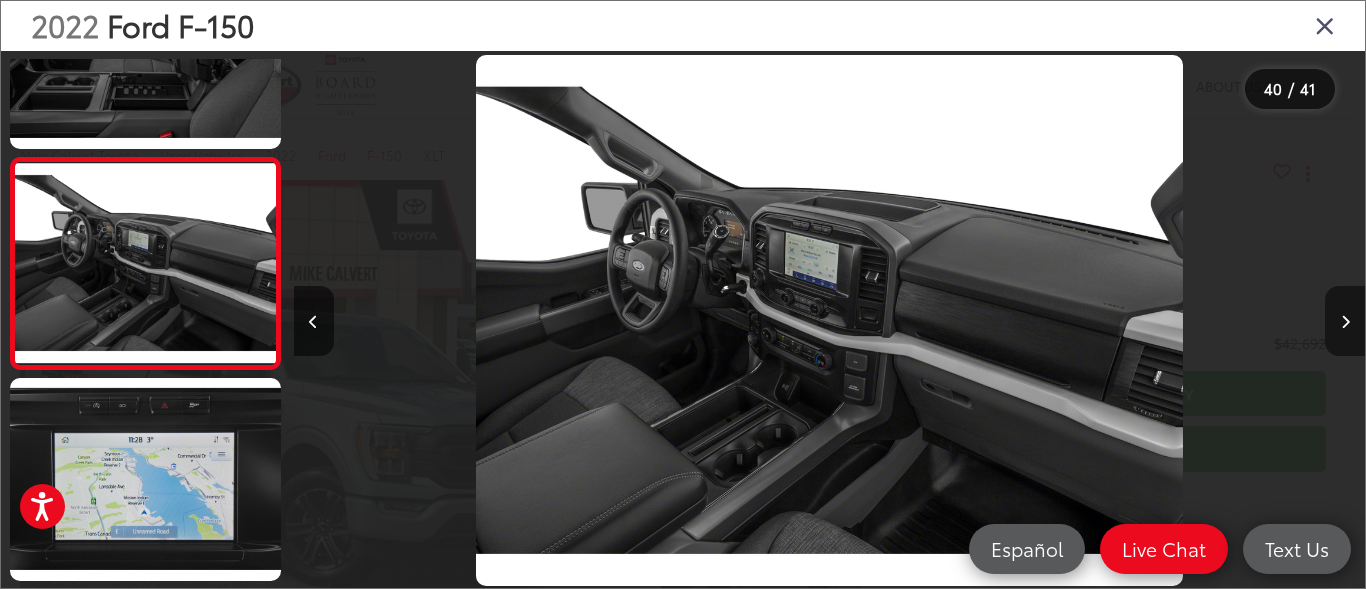 click at bounding box center (1345, 322) 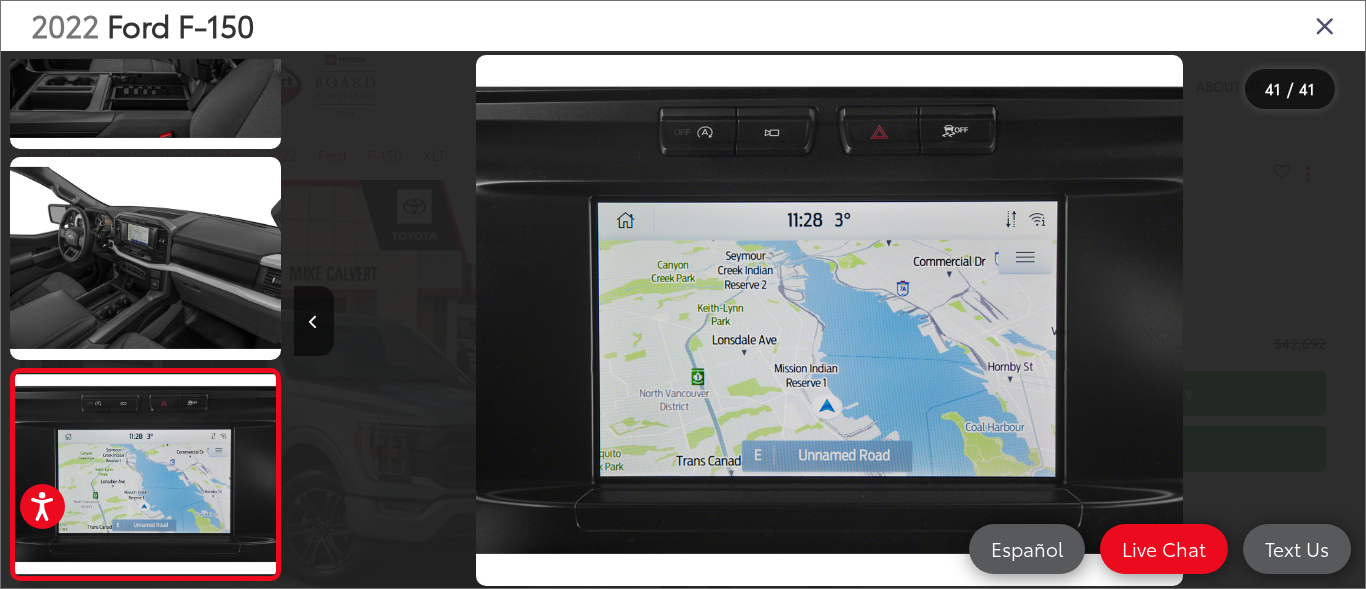click at bounding box center [1231, 320] 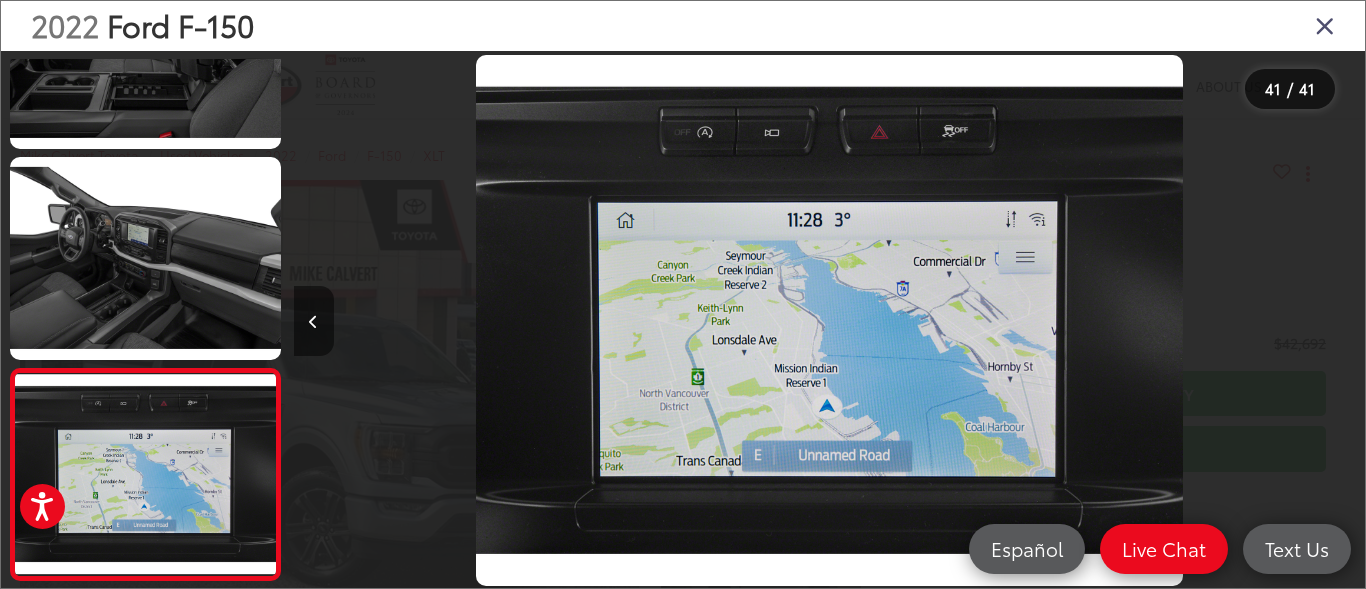 click at bounding box center [313, 322] 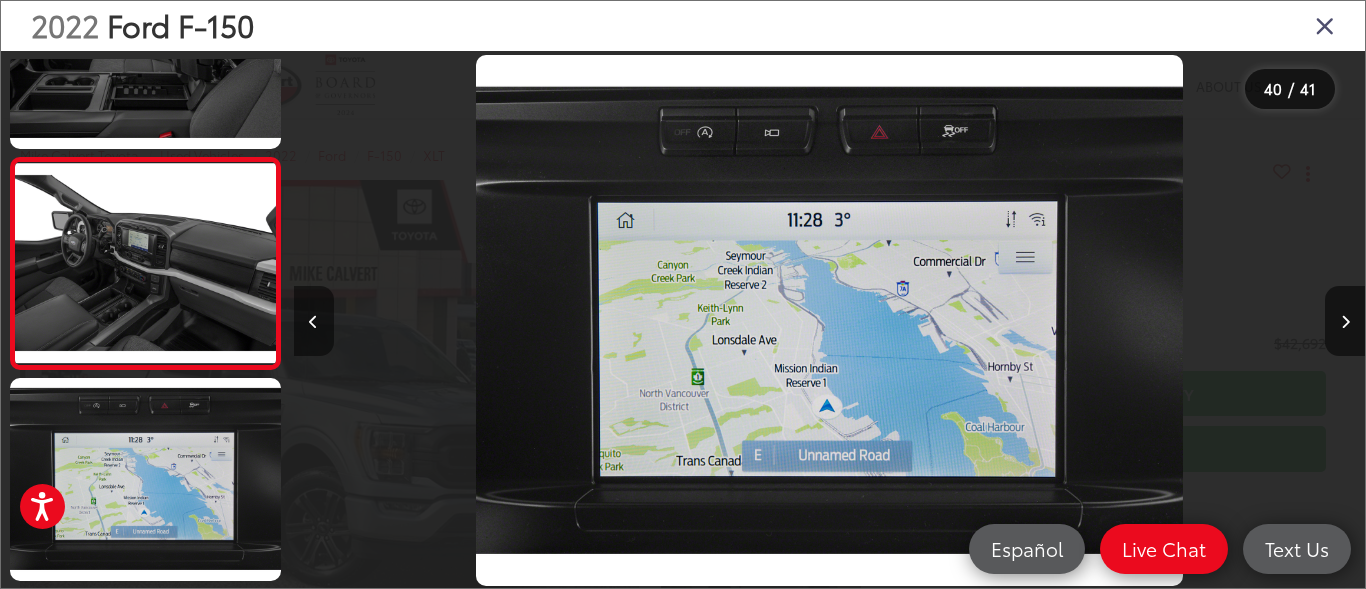 scroll, scrollTop: 8136, scrollLeft: 0, axis: vertical 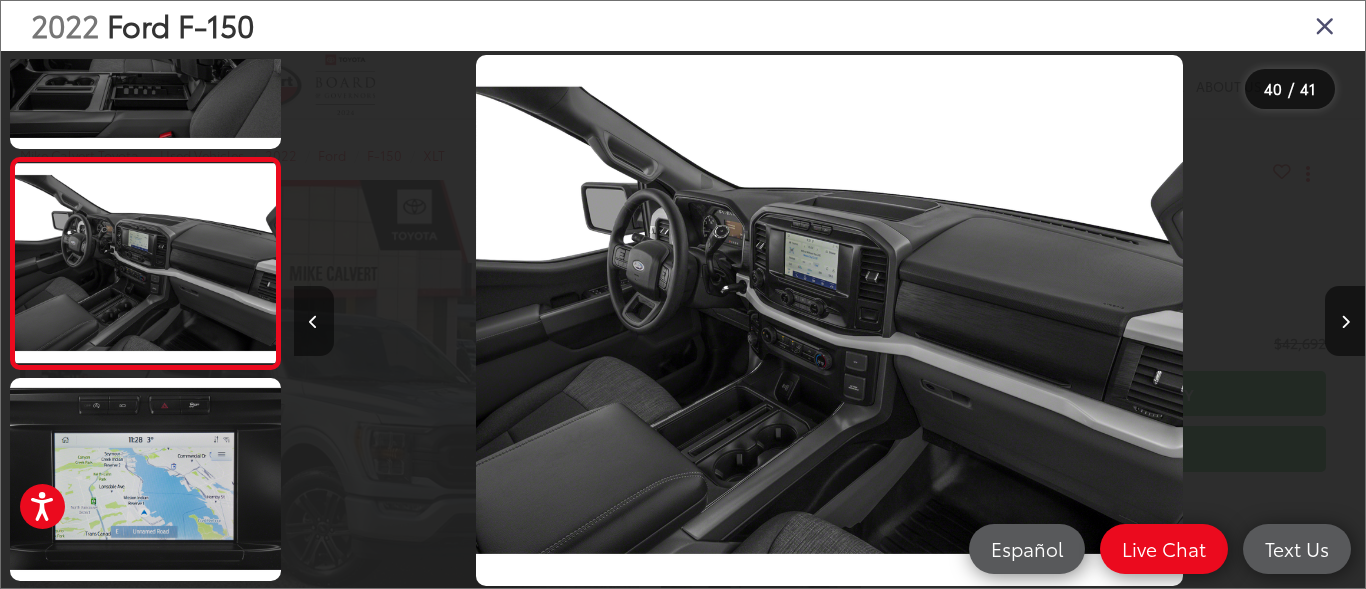 click at bounding box center [313, 322] 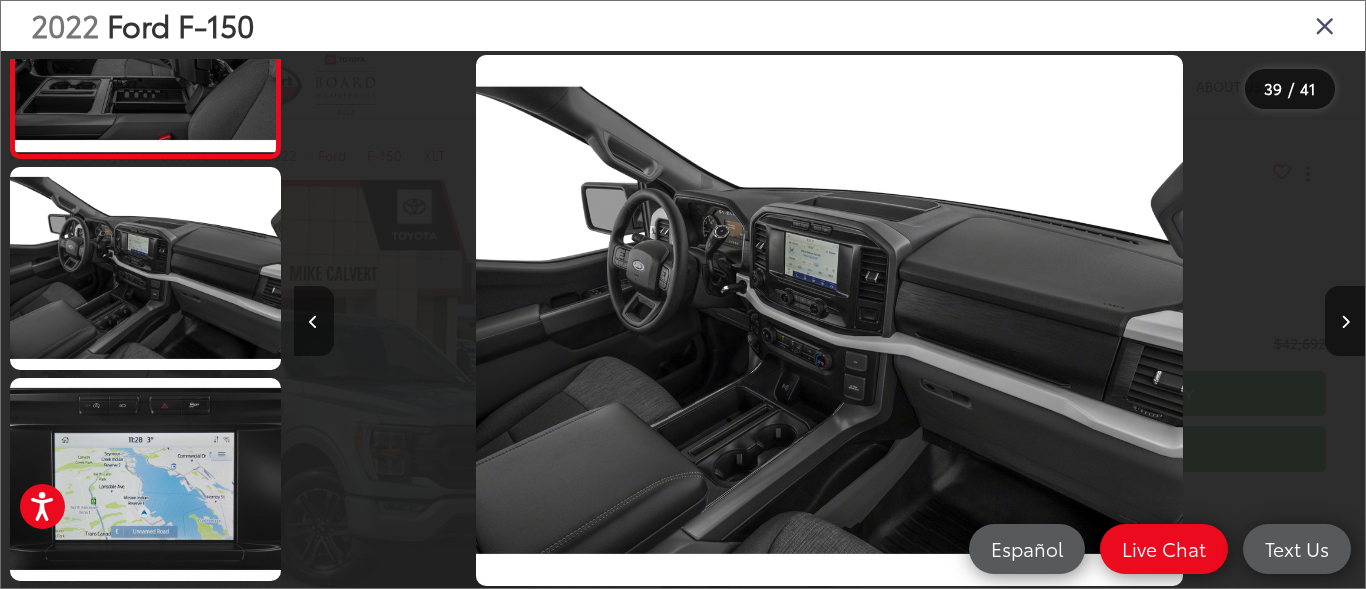 scroll, scrollTop: 7939, scrollLeft: 0, axis: vertical 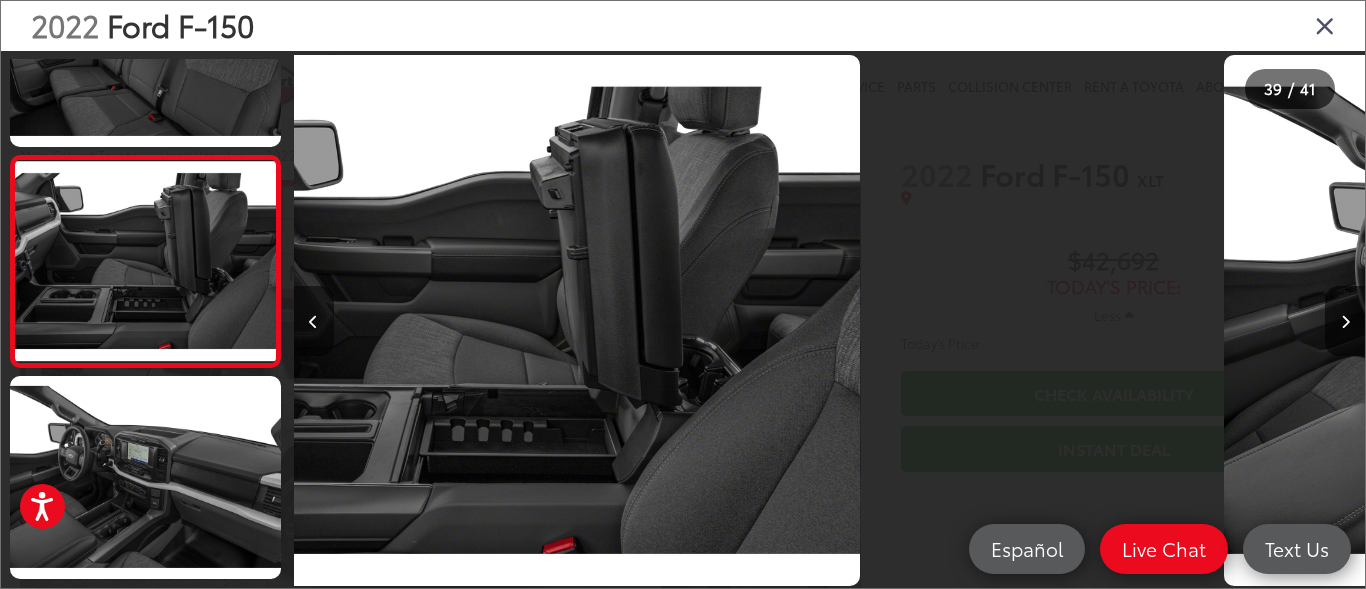click at bounding box center (313, 322) 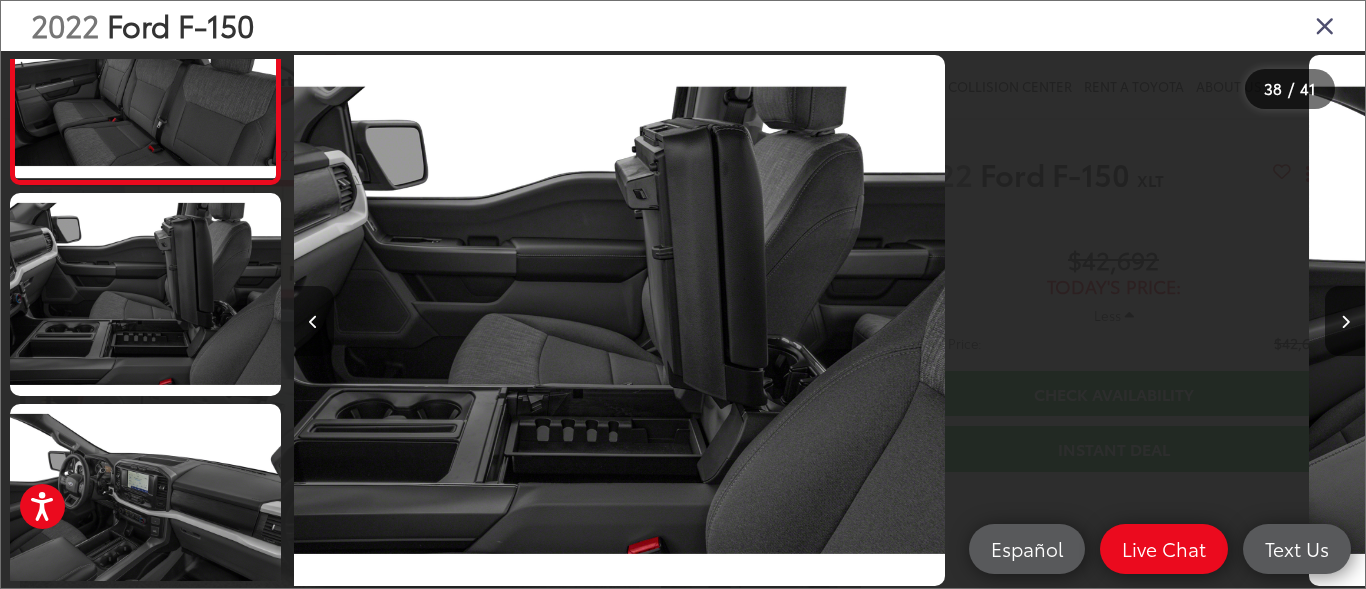click at bounding box center [313, 322] 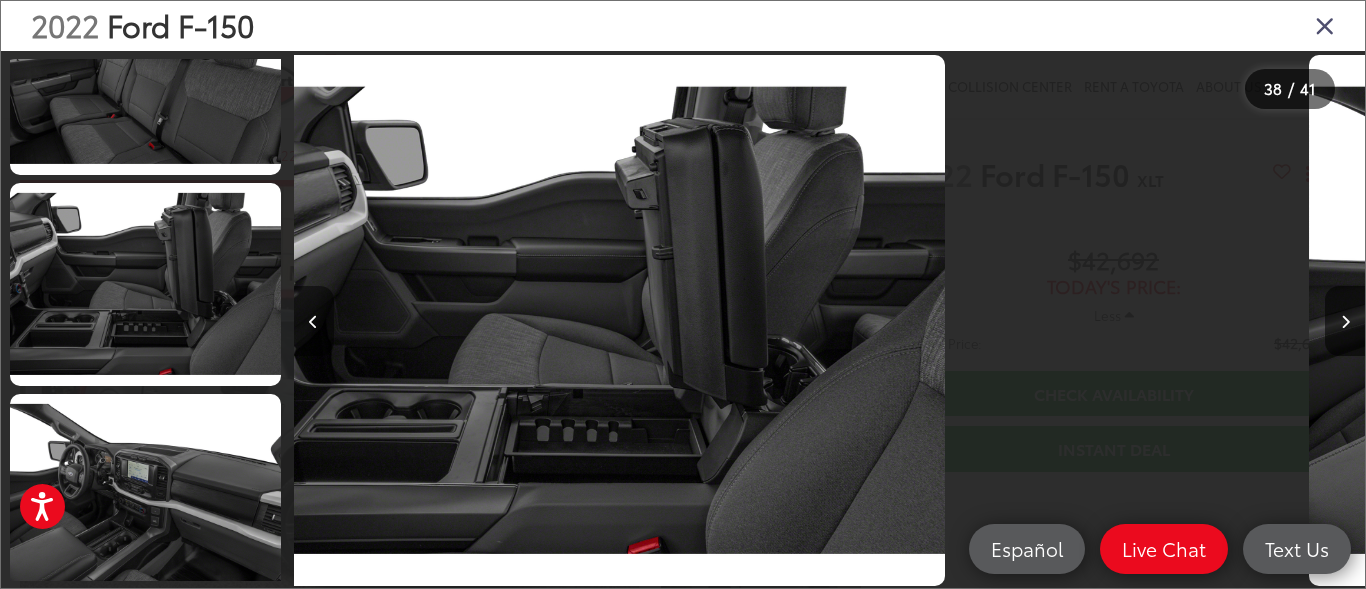 click at bounding box center [313, 322] 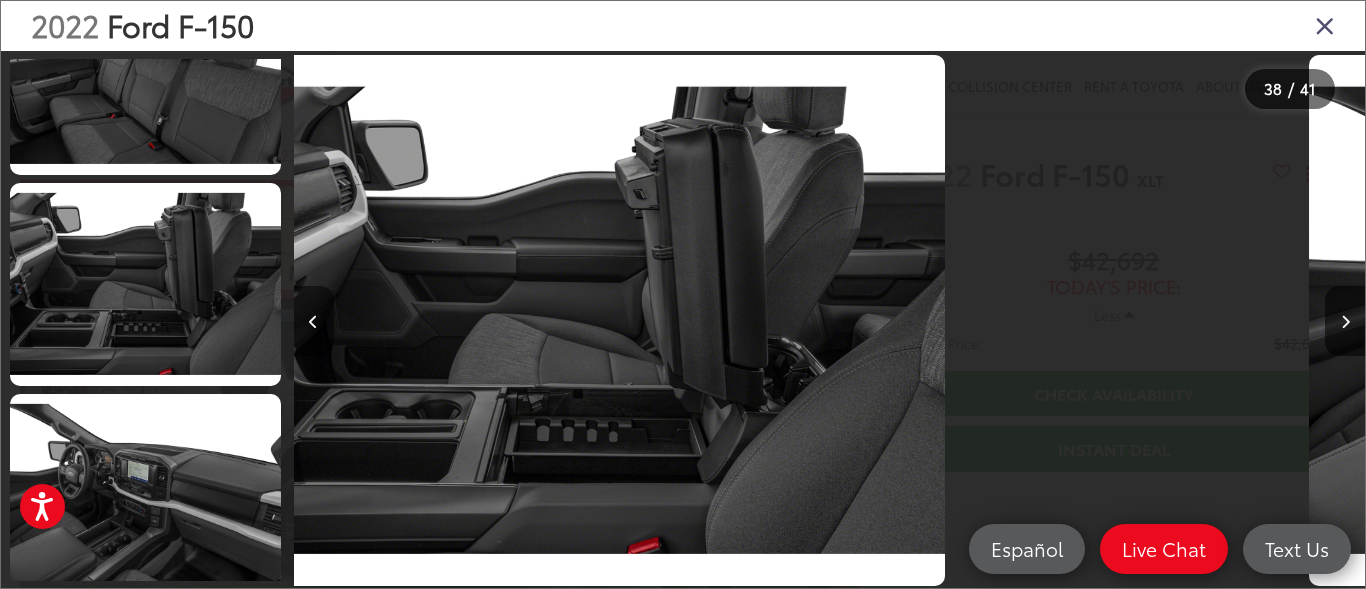 click at bounding box center [313, 322] 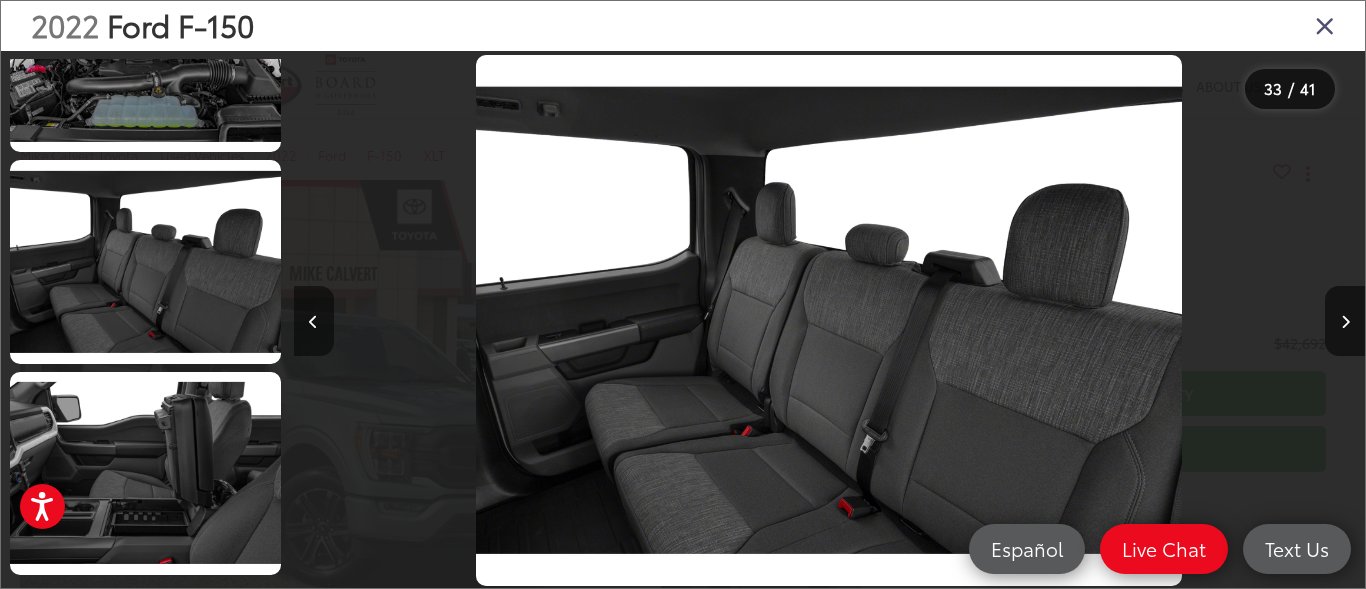 scroll, scrollTop: 7670, scrollLeft: 0, axis: vertical 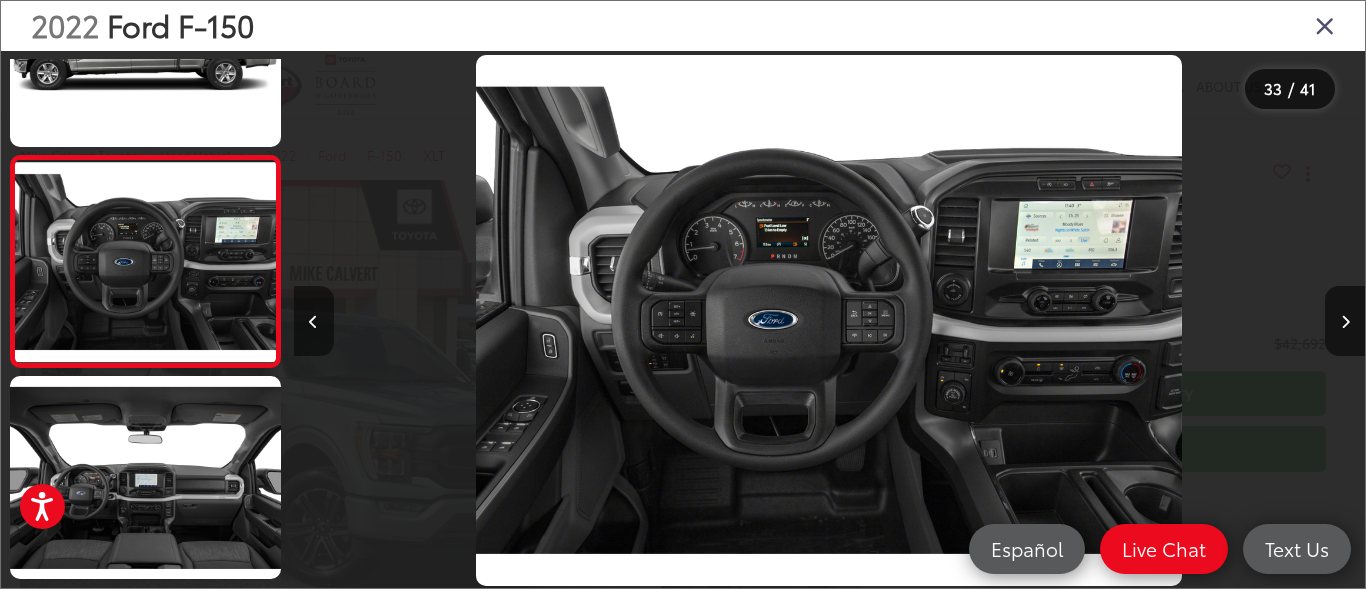 click at bounding box center [313, 322] 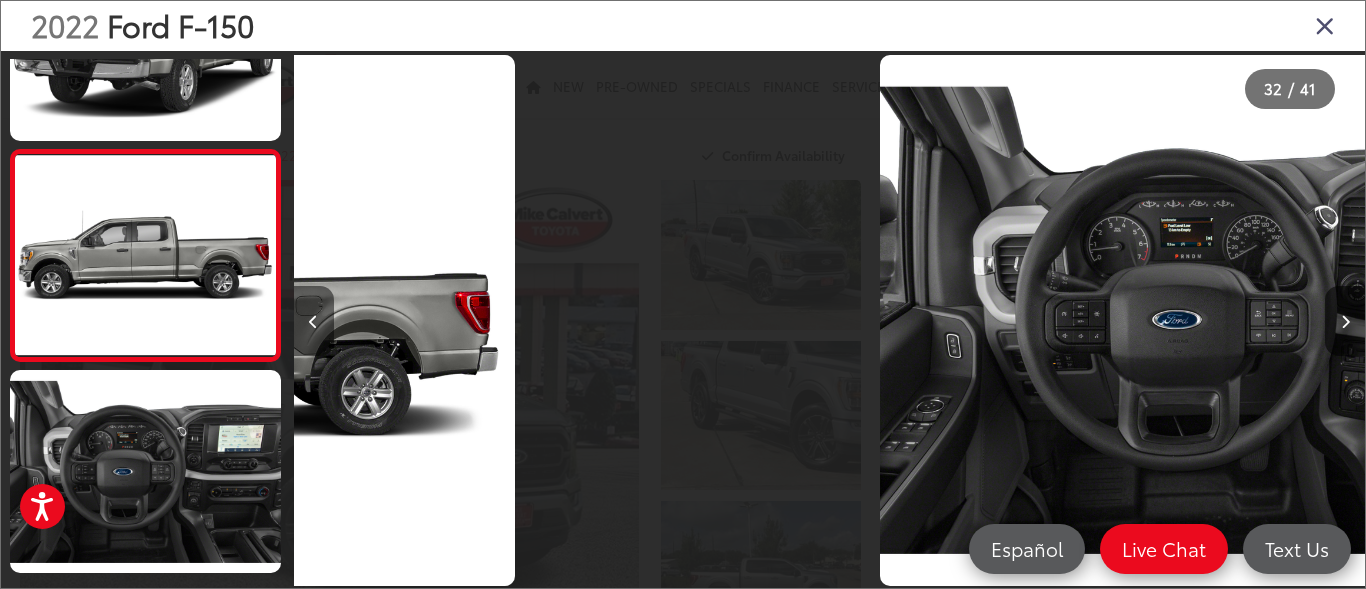 click at bounding box center (313, 322) 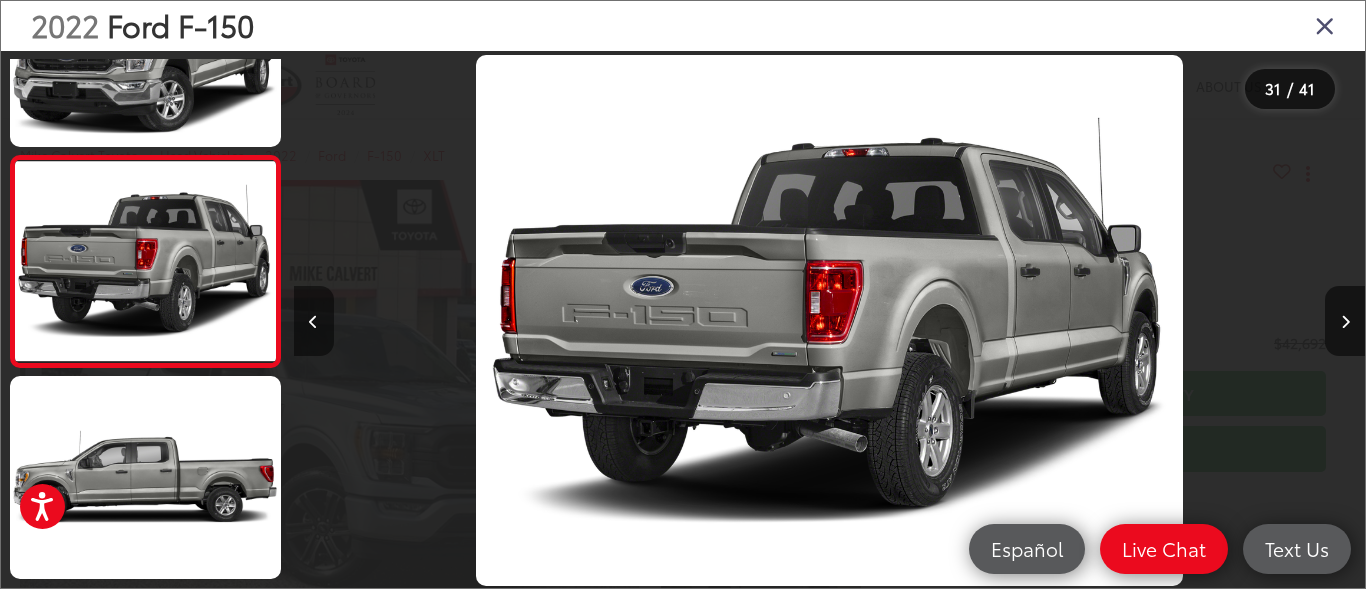 click at bounding box center [313, 322] 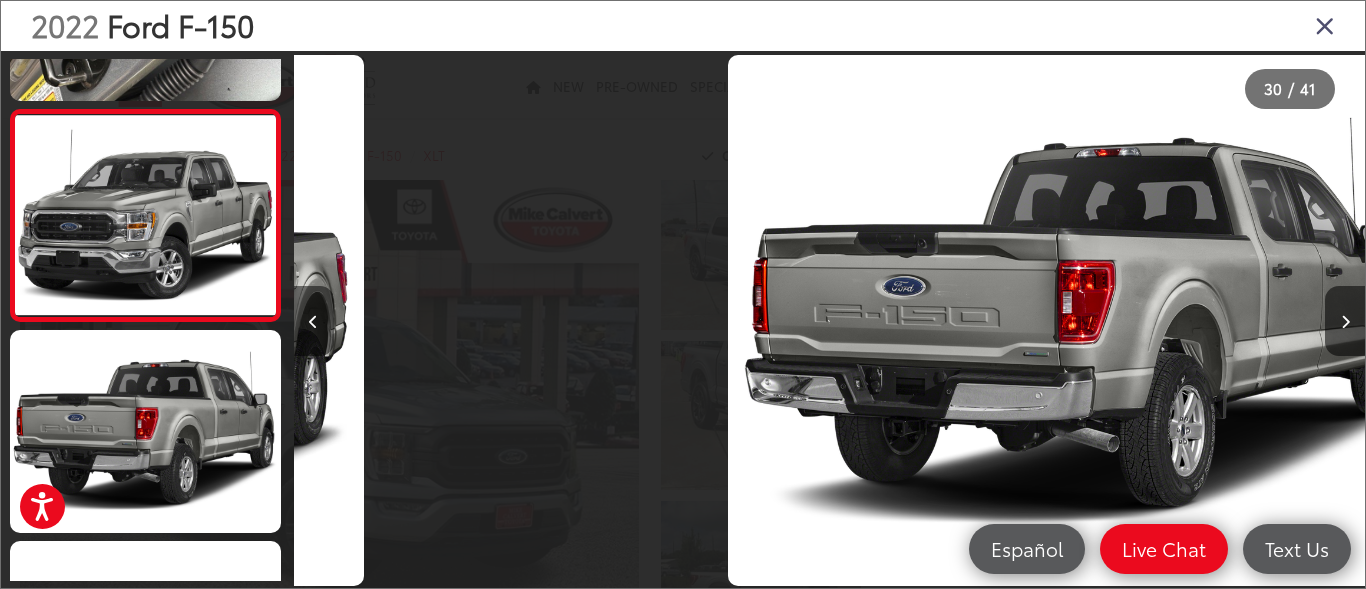 click at bounding box center [313, 322] 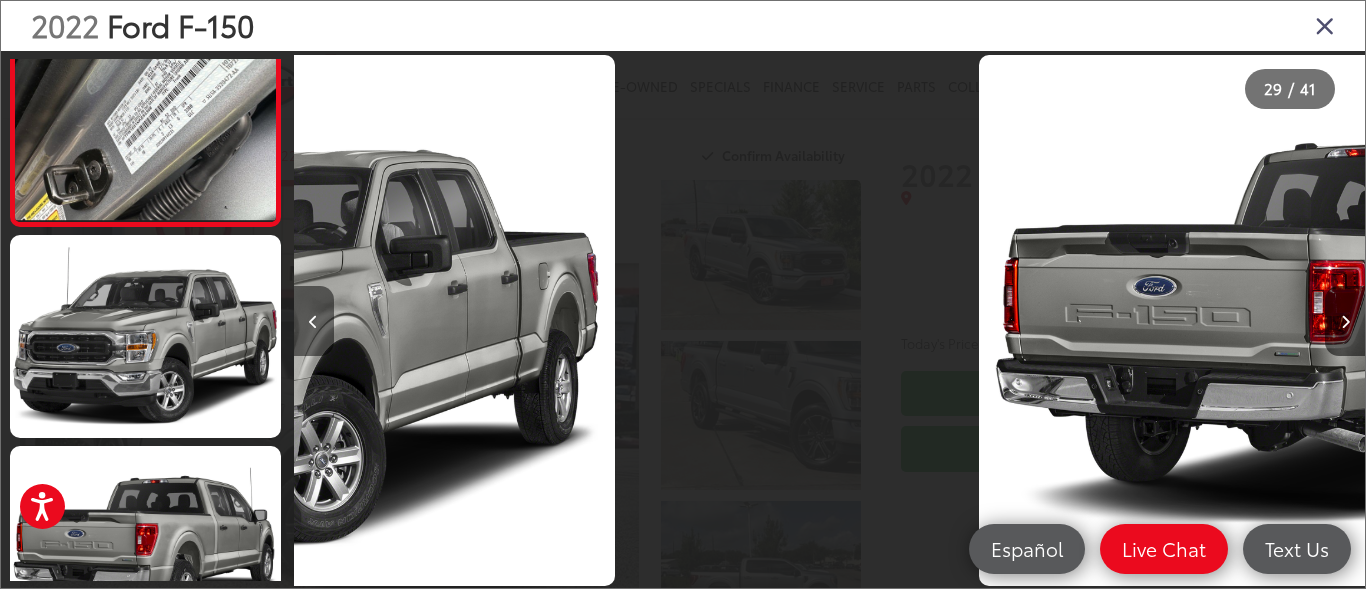 click at bounding box center [313, 322] 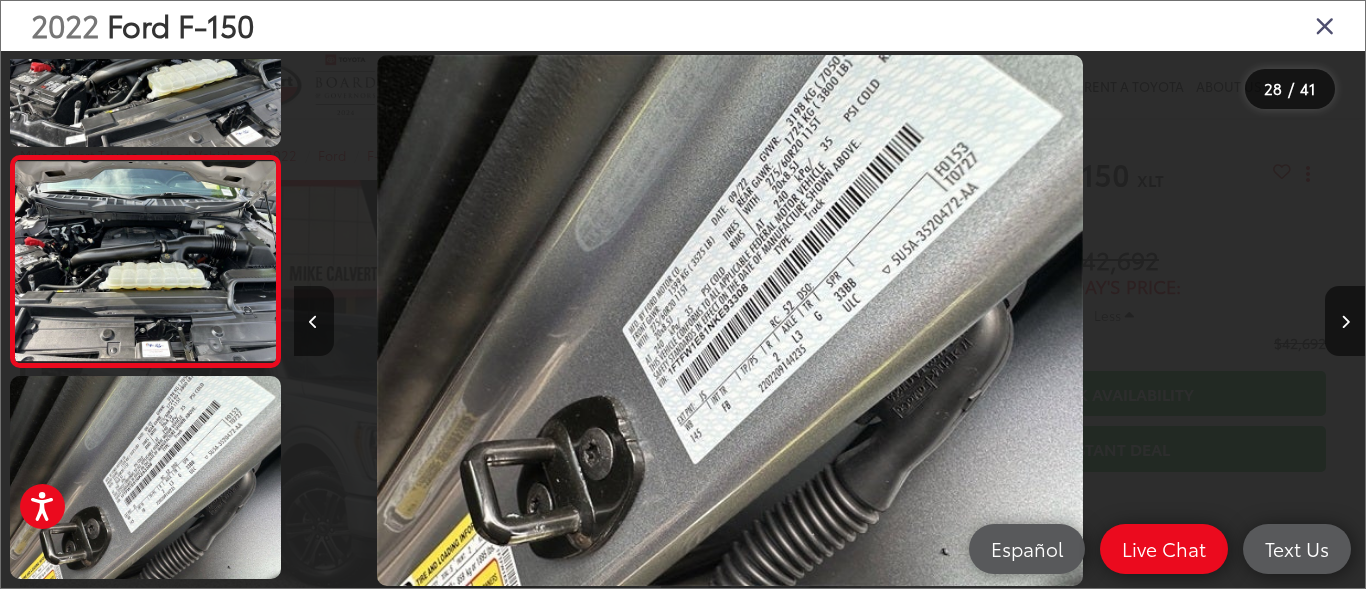 click at bounding box center [313, 322] 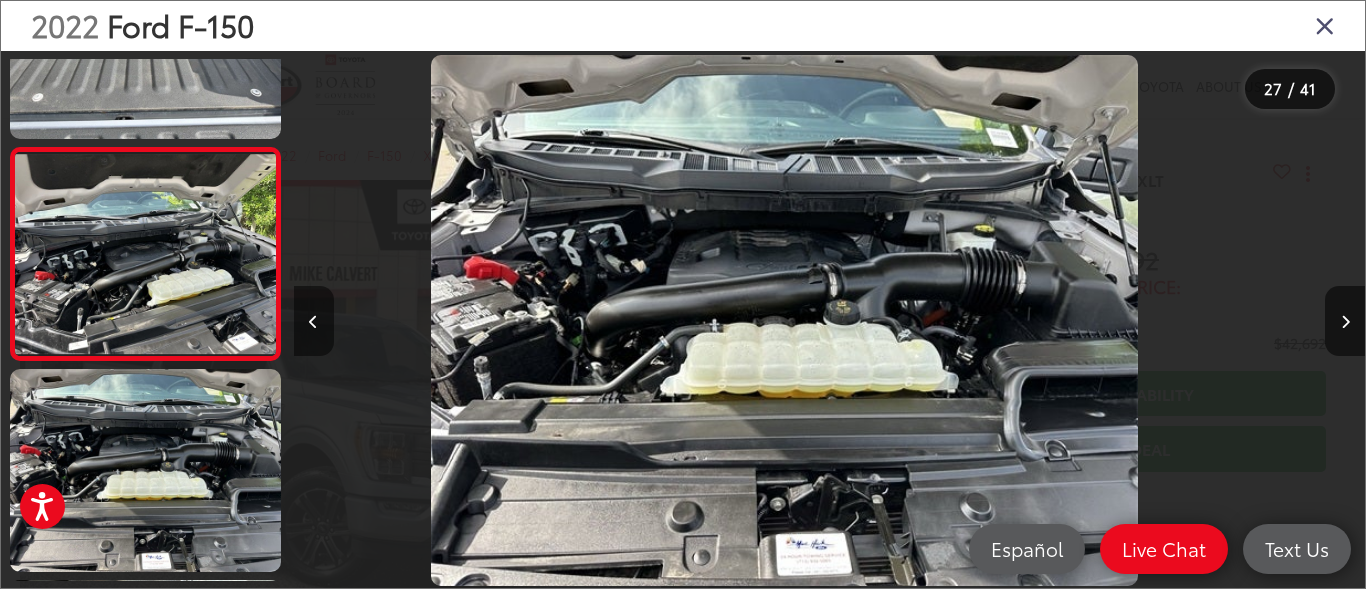 click at bounding box center (313, 322) 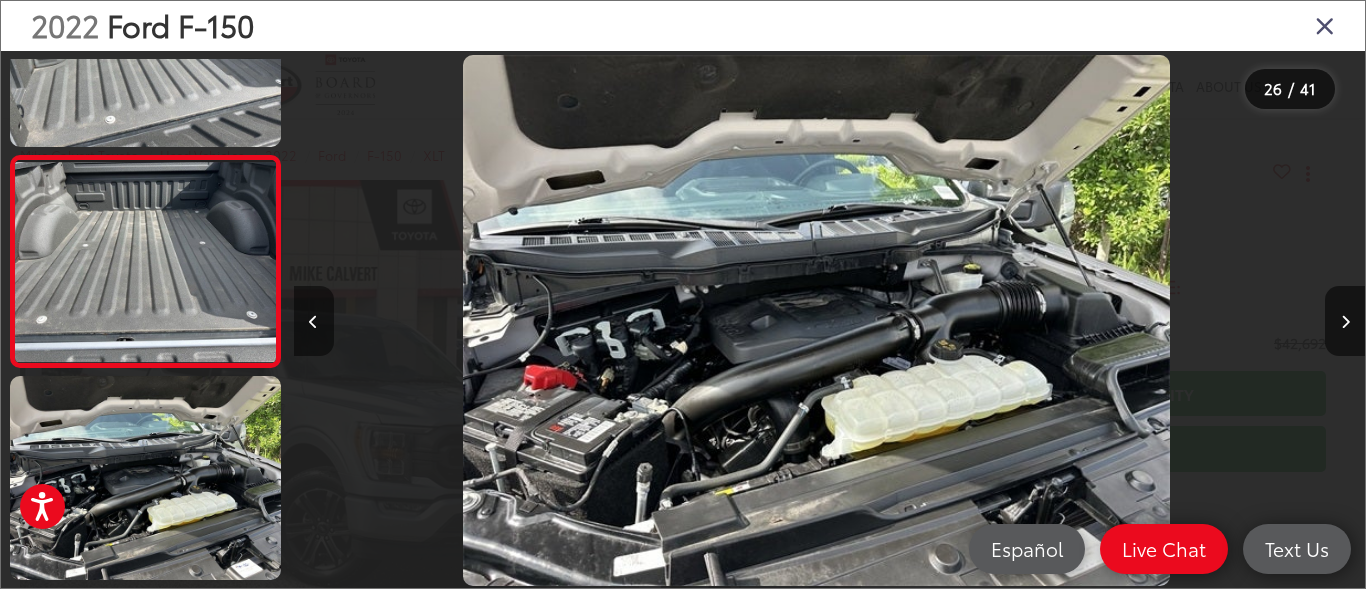 click at bounding box center (313, 322) 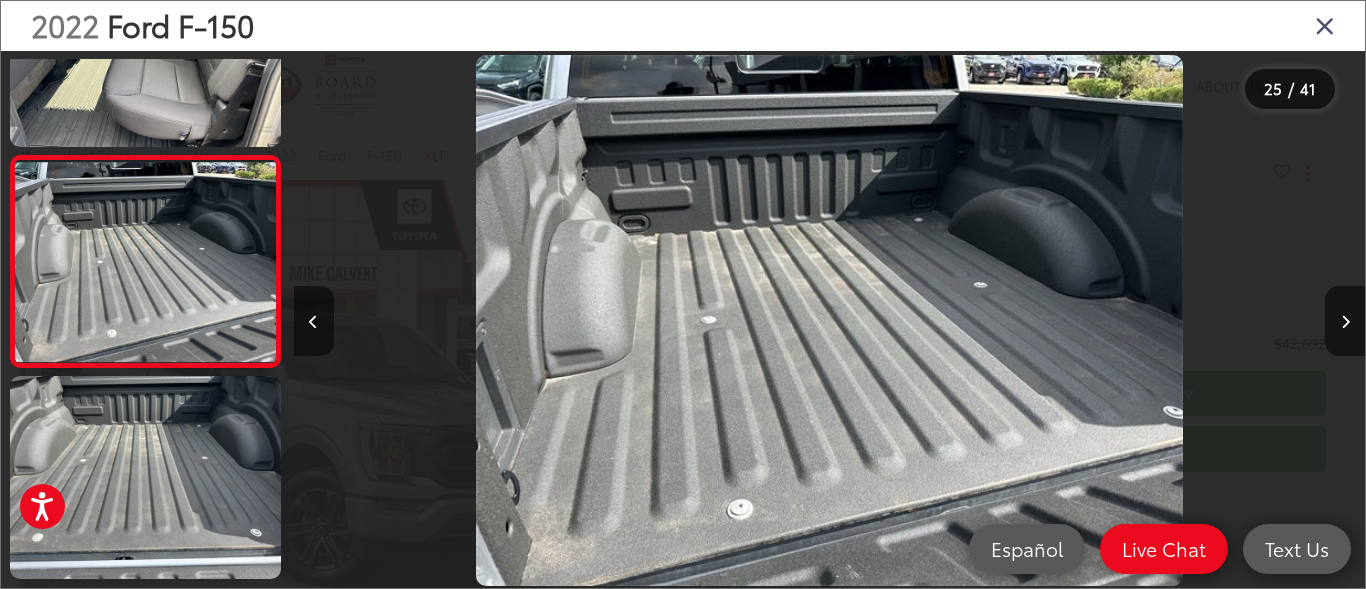 click at bounding box center (313, 322) 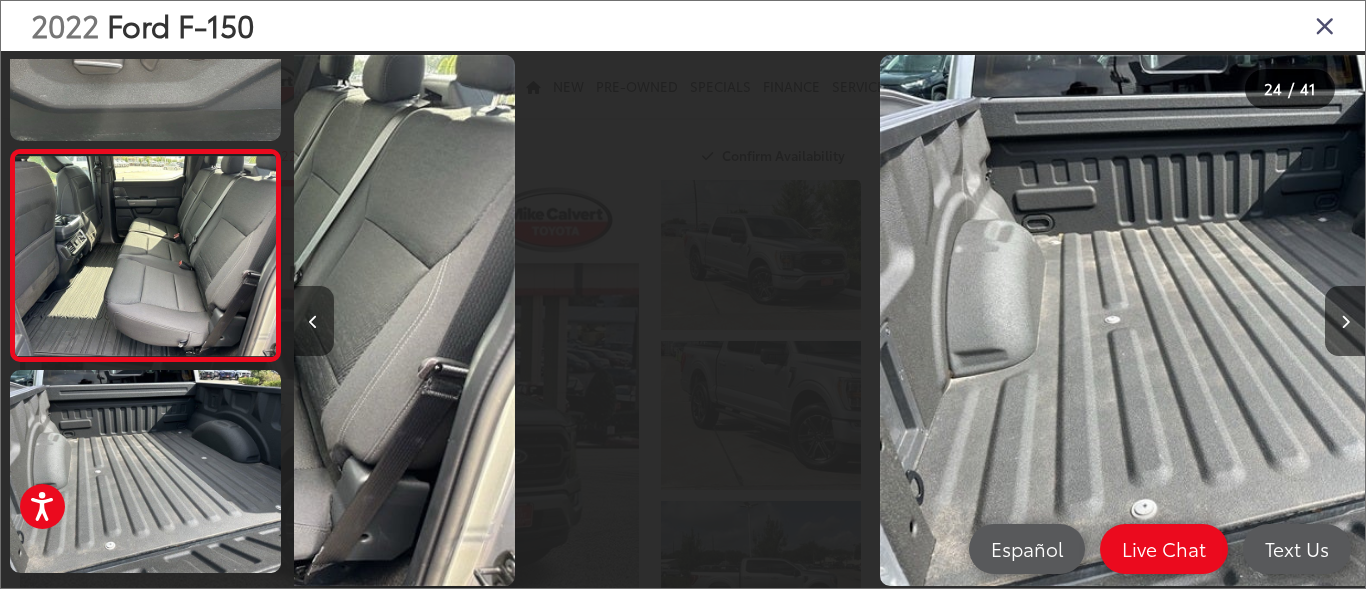 click at bounding box center (313, 322) 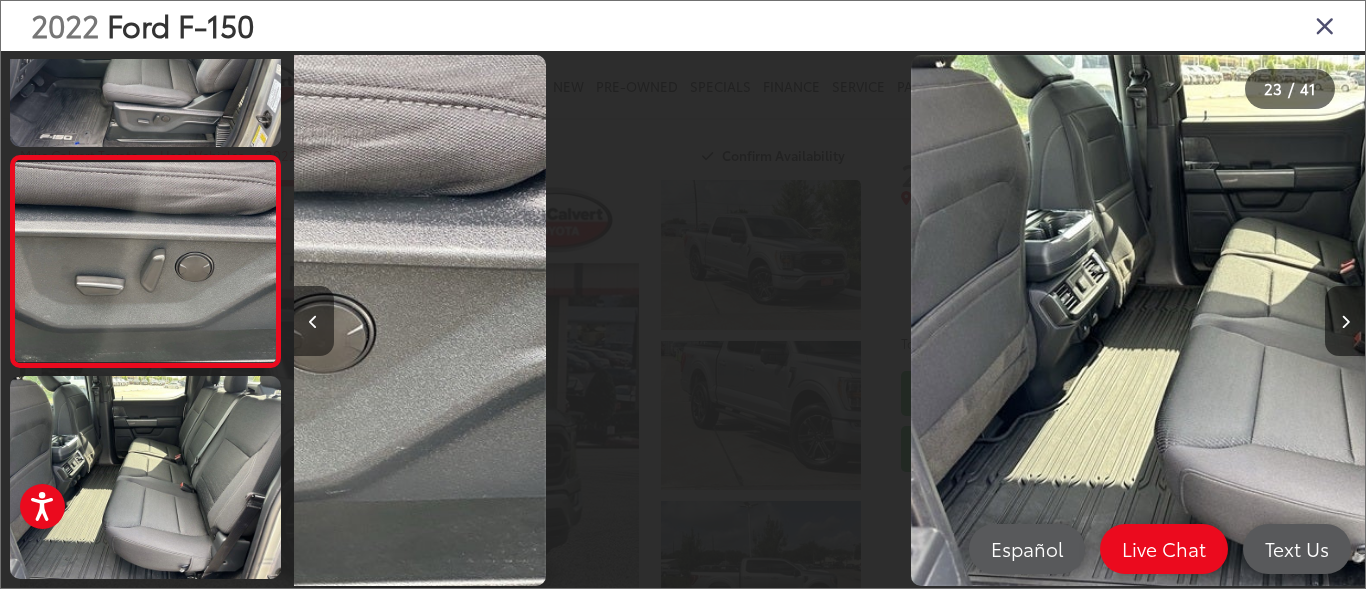 click at bounding box center (313, 322) 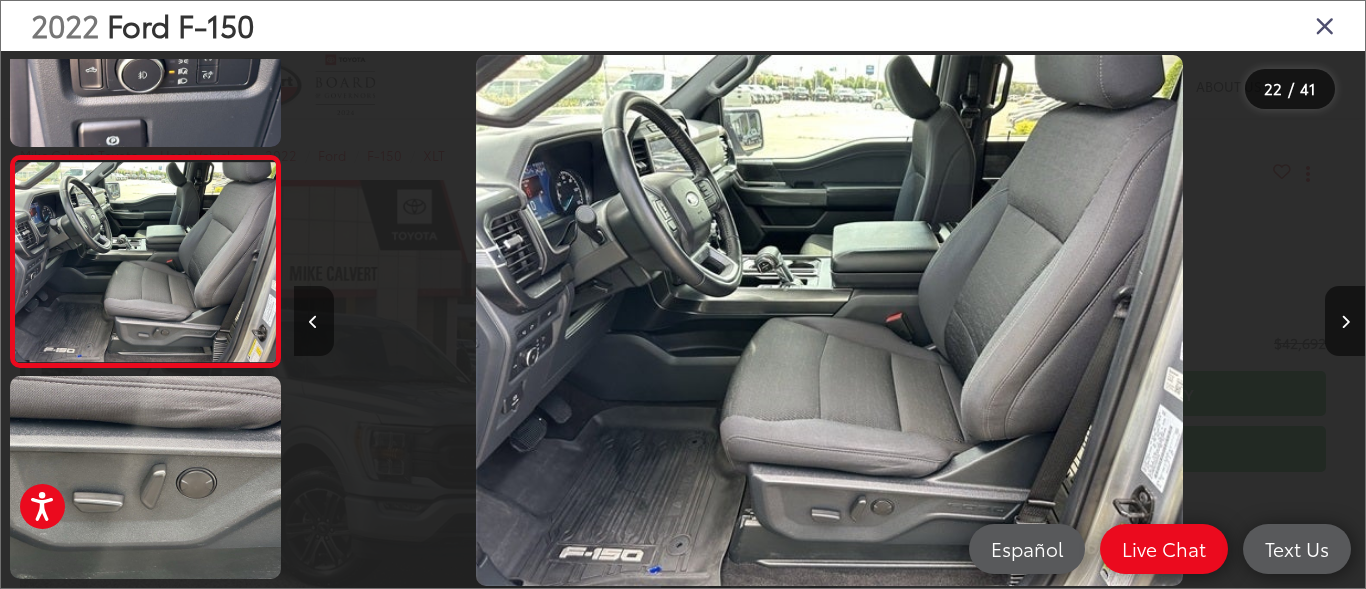 click at bounding box center (313, 322) 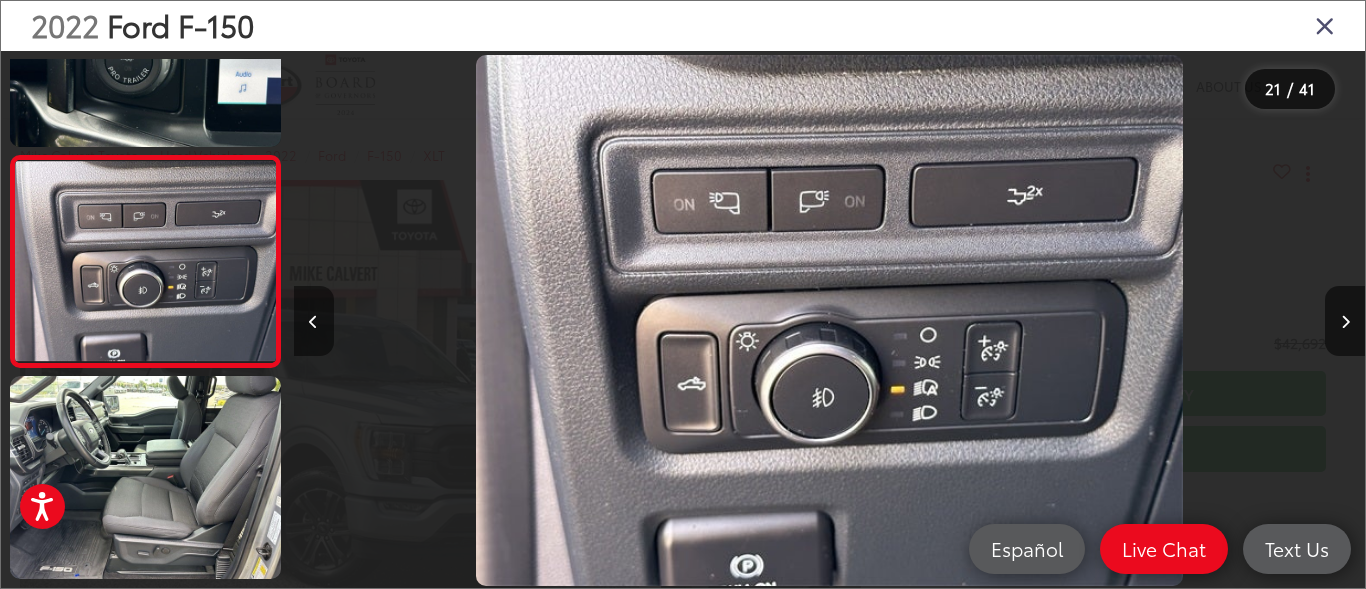 click at bounding box center (313, 322) 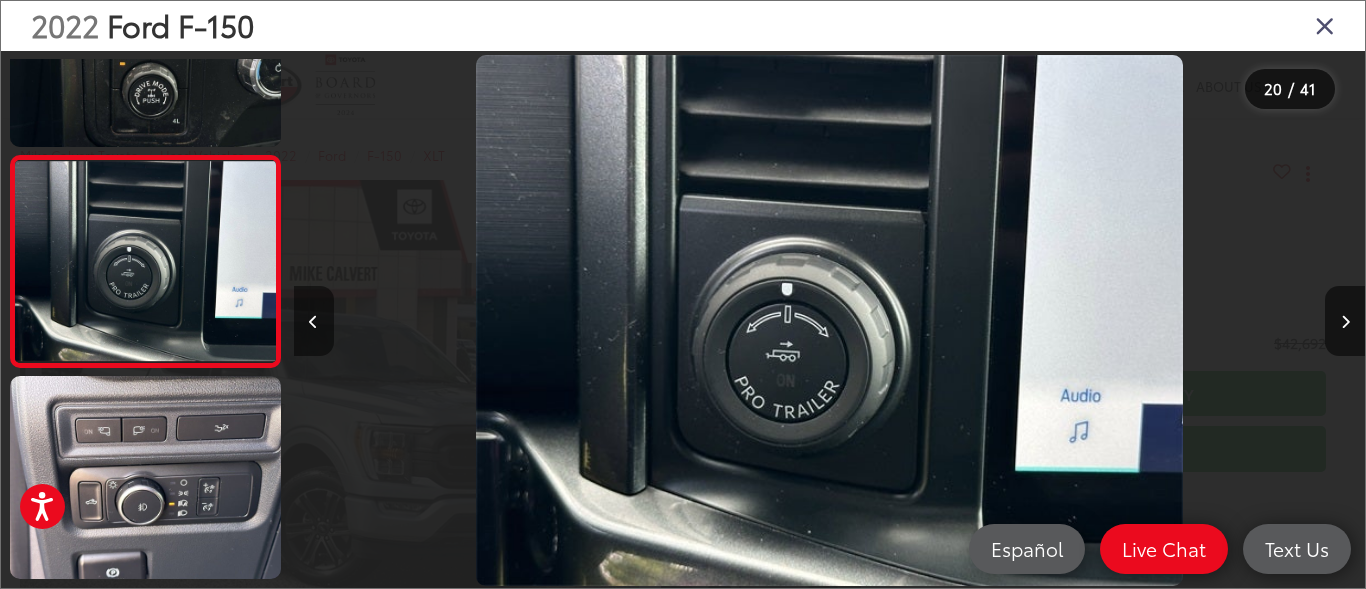 click at bounding box center (313, 322) 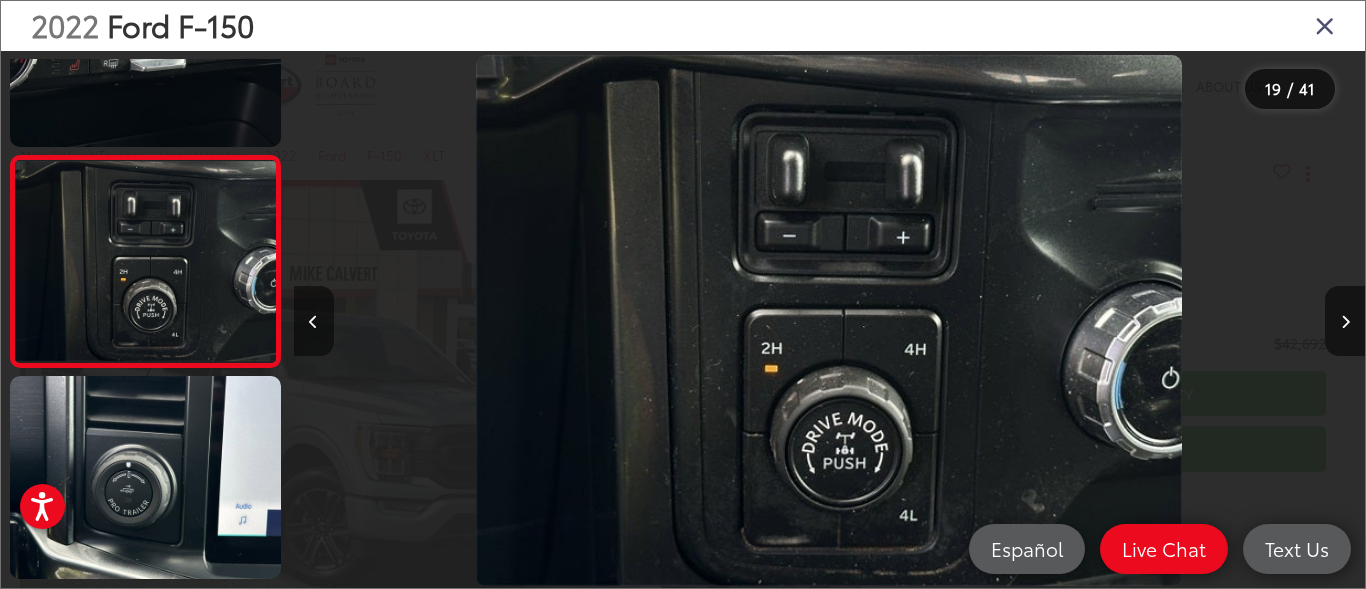 click at bounding box center (313, 322) 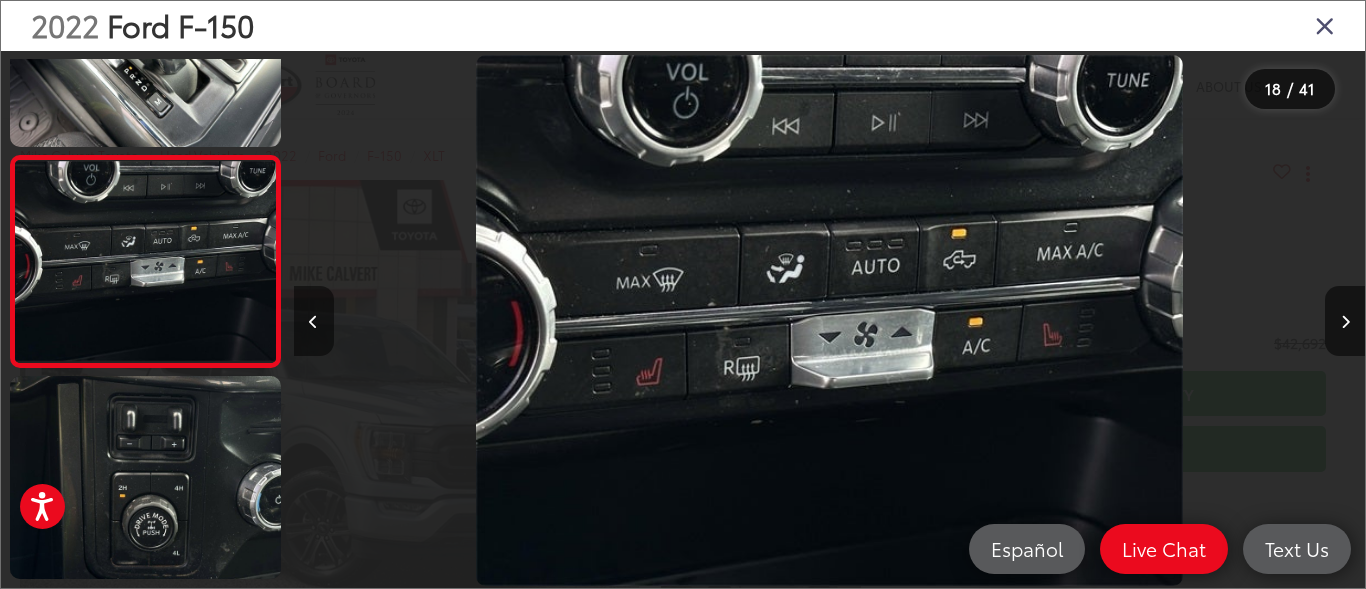 click at bounding box center (313, 322) 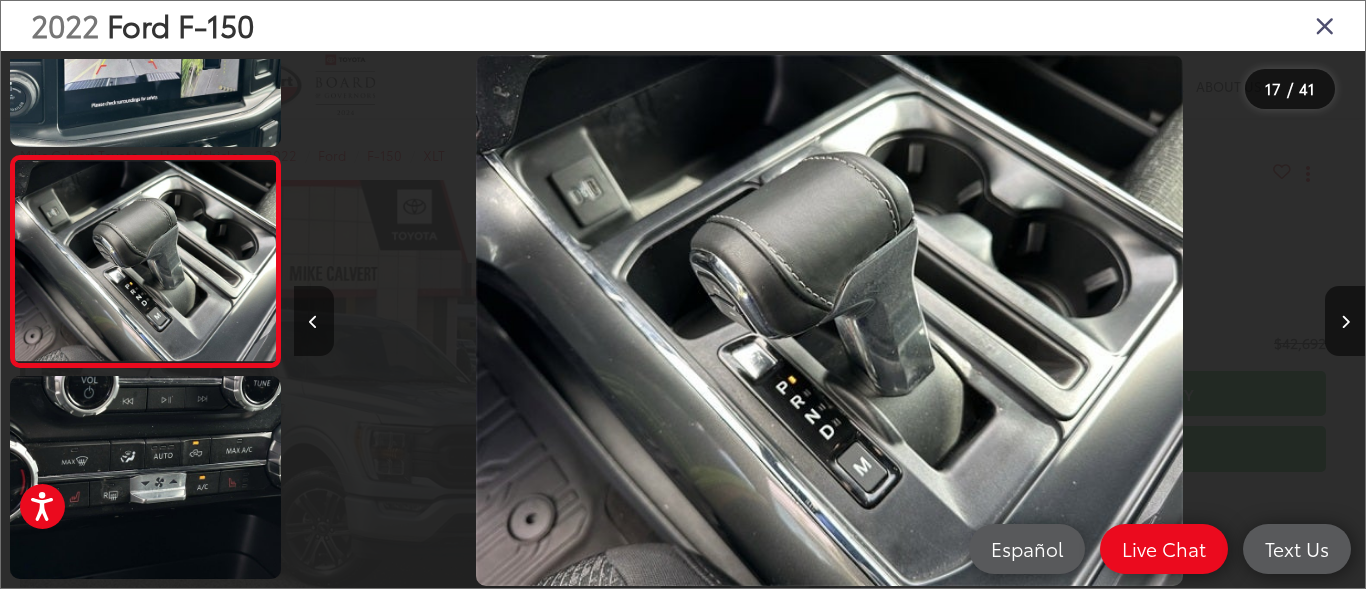 click at bounding box center (313, 322) 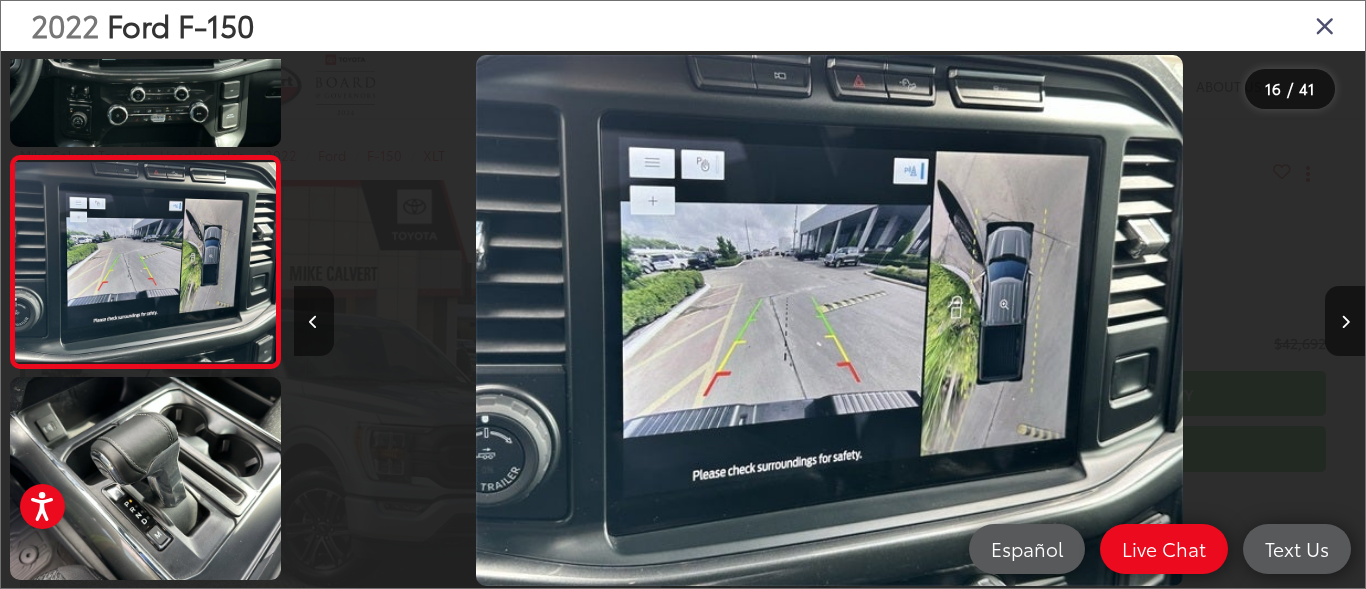 click at bounding box center (313, 322) 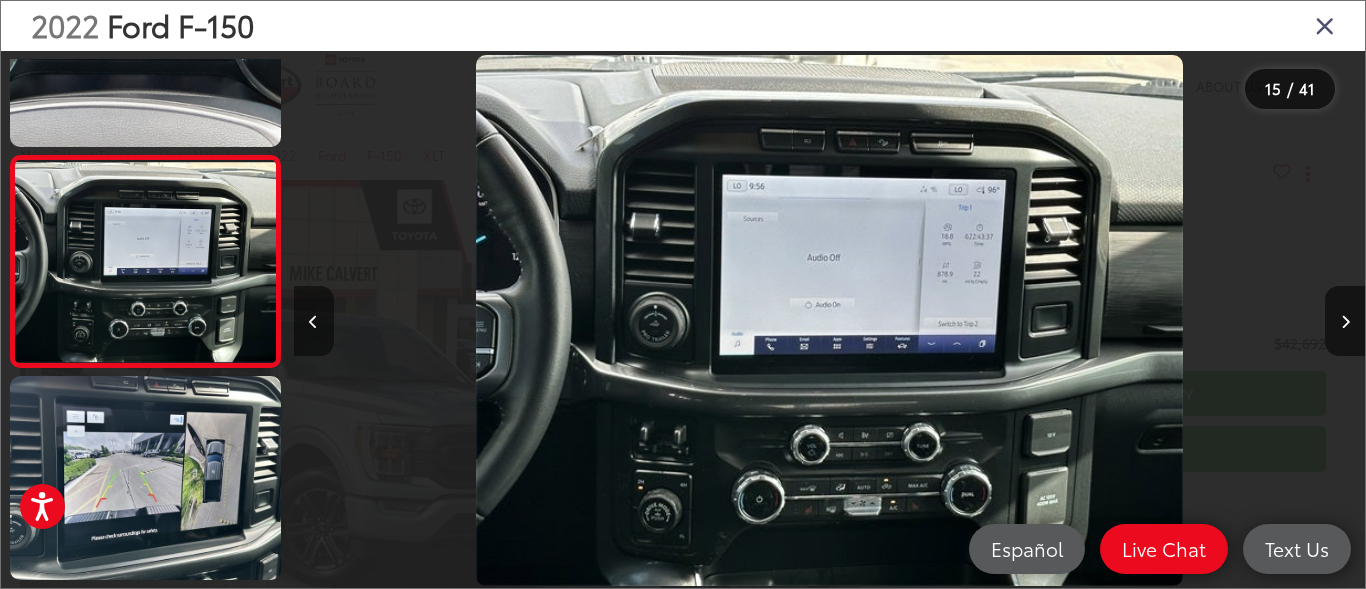 click at bounding box center [313, 322] 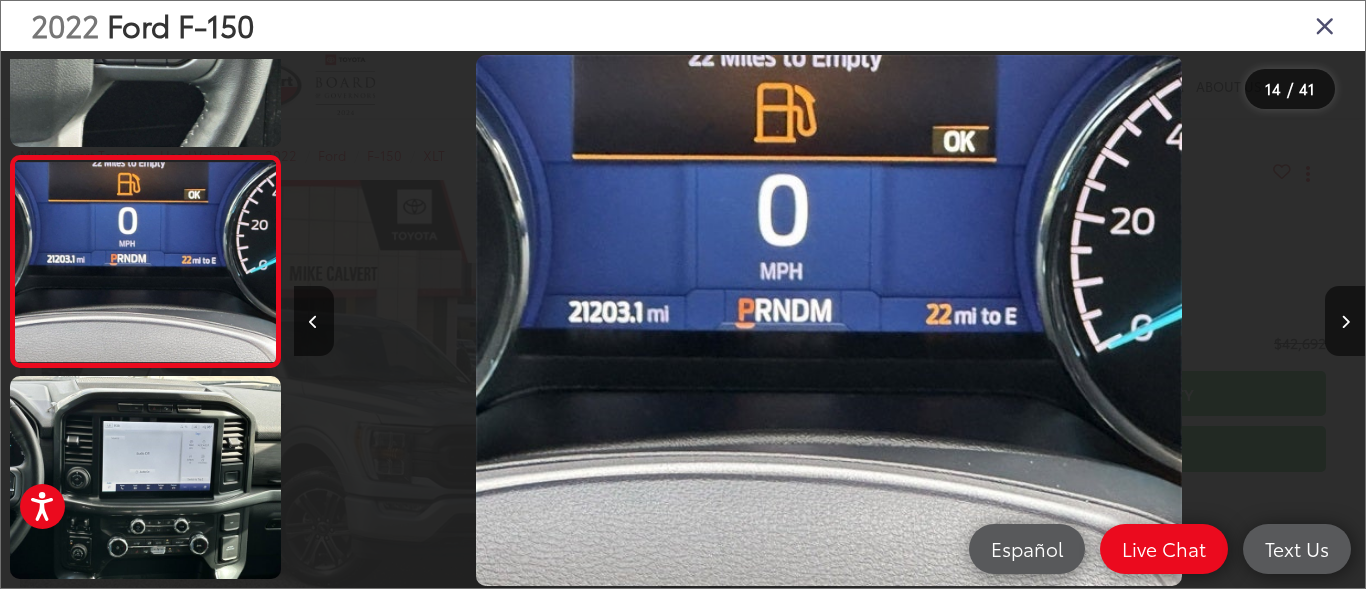 click at bounding box center [1325, 25] 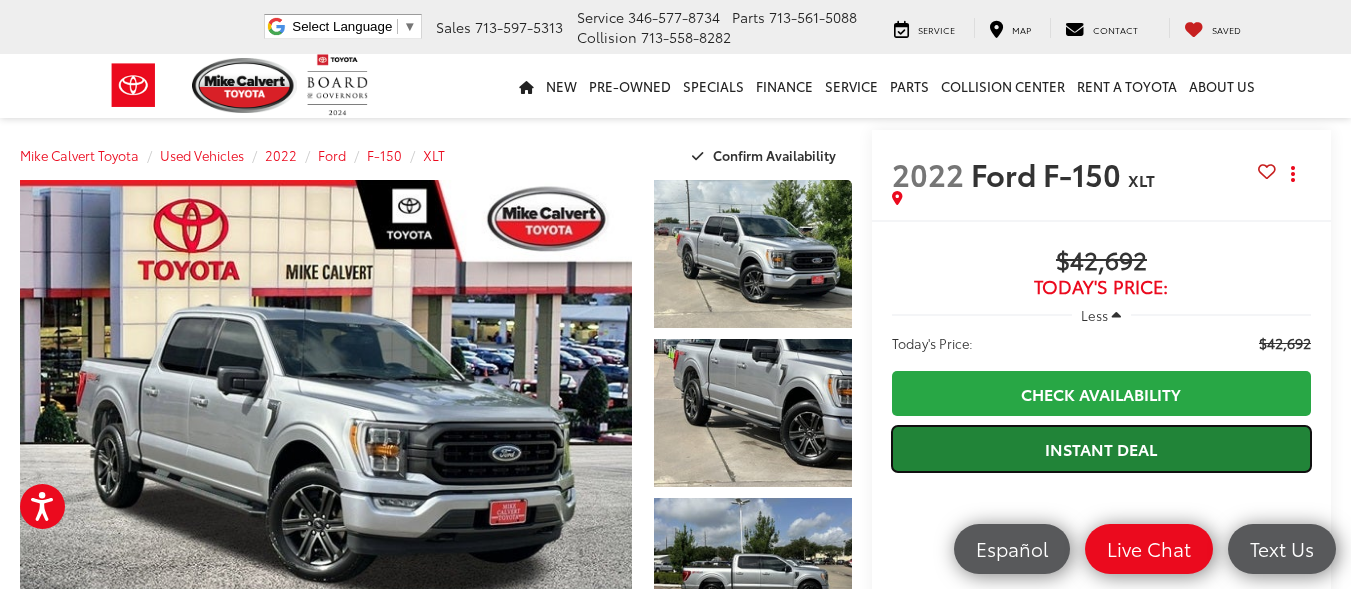 click on "Instant Deal" at bounding box center [1101, 448] 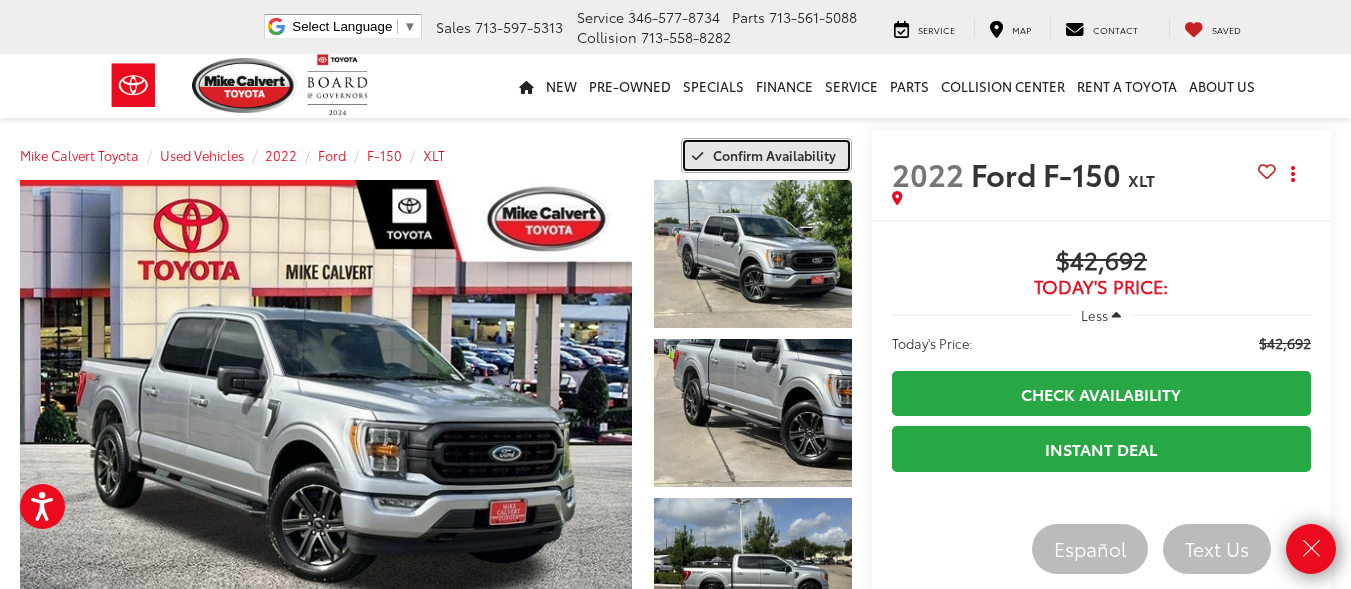 click on "Confirm Availability" at bounding box center [774, 155] 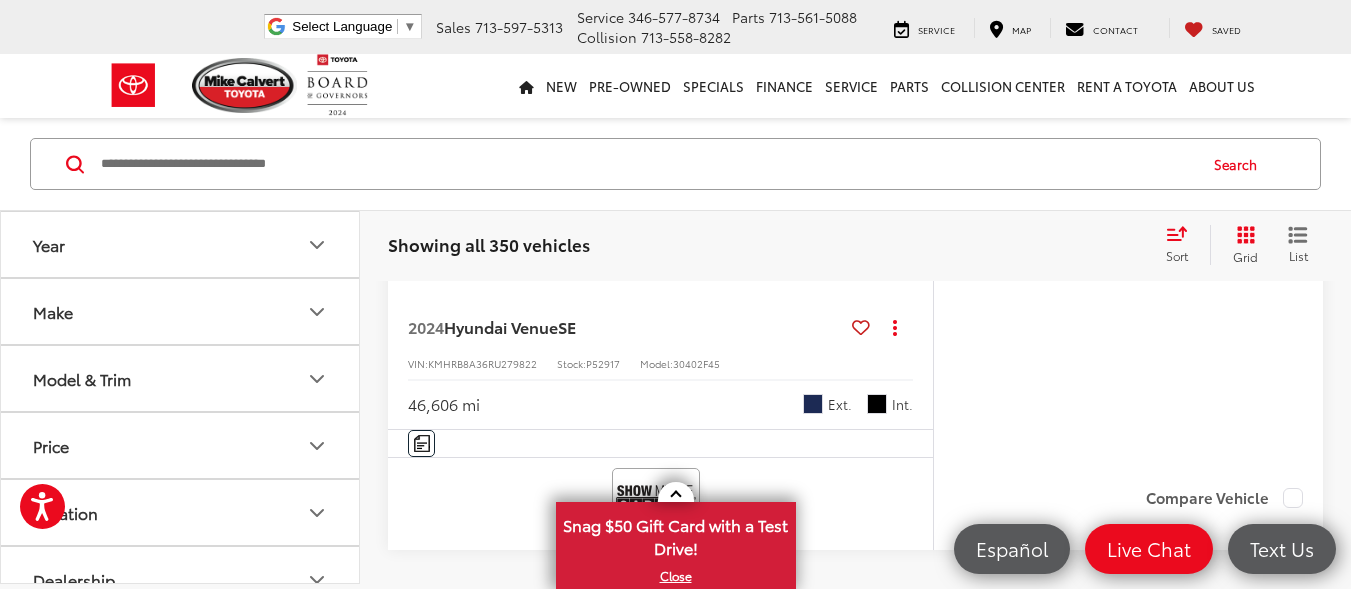 scroll, scrollTop: 8061, scrollLeft: 0, axis: vertical 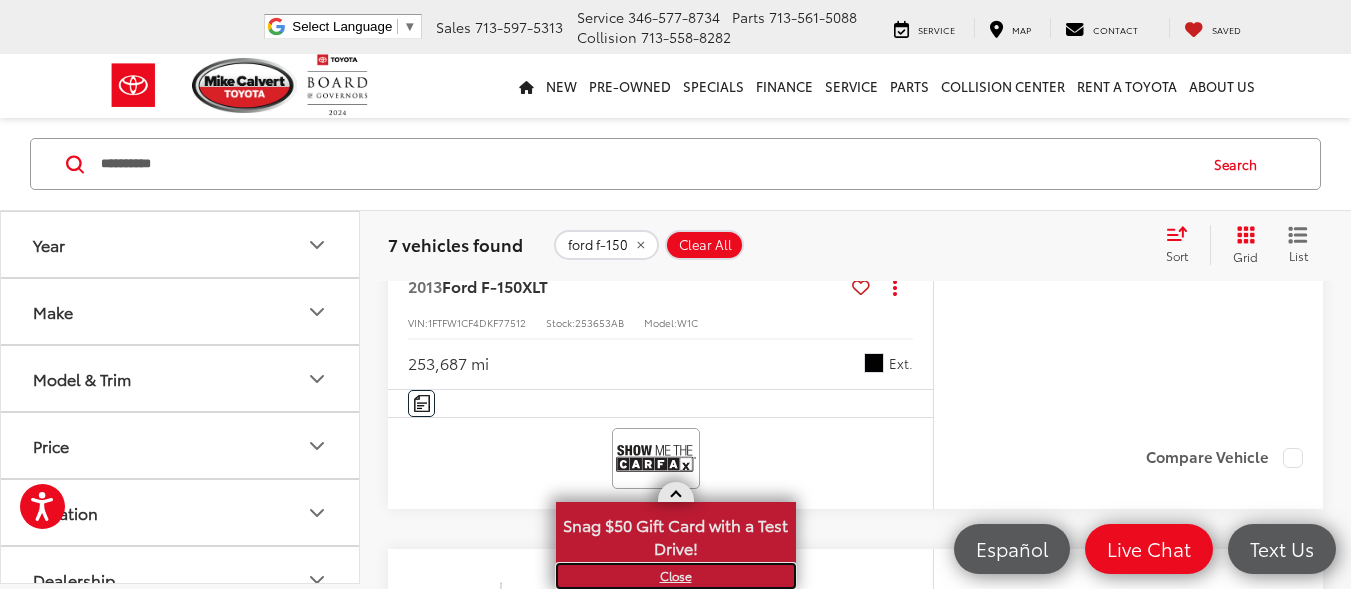 click on "X" at bounding box center (676, 576) 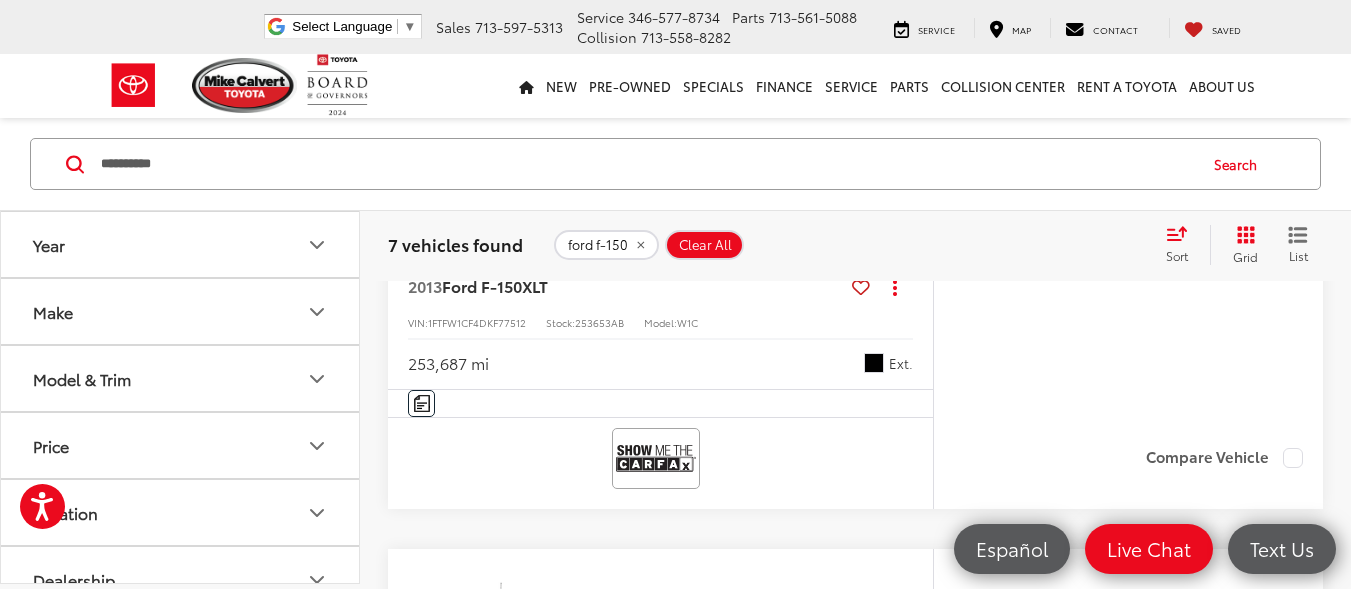 scroll, scrollTop: 6052, scrollLeft: 0, axis: vertical 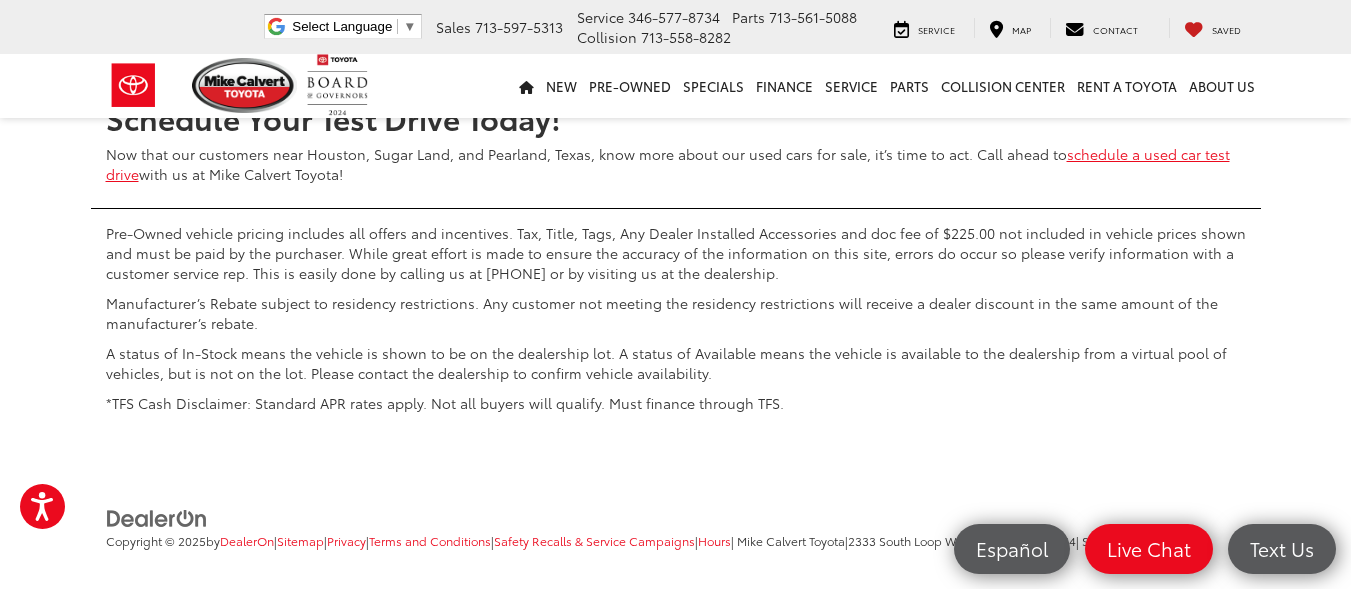 click on "Pre-Owned vehicle pricing includes all offers and incentives. Tax, Title, Tags, Any Dealer Installed Accessories and doc fee of $225.00 not included in vehicle prices shown and must be paid by the purchaser. While great effort is made to ensure the accuracy of the information on this site, errors do occur so please verify information with a customer service rep. This is easily done by calling us at 713-558-8100 or by visiting us at the dealership.
Manufacturer’s Rebate subject to residency restrictions. Any customer not meeting the residency restrictions will receive a dealer discount in the same amount of the manufacturer’s rebate.
A status of In-Stock means the vehicle is shown to be on the dealership lot. A status of Available means the vehicle is available to the dealership from a virtual pool of vehicles, but is not on the lot. Please contact the dealership to confirm vehicle availability.
*TFS Cash Disclaimer: Standard APR rates apply. Not all buyers will qualify. Must finance through TFS." at bounding box center [676, 315] 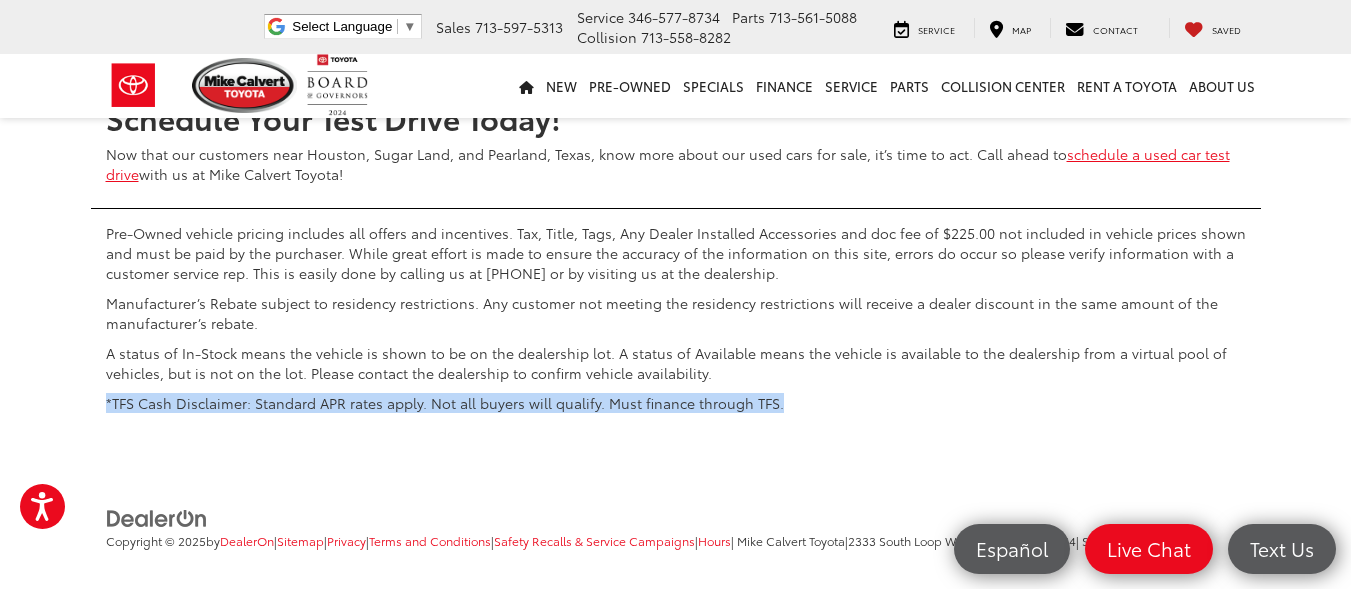 drag, startPoint x: 970, startPoint y: 344, endPoint x: 1124, endPoint y: 414, distance: 169.16264 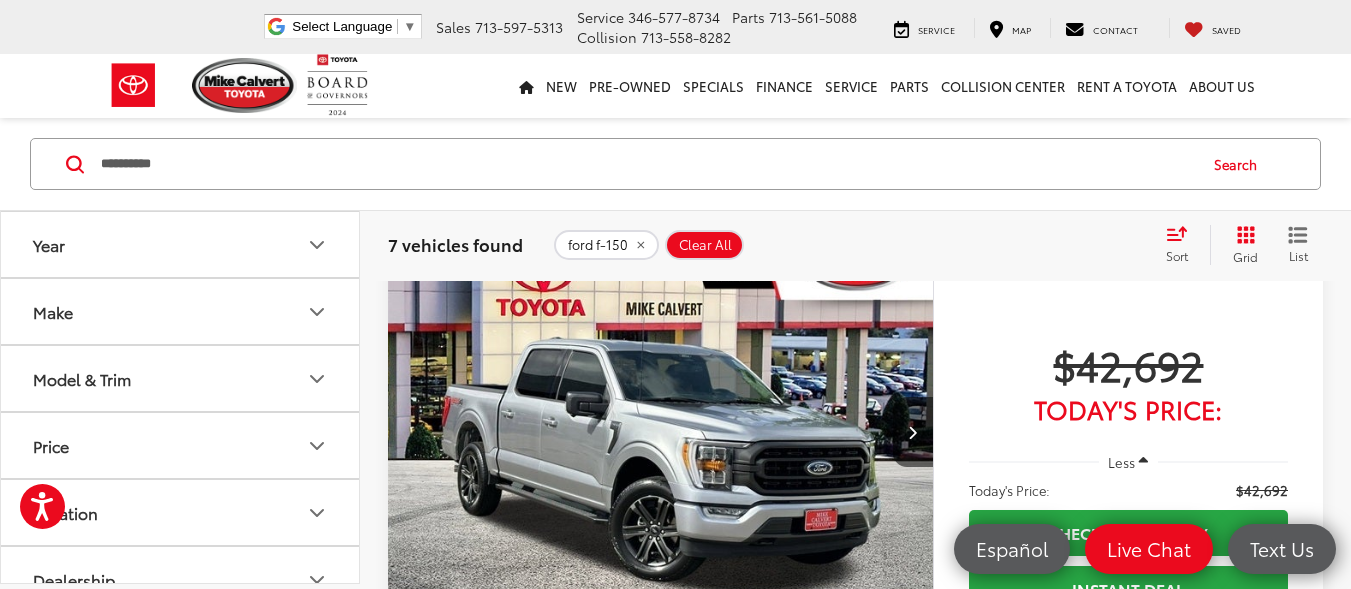 scroll, scrollTop: 757, scrollLeft: 0, axis: vertical 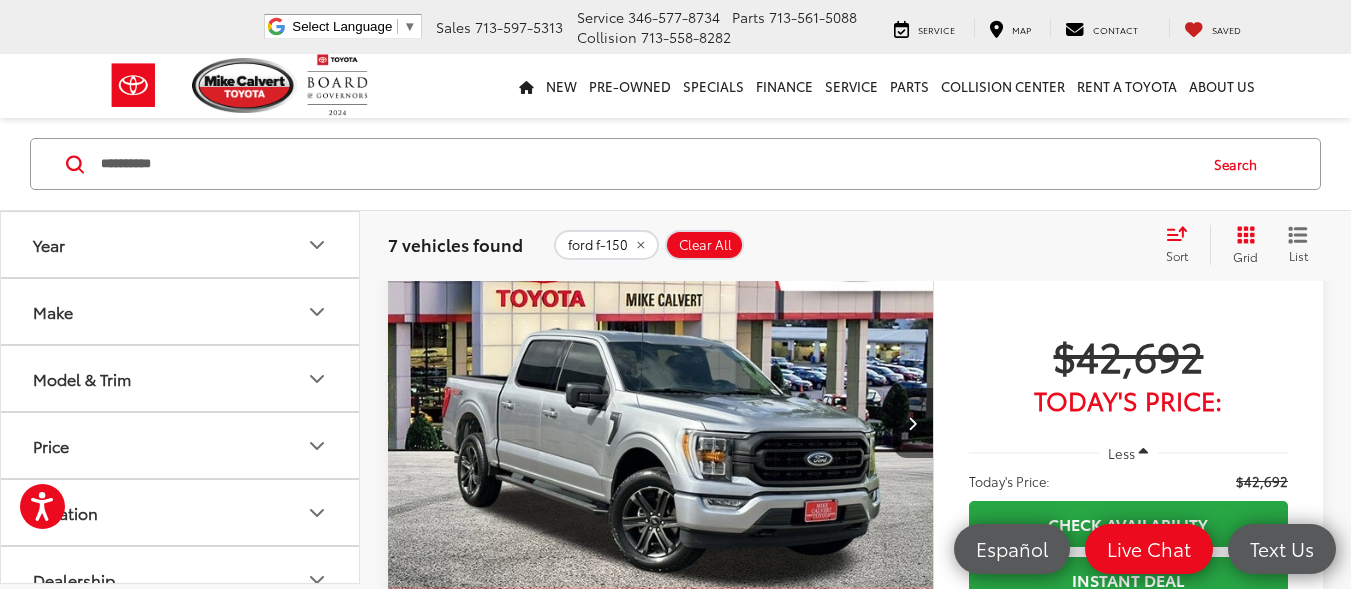 click on "New
New
New Tundra Inventory
Schedule Test Drive
Model Research
Toyota Reviews
Toyota Comparisons
Commercial Truck Center
New 4Runner i-FORCE MAX Inventory
Pre-Owned
Pre-Owned
Toyota Certified Pre-Owned Vehicles
Vehicles Under 10k
Toyota Certified Program Overview
OffSite Group Inventory
Specials
New Specials
Pre-owned Specials
Certified Pre-Owned Specials
Service & Parts Specials
Military Rebate
College Rebate
Manufacturer Specials
Finance
Finance Department
Get Pre-Approved
Get Pre-Qualified
Payment Calculator
Value Your Trade
Toyota Lease Deals
Special Auto Financing
Get pre-qualified with Capital One (no impact to your credit score)
Service
Service
Mobile Service
ToyotaCare" at bounding box center (675, 86) 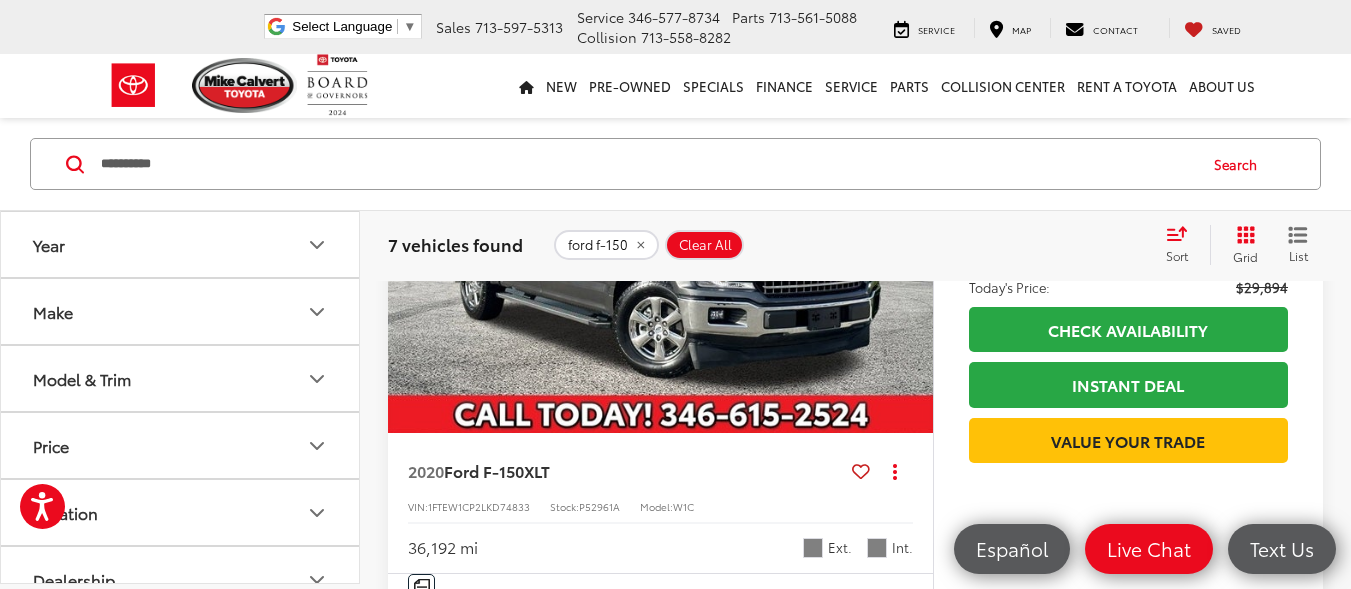 scroll, scrollTop: 362, scrollLeft: 0, axis: vertical 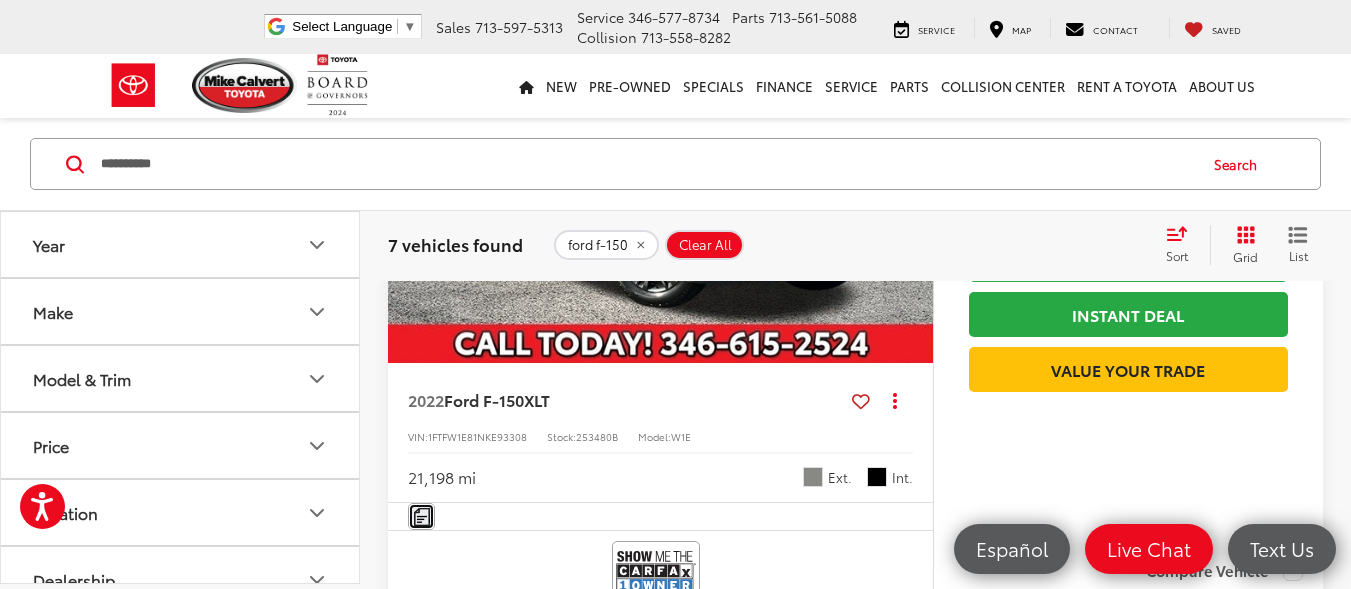 click at bounding box center (422, 516) 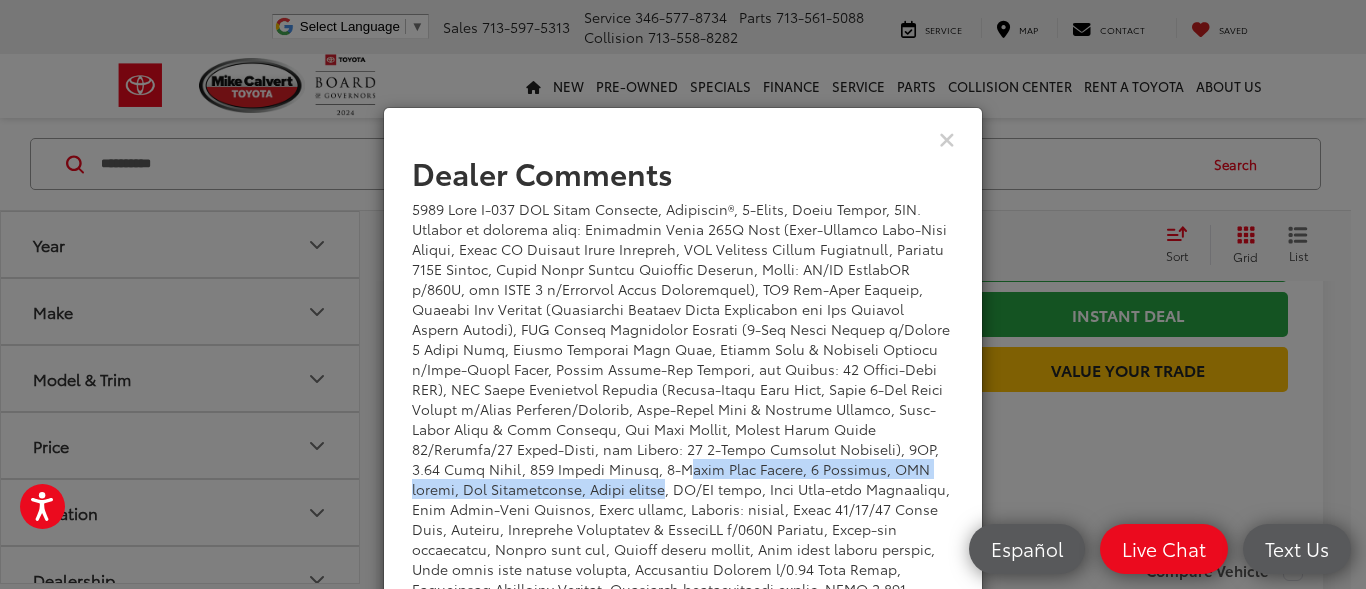 drag, startPoint x: 474, startPoint y: 482, endPoint x: 527, endPoint y: 450, distance: 61.91123 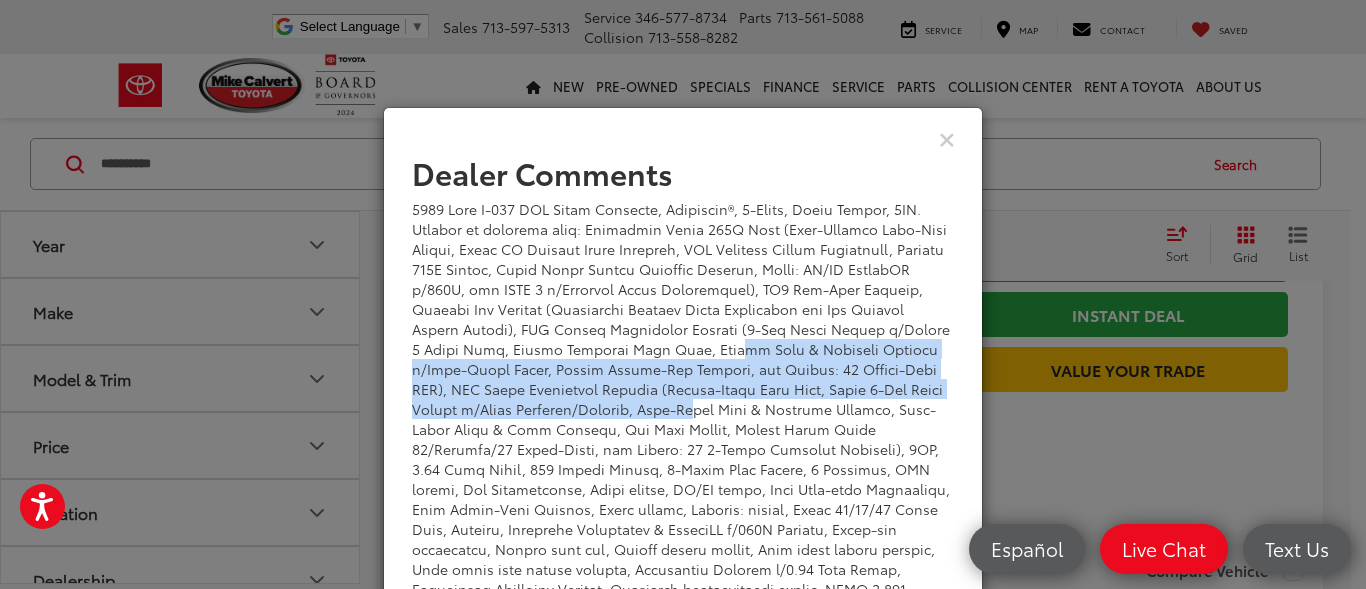 drag, startPoint x: 590, startPoint y: 409, endPoint x: 735, endPoint y: 246, distance: 218.16049 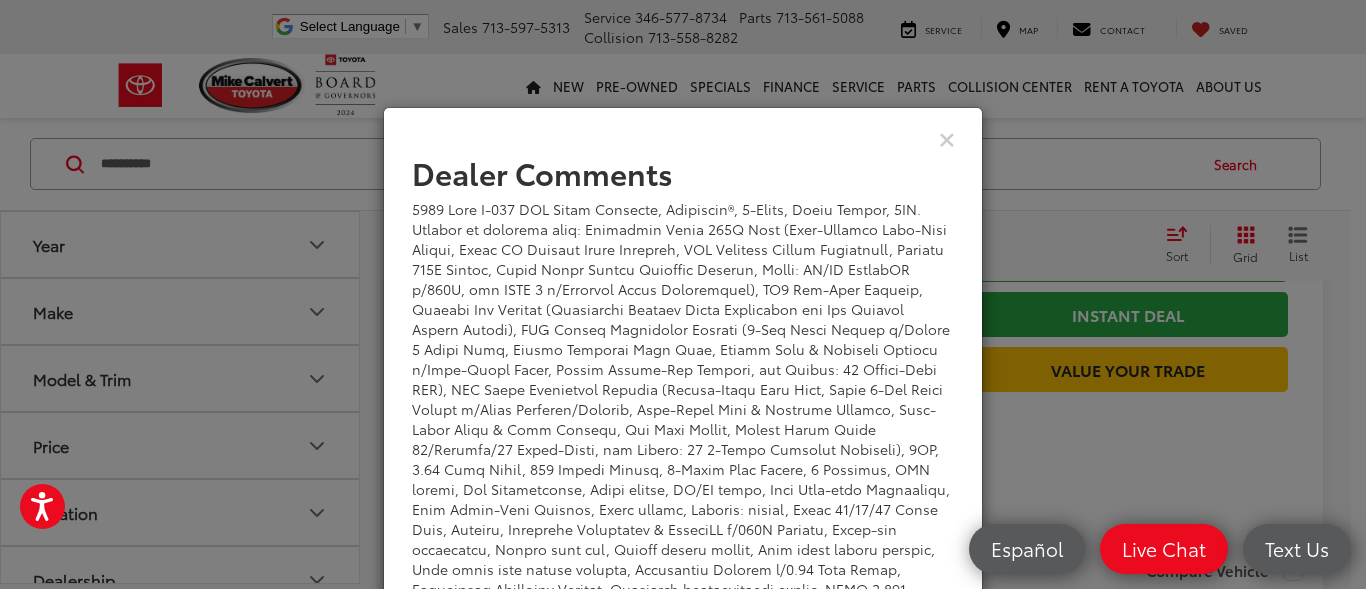 click at bounding box center (683, 138) 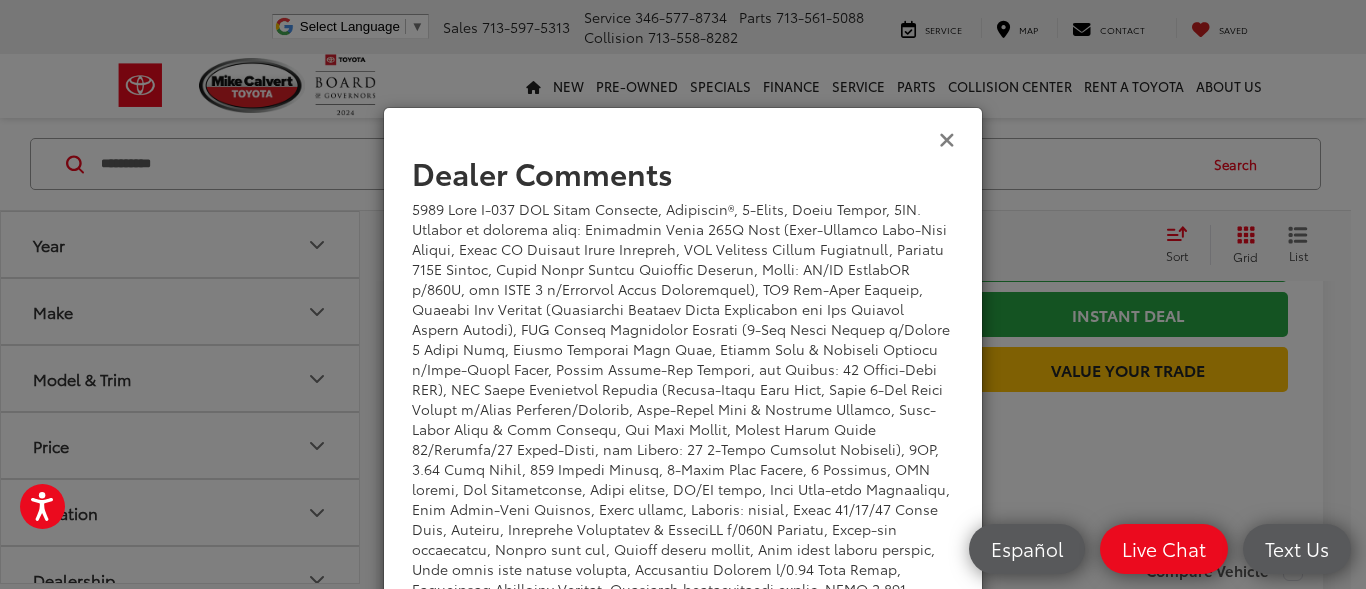 drag, startPoint x: 936, startPoint y: 143, endPoint x: 1142, endPoint y: 158, distance: 206.5454 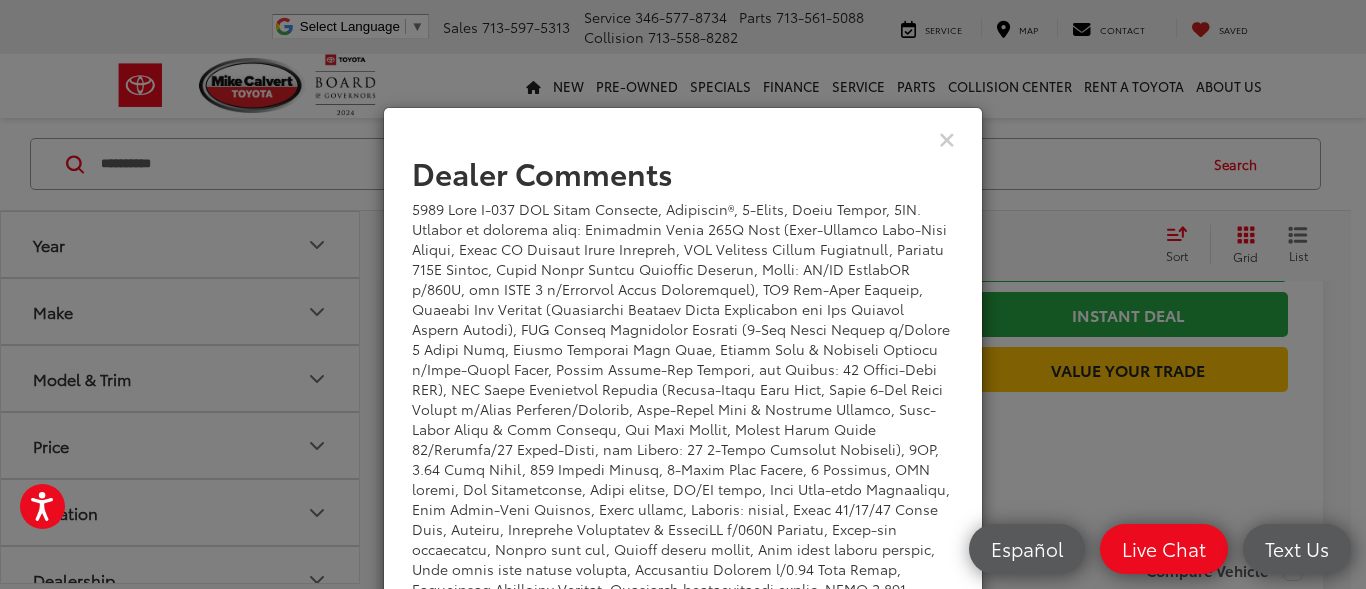 click on "Dealer Comments Mike Calvert Toyota has been here in Houston for 35 years. Family owned and operated we have again been Nationally Recognized for outstanding Customer Service, Sales and Service. From the moment you contact us, you'll know our commitment to Customer Service is second to none. We strive to make your experience with Mike Calvert Toyota a good one - for the life of your vehicle. Whether you need to Purchase, Finance, or Service a New or Pre-Owned car, you've come to the right place. It will be a pleasure to serve you. CARFAX One-Owner." 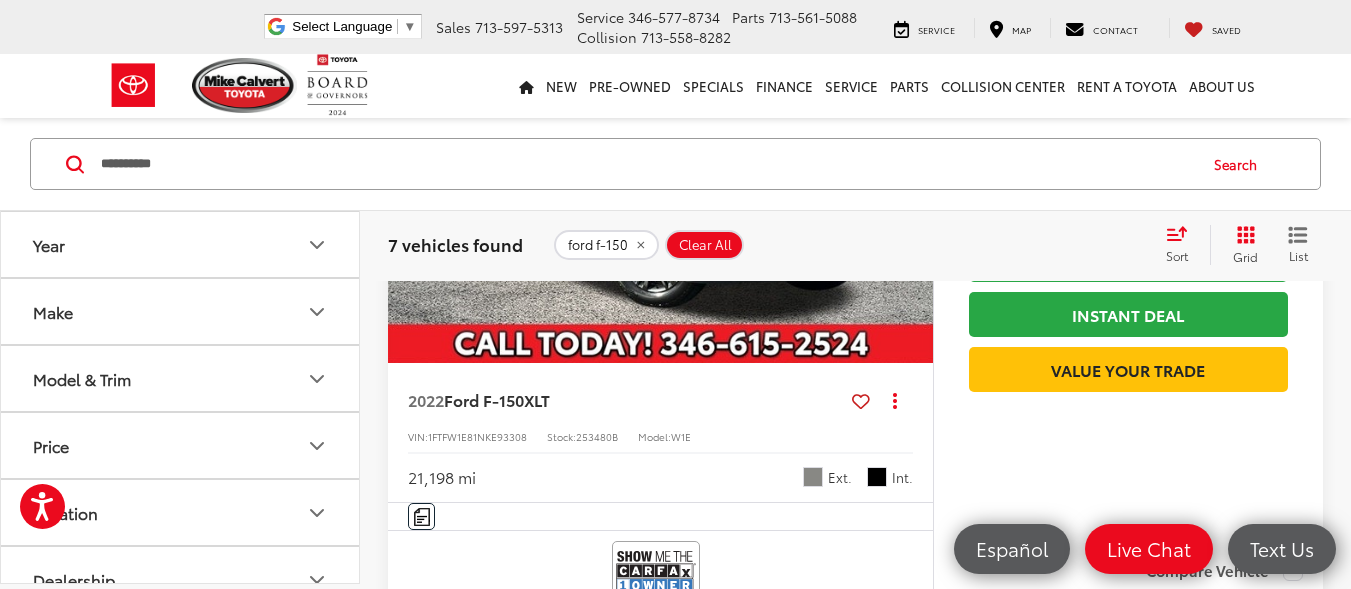 click on "New
New
New Tundra Inventory
Schedule Test Drive
Model Research
Toyota Reviews
Toyota Comparisons
Commercial Truck Center
New 4Runner i-FORCE MAX Inventory
Pre-Owned
Pre-Owned
Toyota Certified Pre-Owned Vehicles
Vehicles Under 10k
Toyota Certified Program Overview
OffSite Group Inventory
Specials
New Specials
Pre-owned Specials
Certified Pre-Owned Specials
Service & Parts Specials
Military Rebate
College Rebate
Manufacturer Specials
Finance
Finance Department
Get Pre-Approved
Get Pre-Qualified
Payment Calculator
Value Your Trade
Toyota Lease Deals
Special Auto Financing
Get pre-qualified with Capital One (no impact to your credit score)
Service
Service
Mobile Service
ToyotaCare" at bounding box center [675, 86] 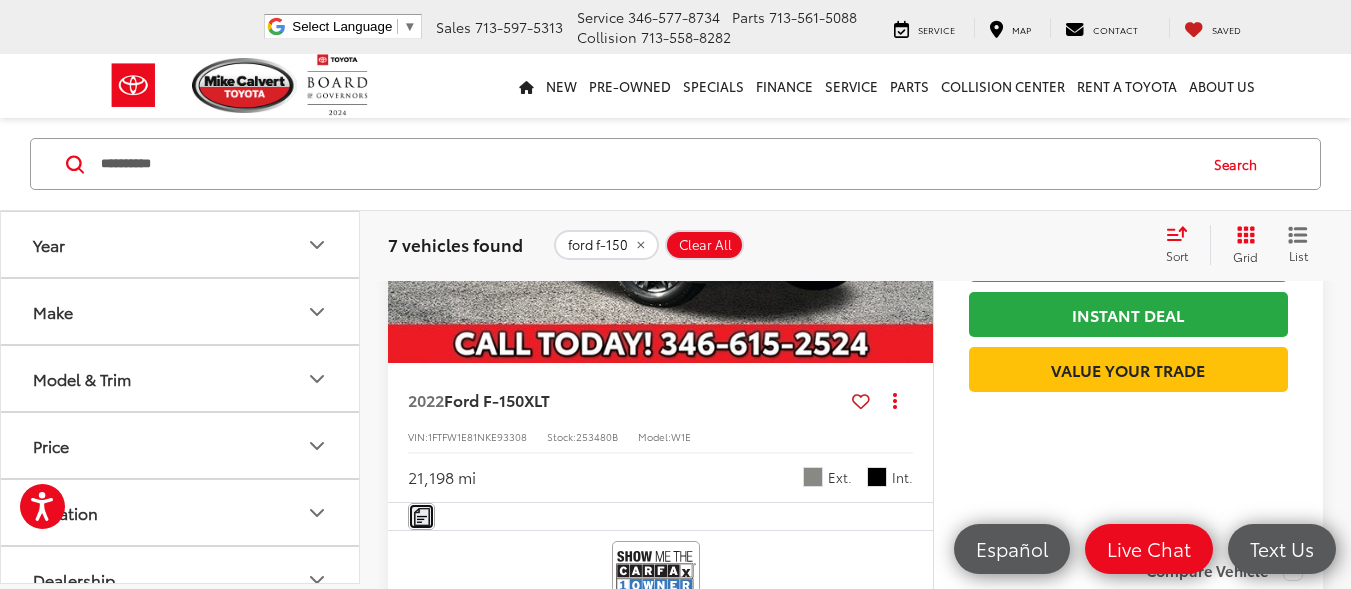 click at bounding box center (422, 516) 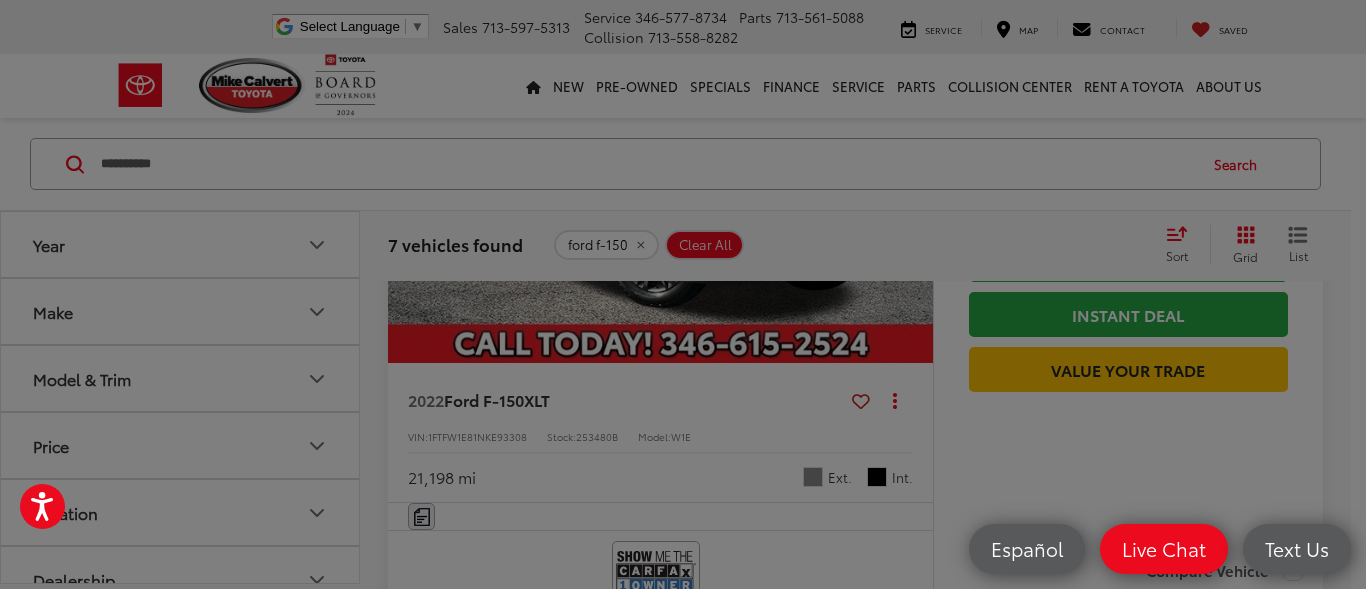 click at bounding box center [683, 294] 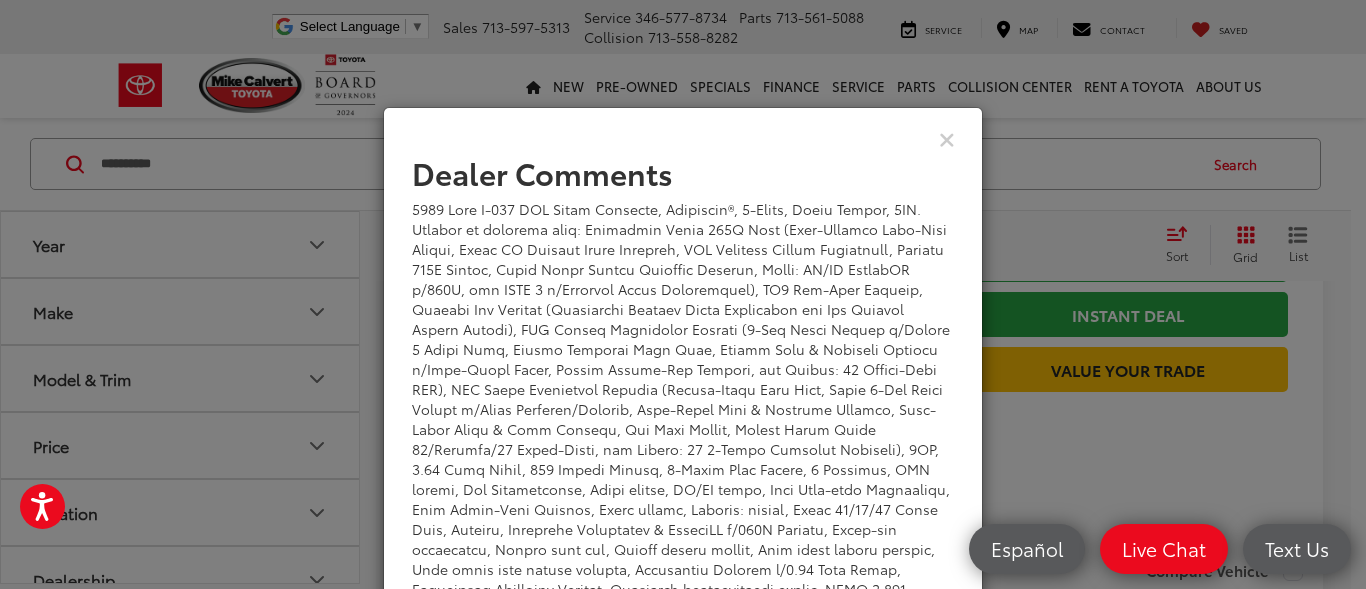 click on "Dealer Comments Mike Calvert Toyota has been here in Houston for 35 years. Family owned and operated we have again been Nationally Recognized for outstanding Customer Service, Sales and Service. From the moment you contact us, you'll know our commitment to Customer Service is second to none. We strive to make your experience with Mike Calvert Toyota a good one - for the life of your vehicle. Whether you need to Purchase, Finance, or Service a New or Pre-Owned car, you've come to the right place. It will be a pleasure to serve you. CARFAX One-Owner." 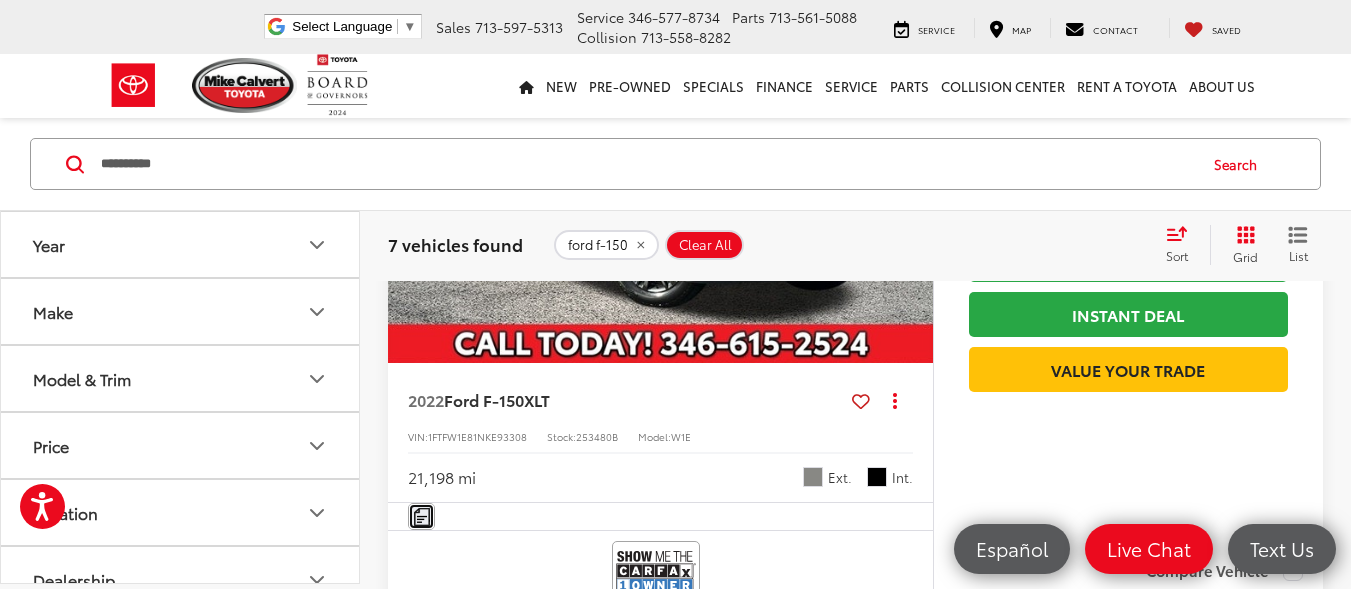 click at bounding box center [422, 516] 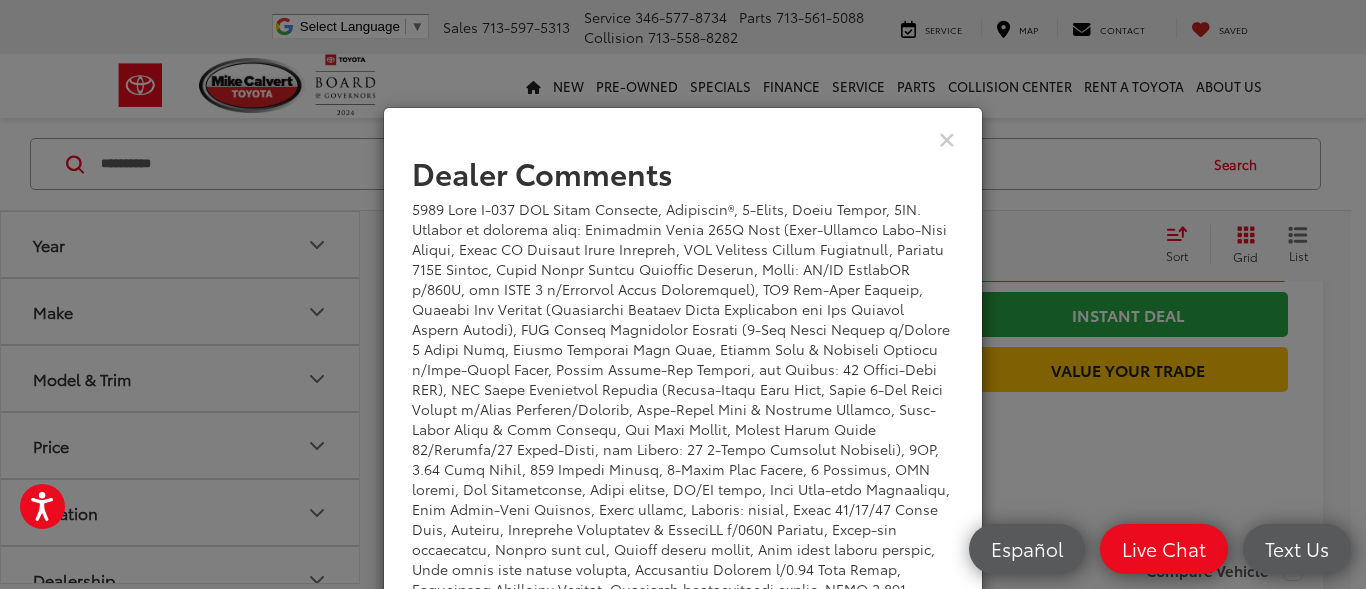drag, startPoint x: 421, startPoint y: 520, endPoint x: 329, endPoint y: 528, distance: 92.34717 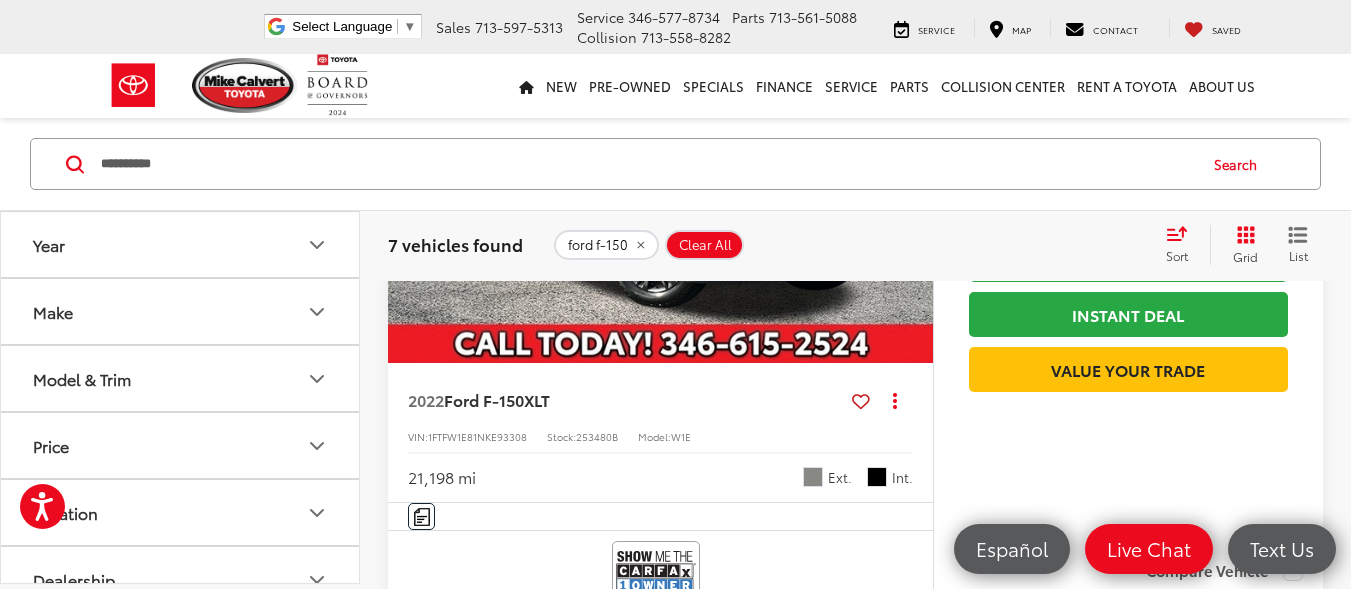 drag, startPoint x: 1231, startPoint y: 121, endPoint x: 1275, endPoint y: 92, distance: 52.69725 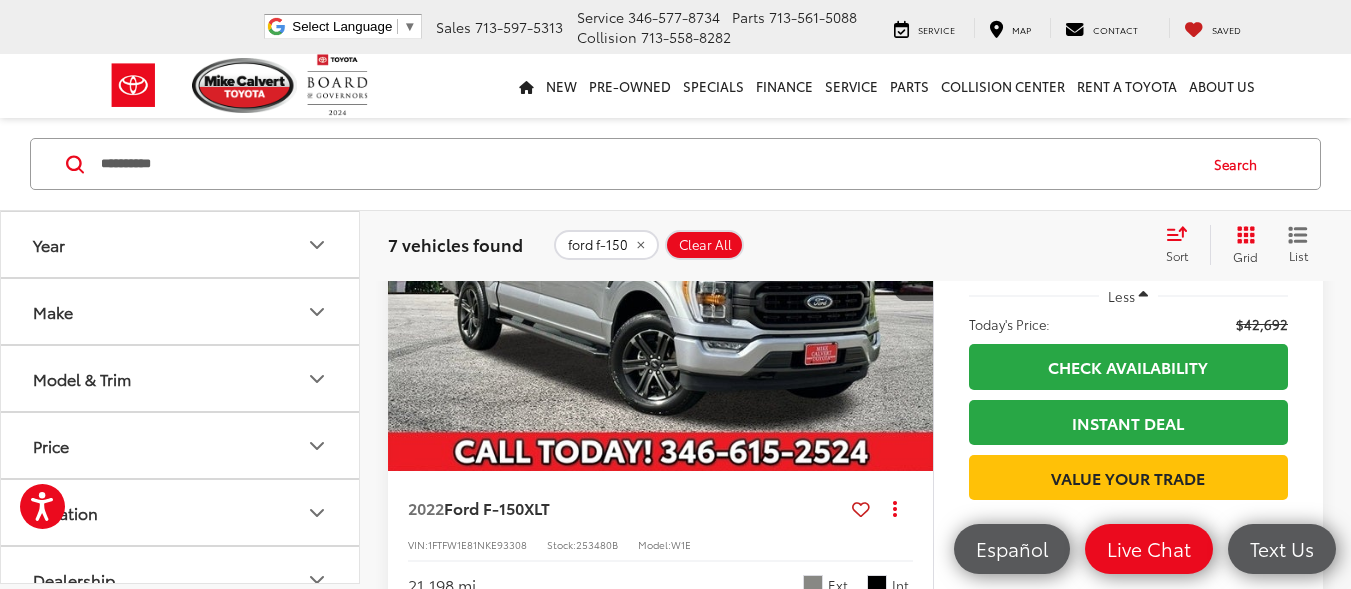 scroll, scrollTop: 902, scrollLeft: 0, axis: vertical 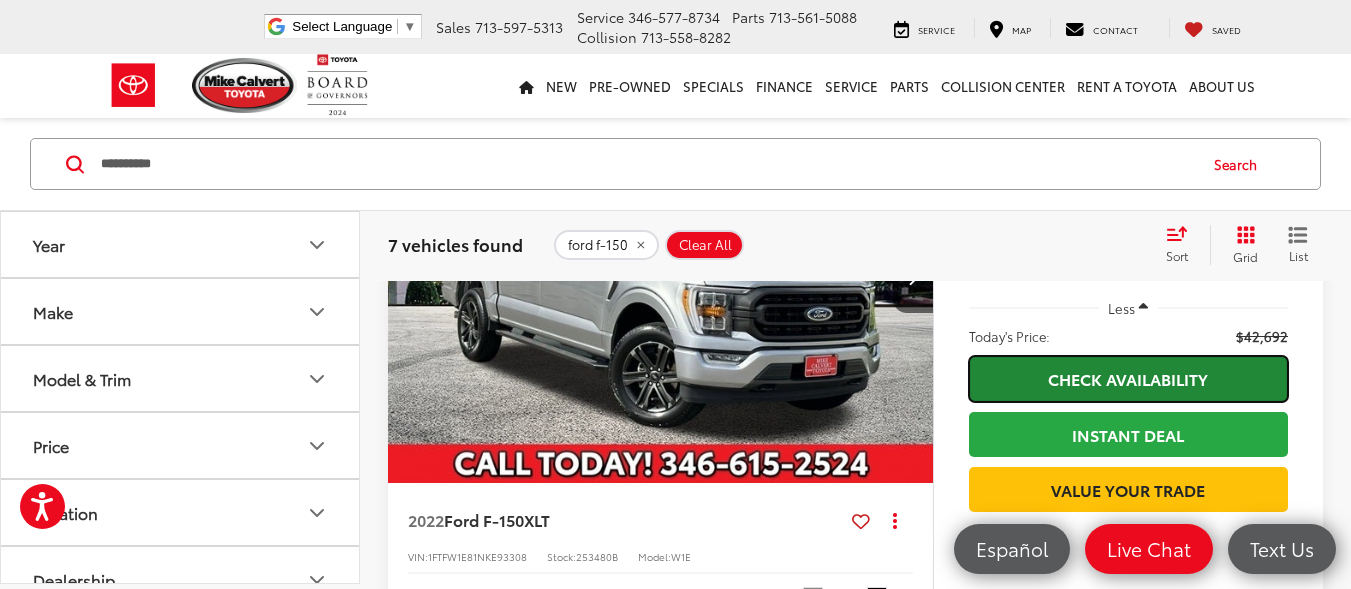 click on "Check Availability" at bounding box center [1128, 378] 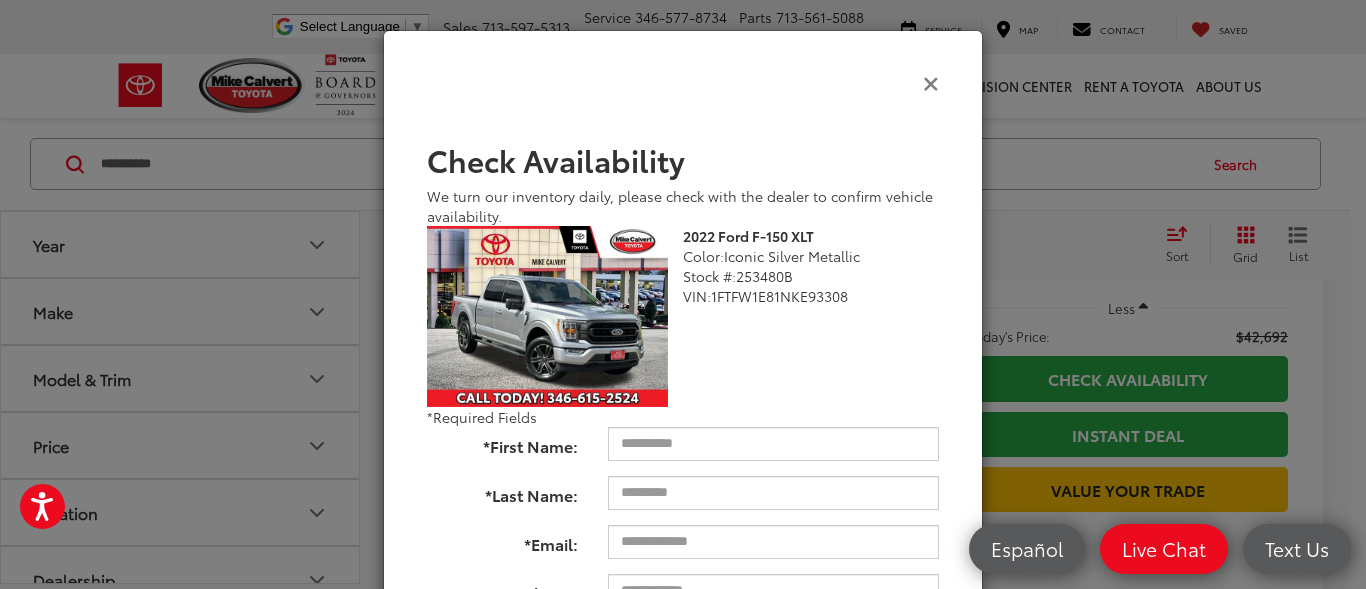 click at bounding box center [931, 82] 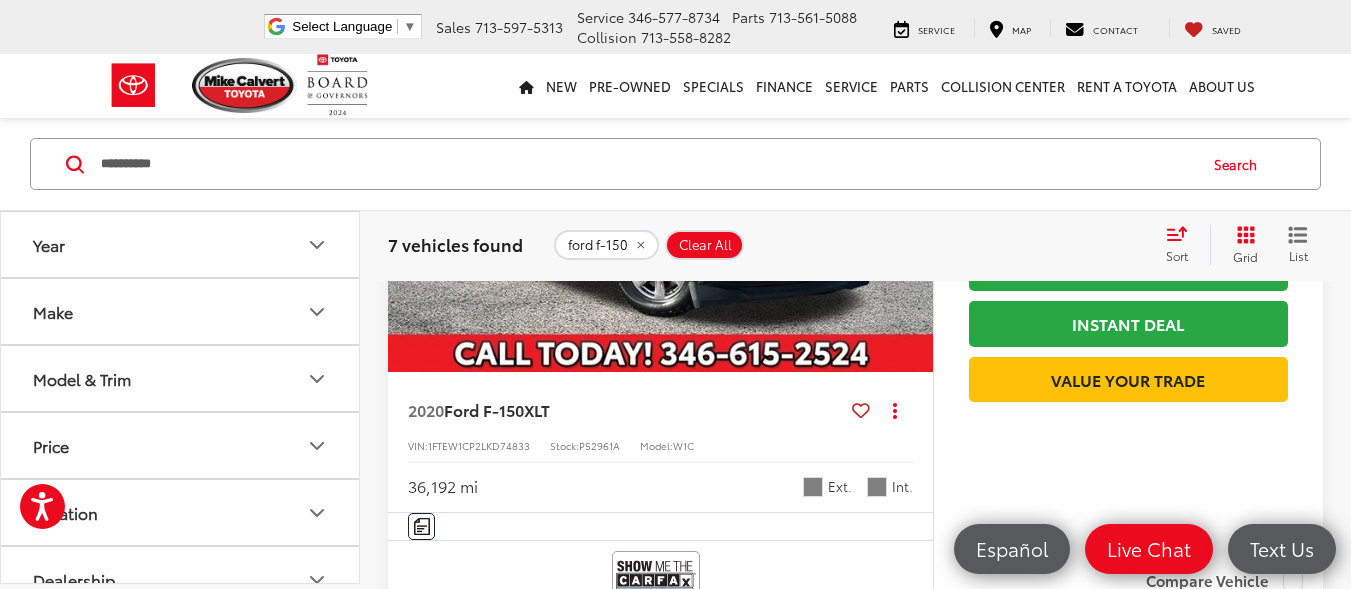 scroll, scrollTop: 315, scrollLeft: 0, axis: vertical 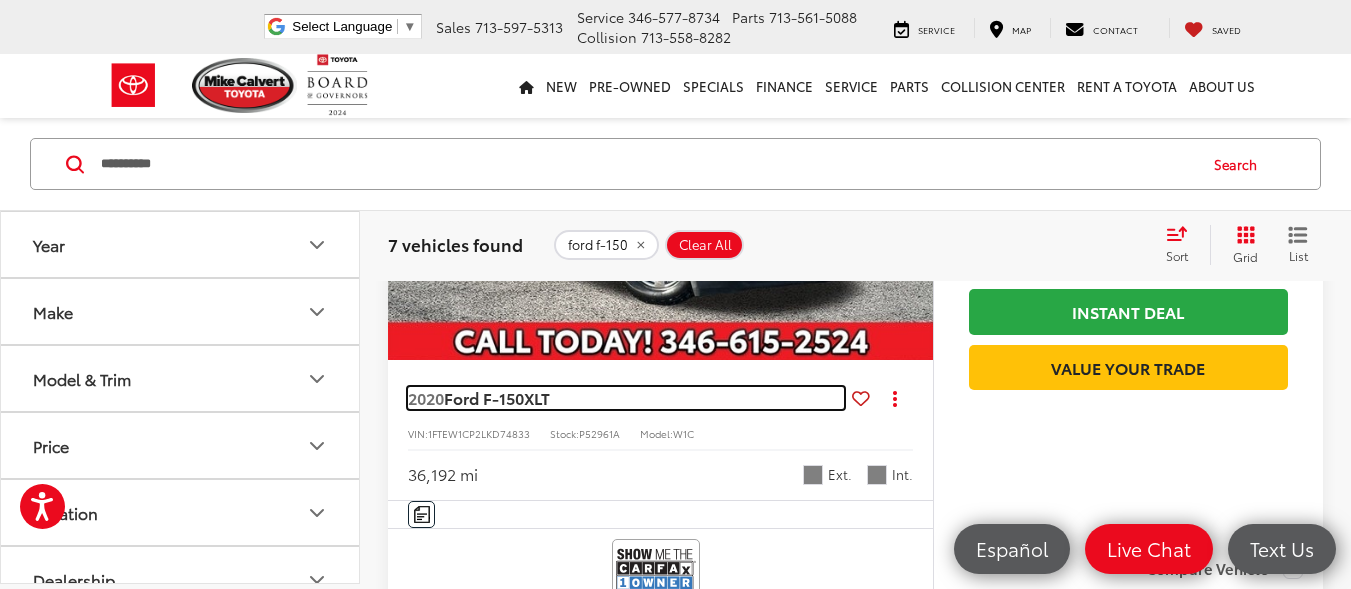click on "Ford F-150" at bounding box center [484, 397] 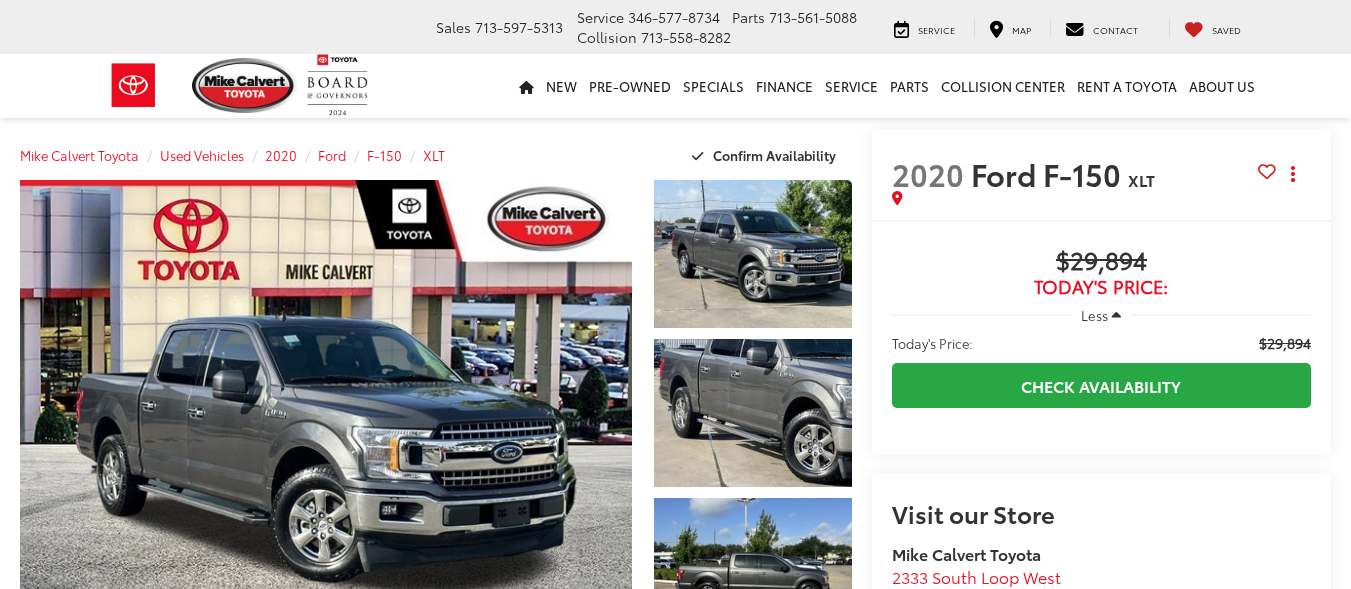 scroll, scrollTop: 0, scrollLeft: 0, axis: both 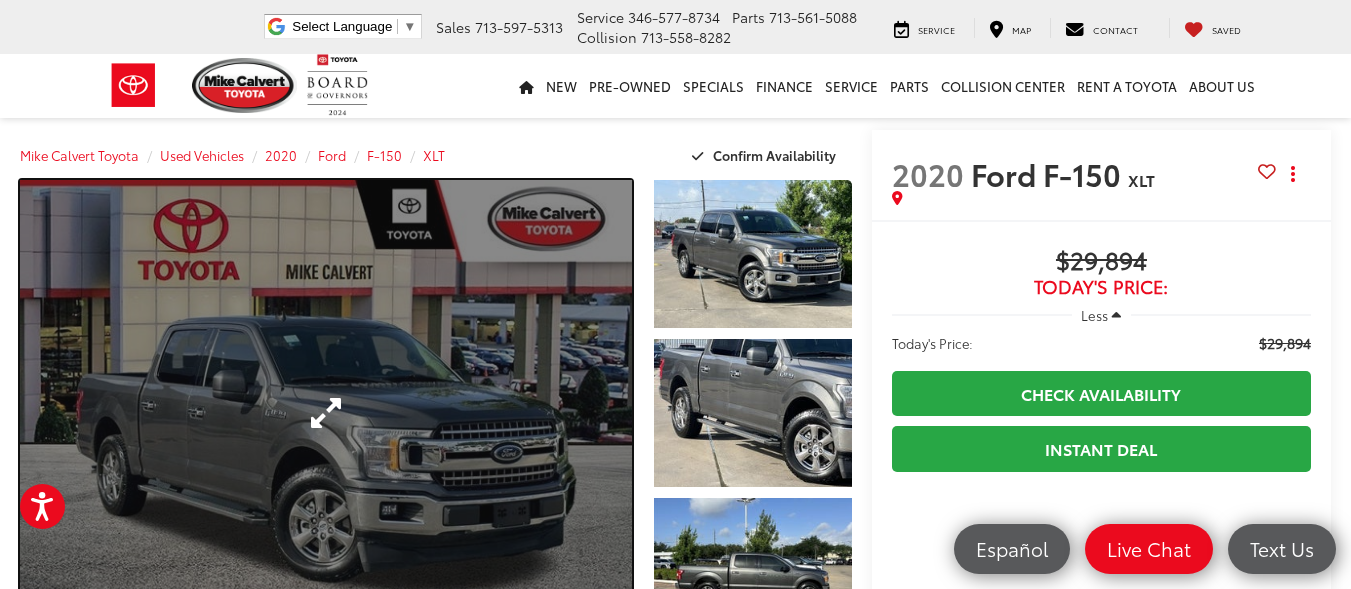 click at bounding box center [326, 413] 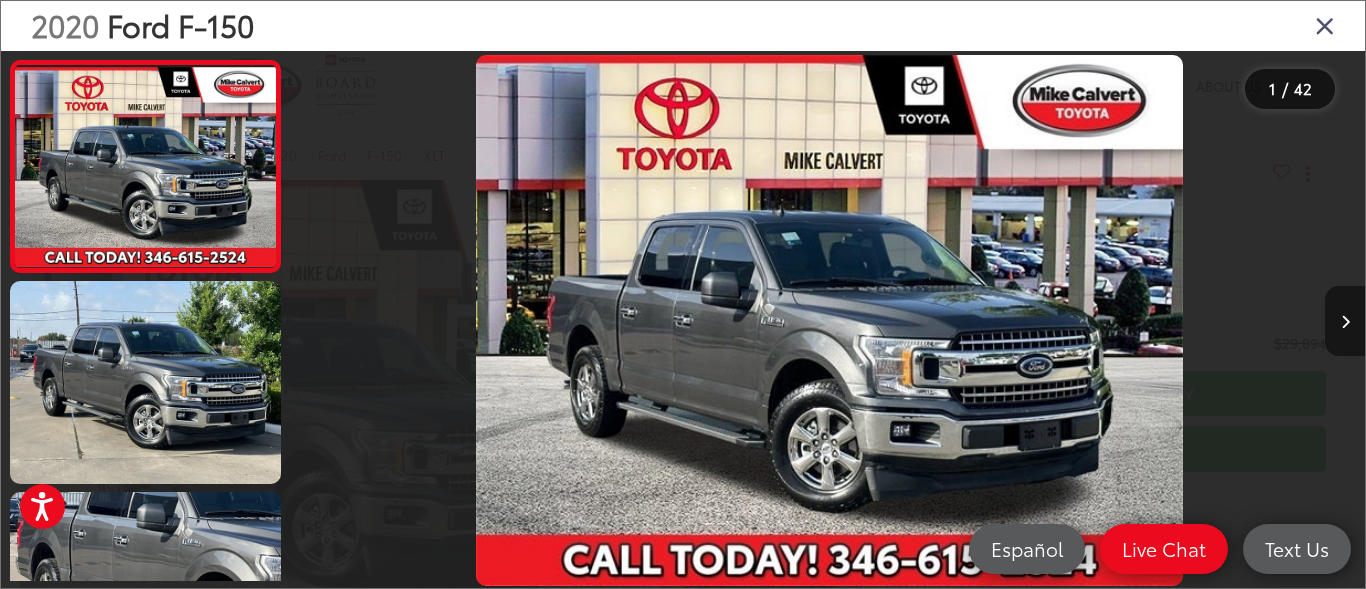 click at bounding box center (1345, 322) 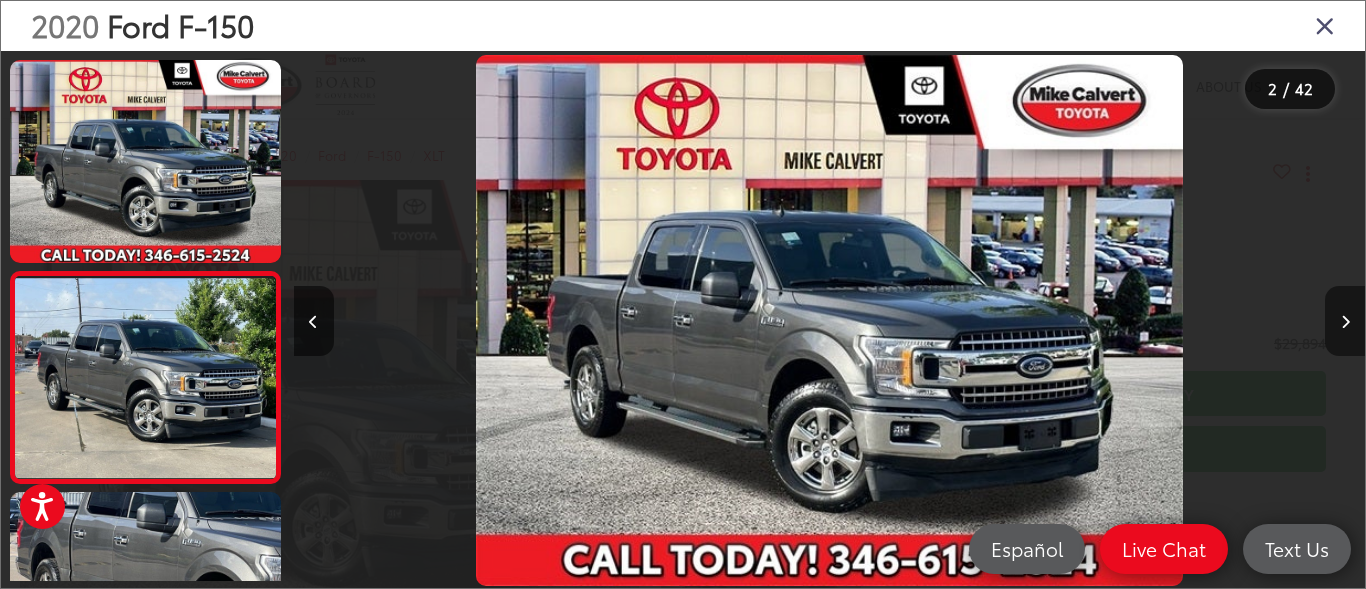 scroll, scrollTop: 0, scrollLeft: 73, axis: horizontal 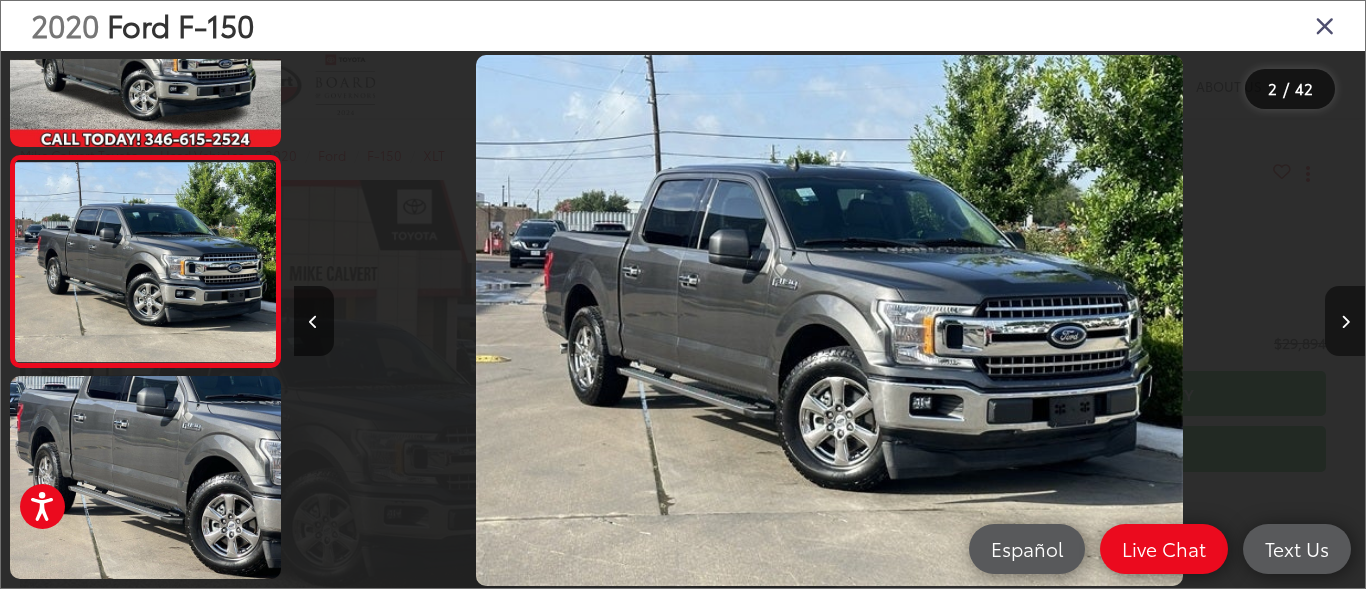 click at bounding box center [1345, 322] 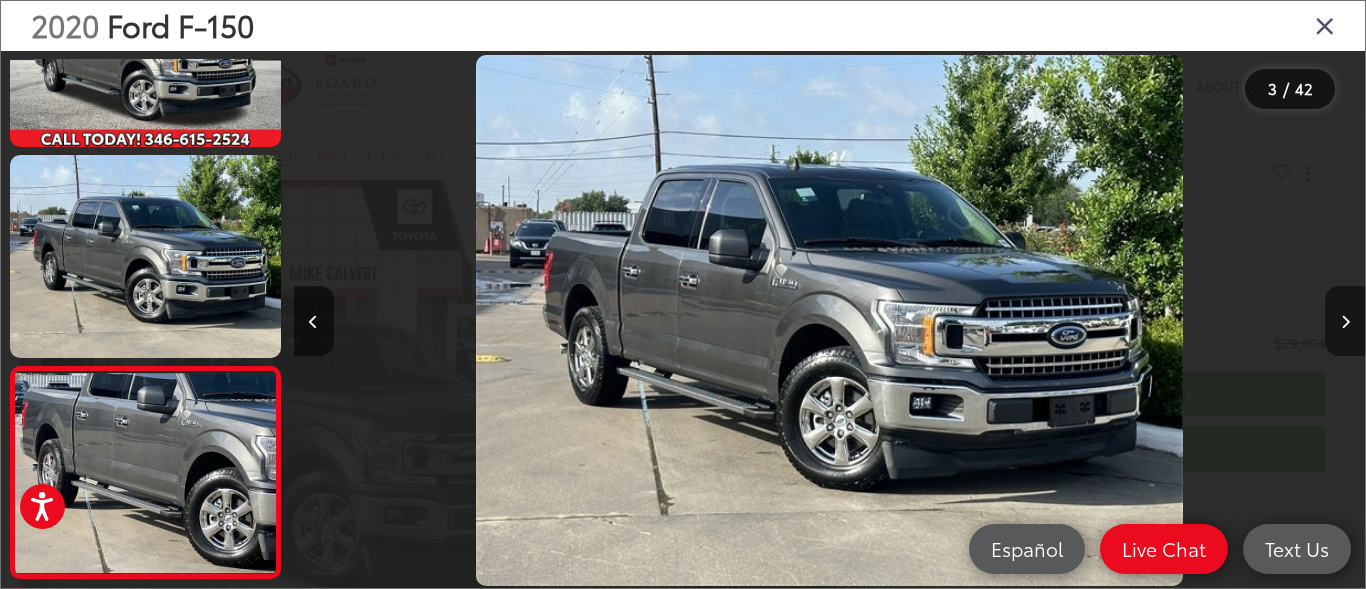 scroll, scrollTop: 0, scrollLeft: 1475, axis: horizontal 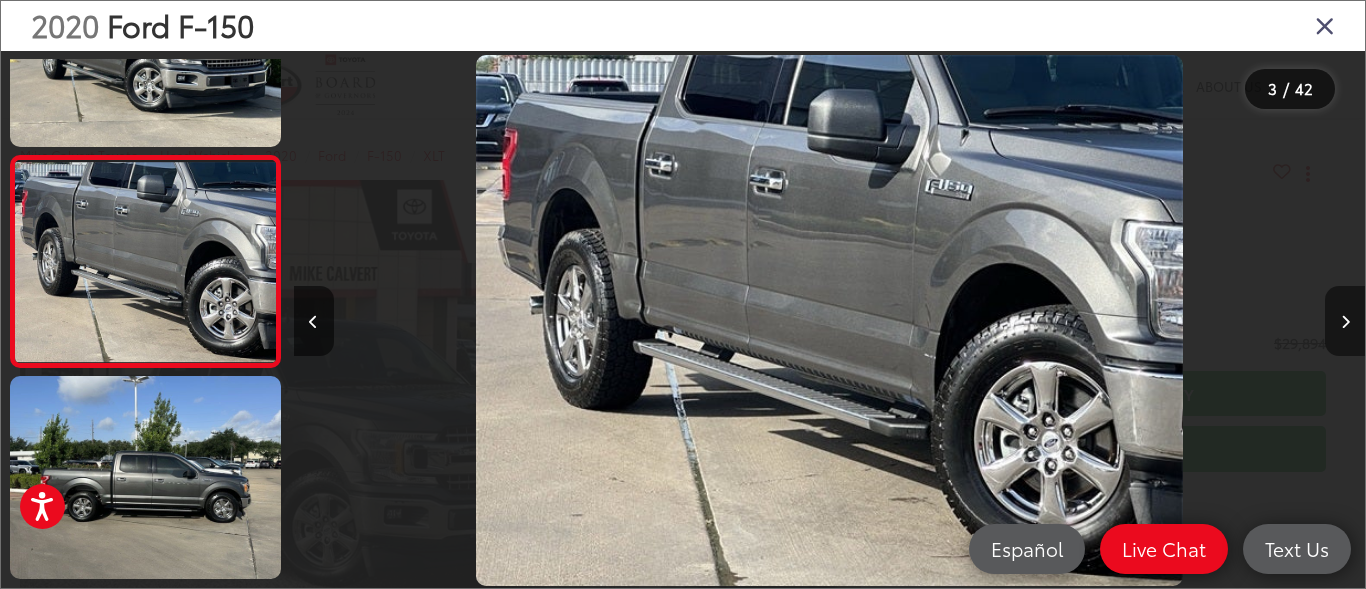 click at bounding box center (1345, 322) 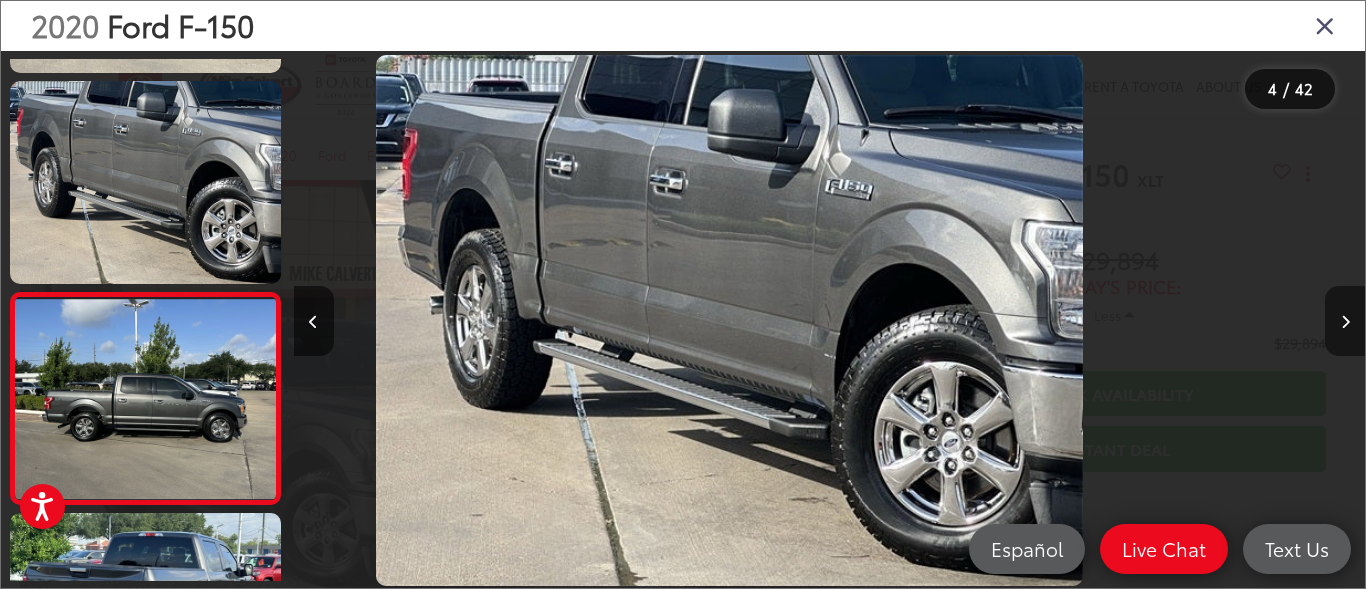 scroll, scrollTop: 533, scrollLeft: 0, axis: vertical 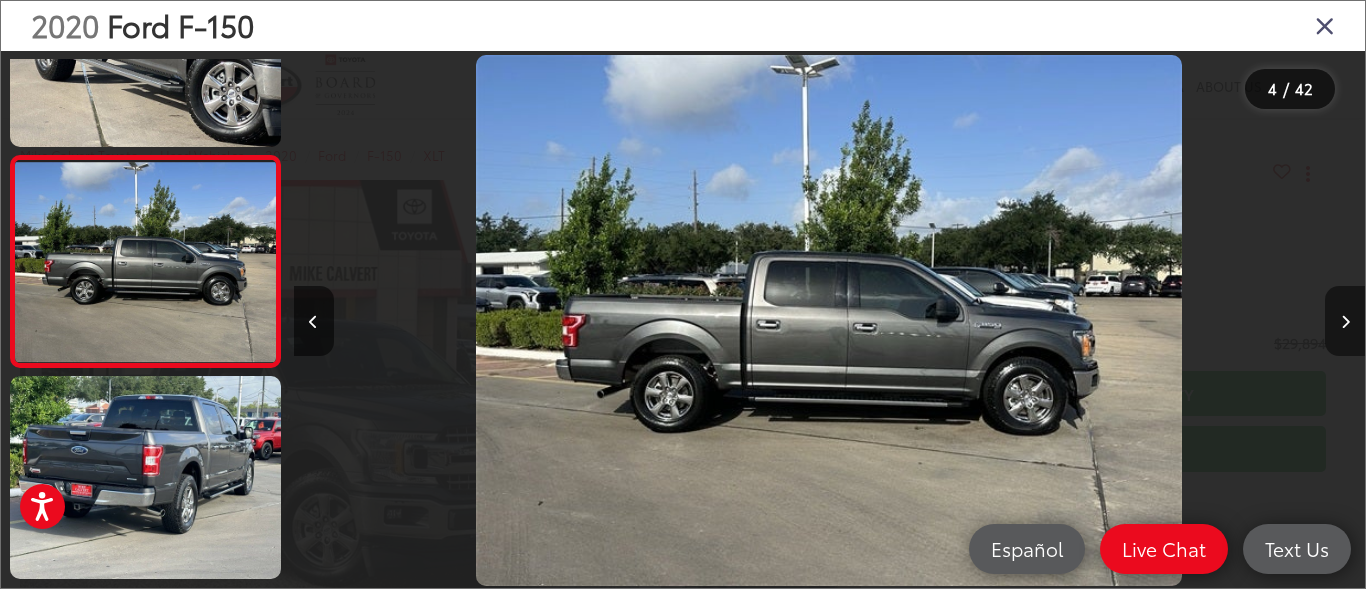 click at bounding box center (1345, 322) 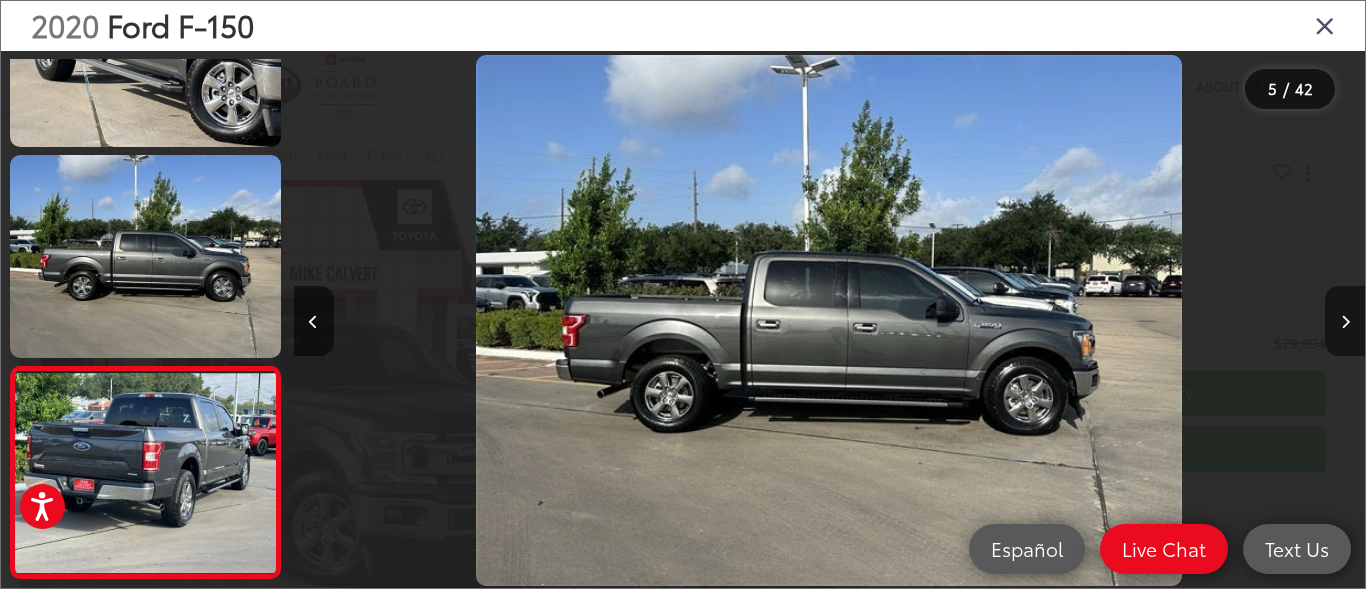 scroll, scrollTop: 0, scrollLeft: 3618, axis: horizontal 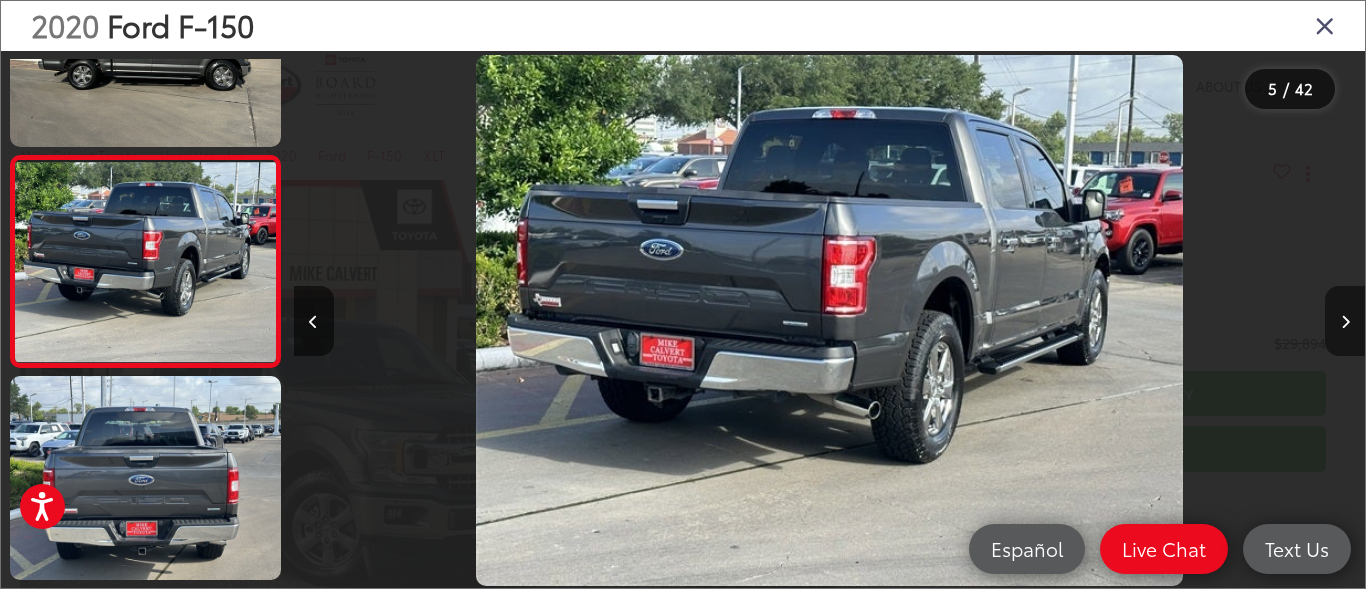 click at bounding box center (1345, 322) 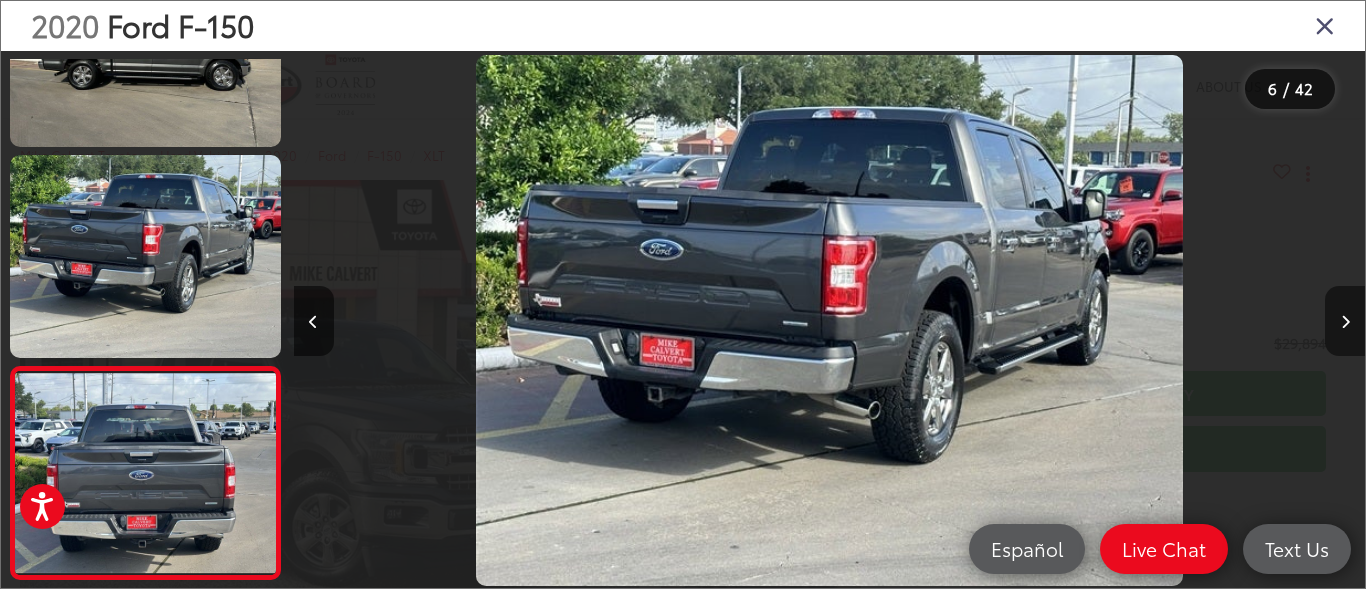 scroll, scrollTop: 0, scrollLeft: 4744, axis: horizontal 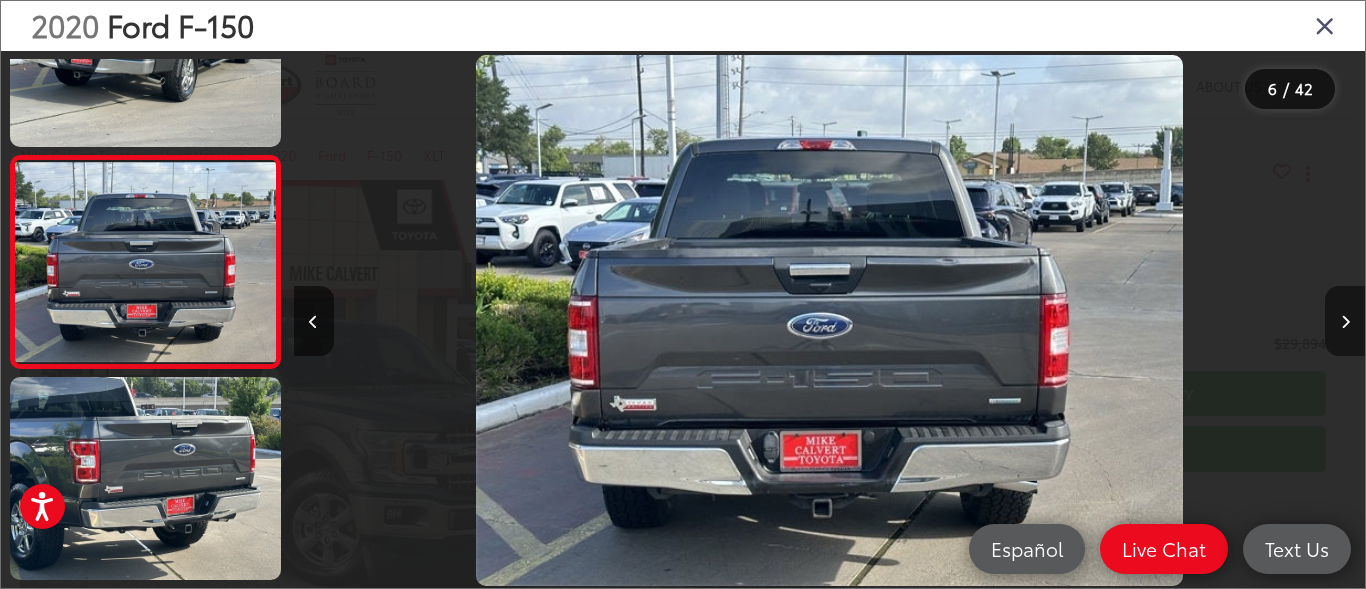 click at bounding box center (1345, 322) 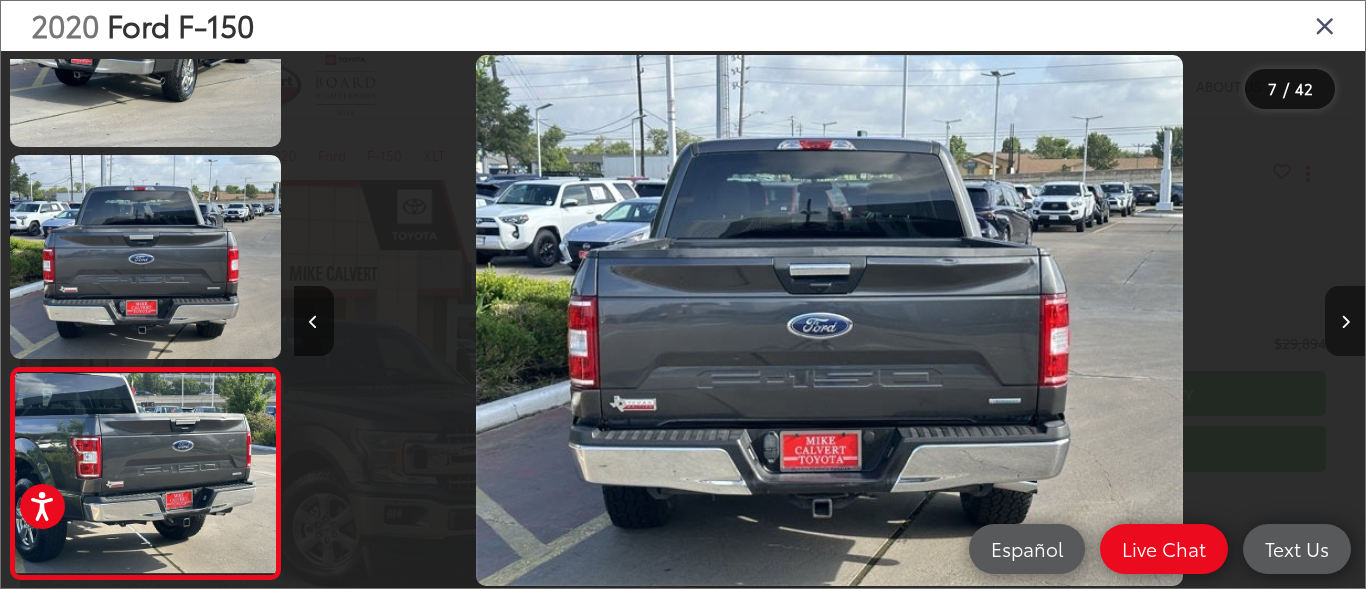 scroll, scrollTop: 0, scrollLeft: 5488, axis: horizontal 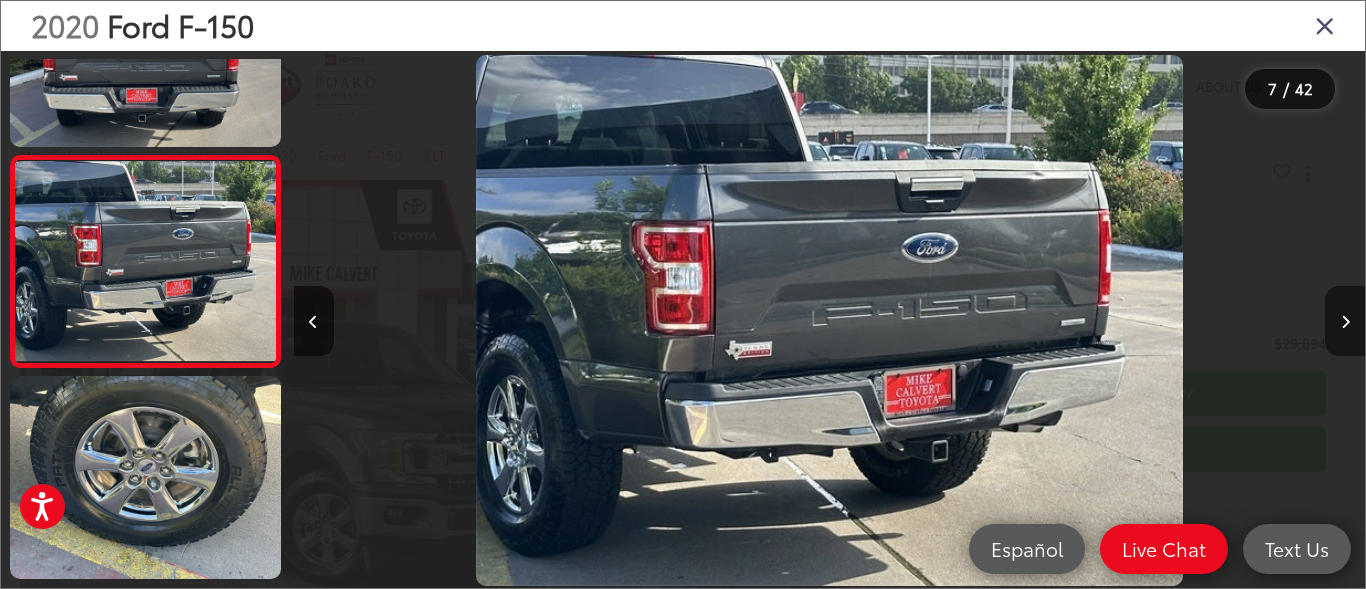 click at bounding box center (1345, 322) 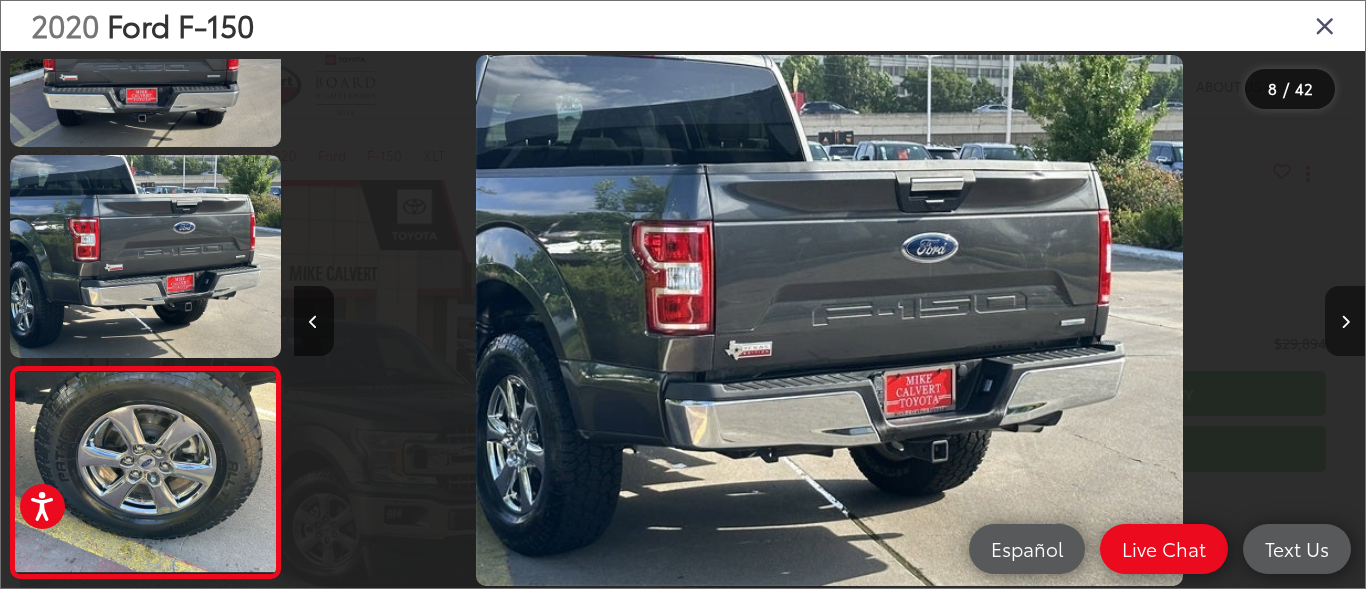 scroll, scrollTop: 0, scrollLeft: 6886, axis: horizontal 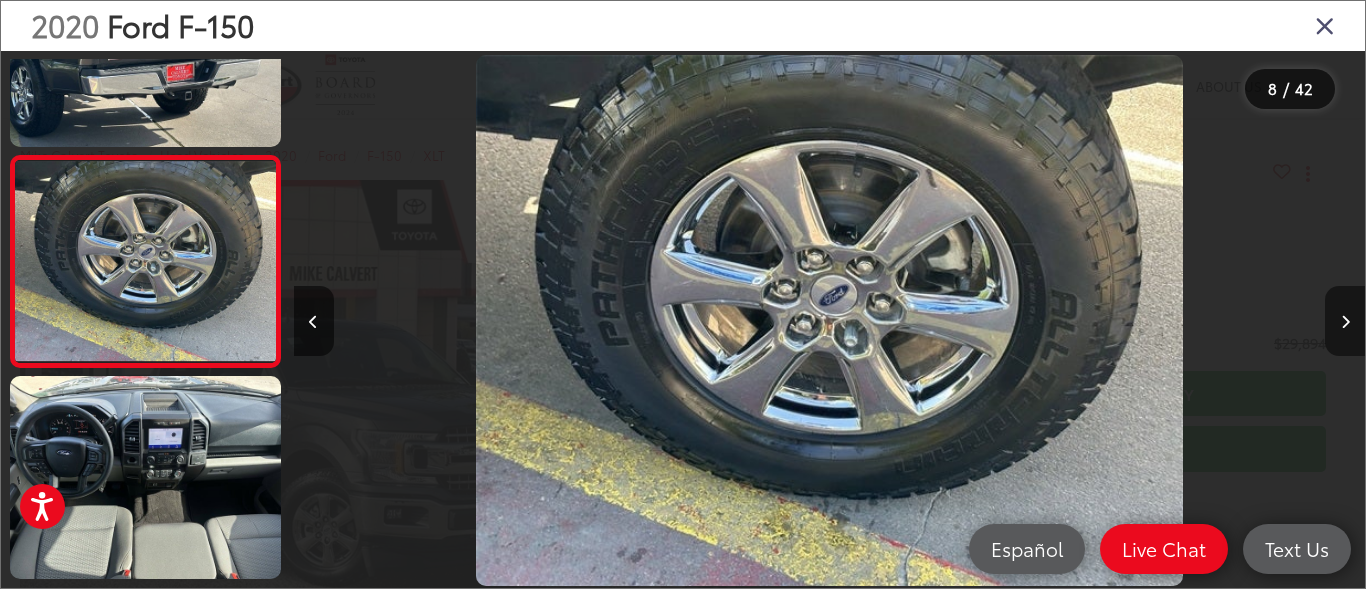 click at bounding box center (1345, 322) 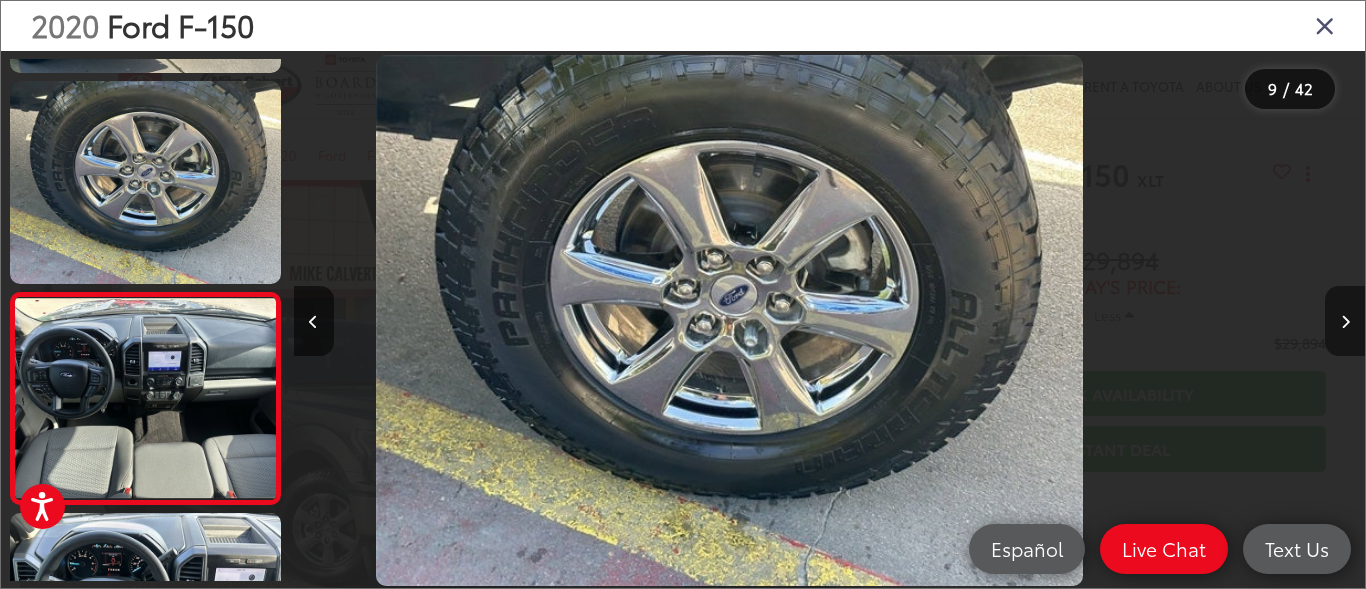 scroll, scrollTop: 1581, scrollLeft: 0, axis: vertical 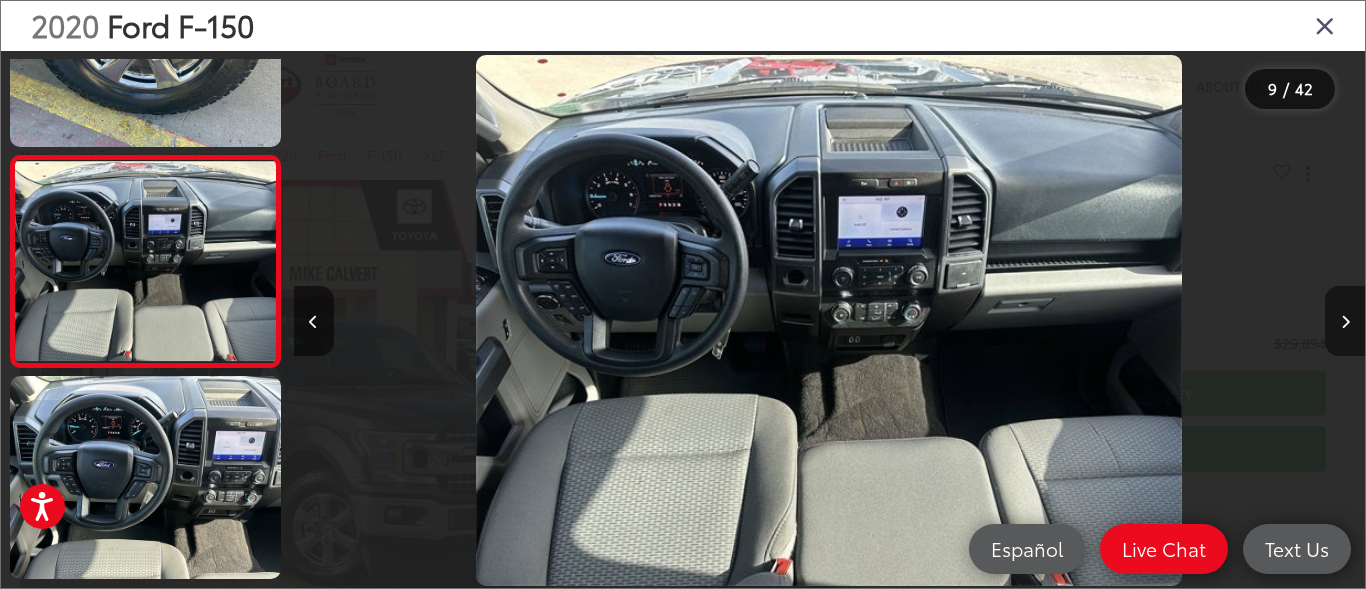 click at bounding box center [1345, 322] 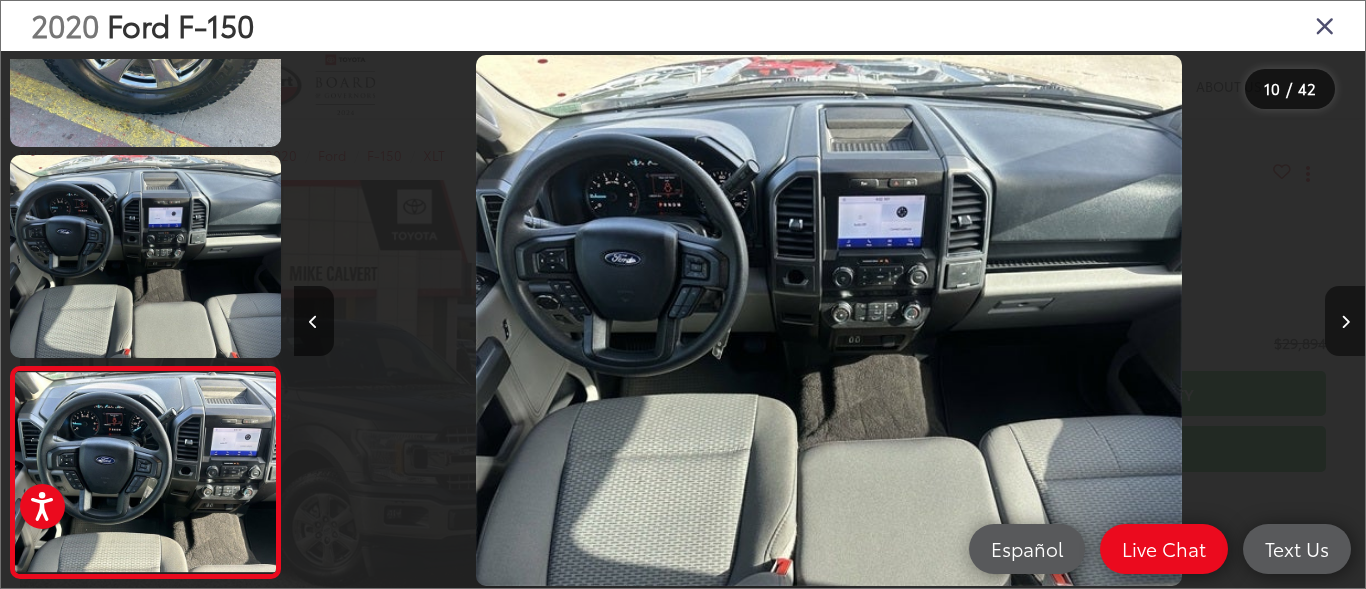 scroll, scrollTop: 0, scrollLeft: 8974, axis: horizontal 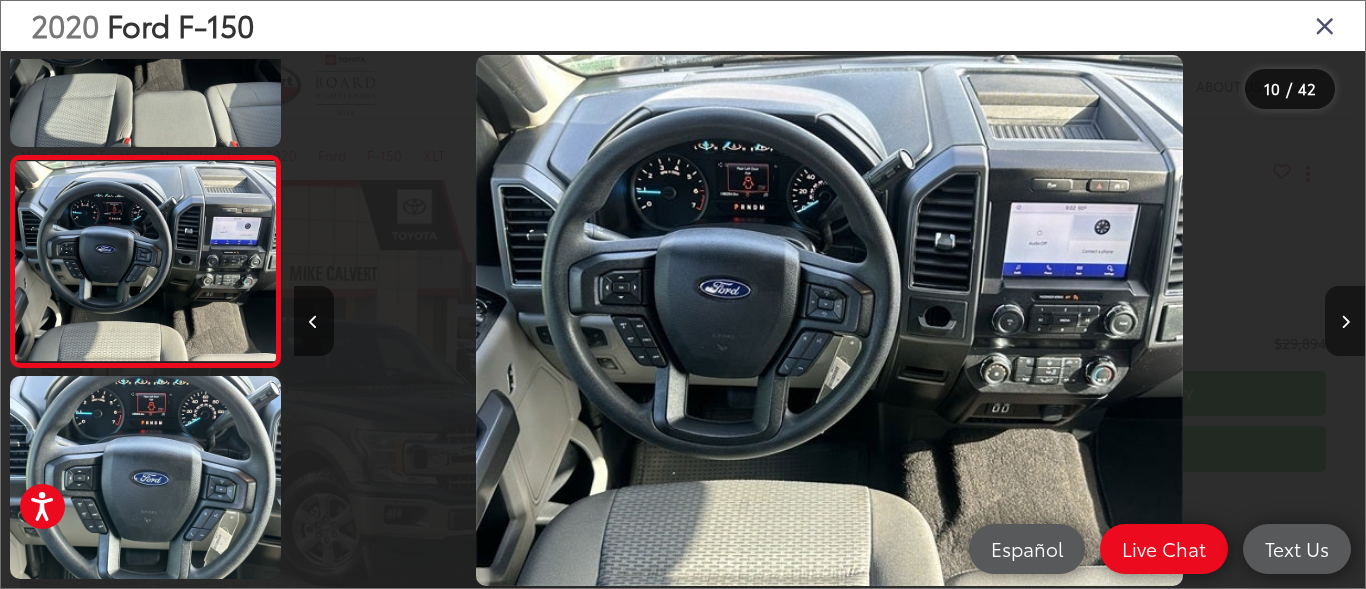 click at bounding box center [1345, 322] 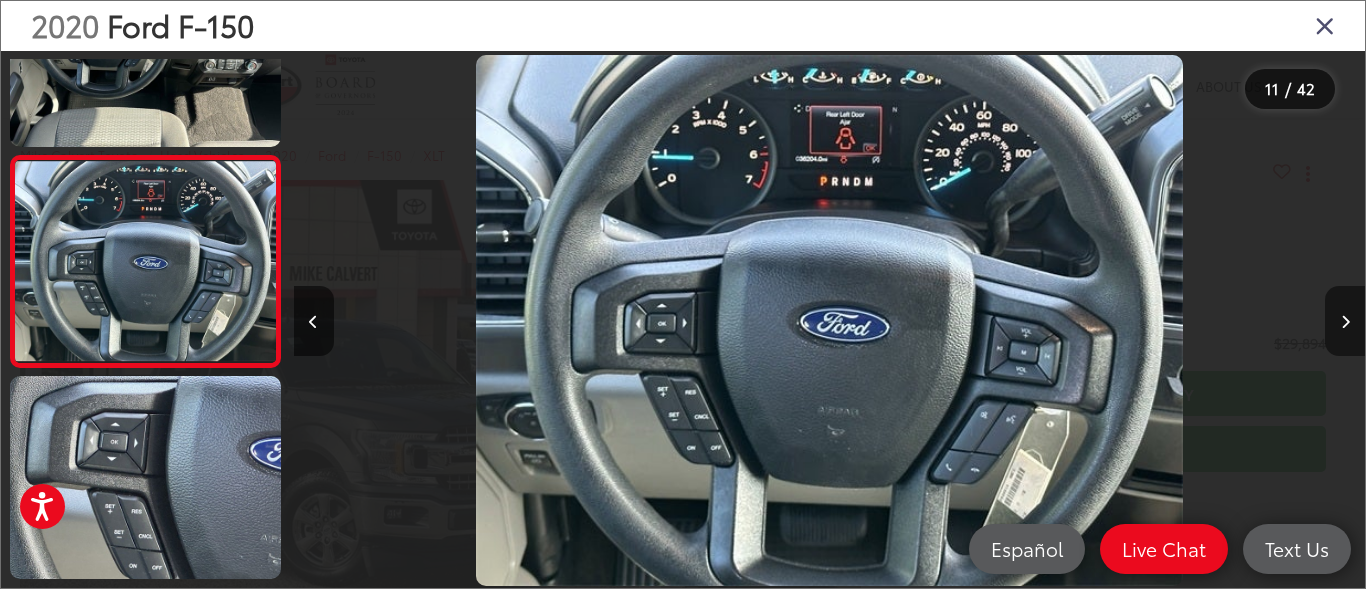 click at bounding box center (1345, 322) 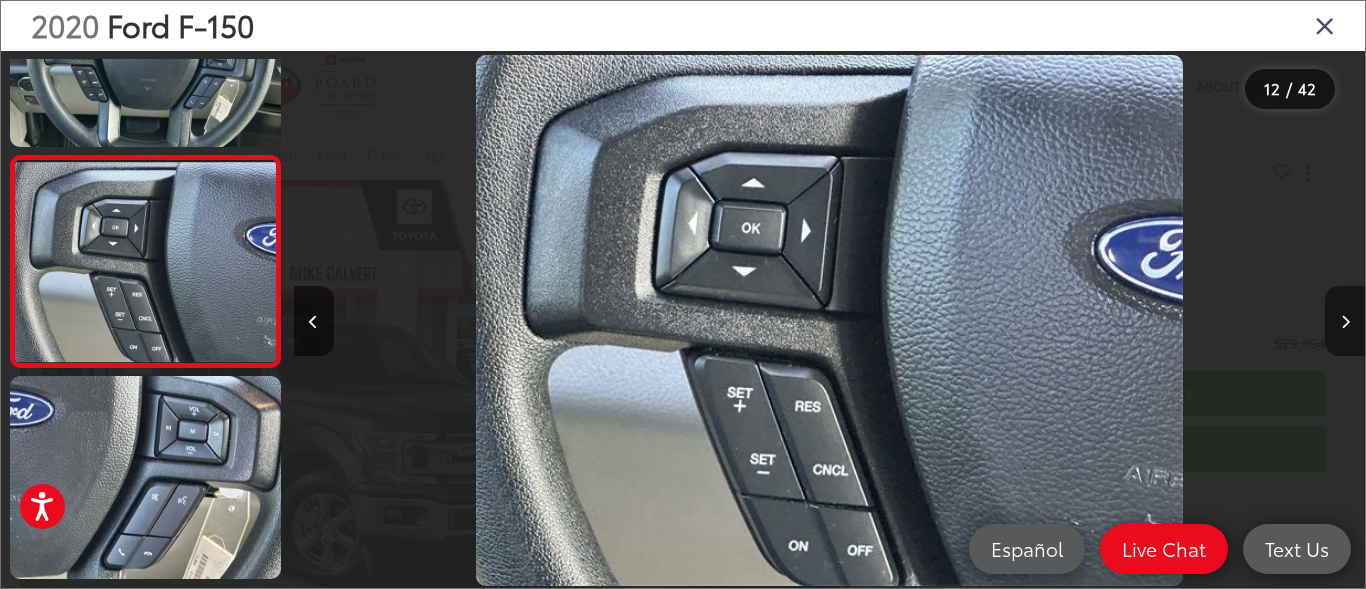 click at bounding box center [1345, 322] 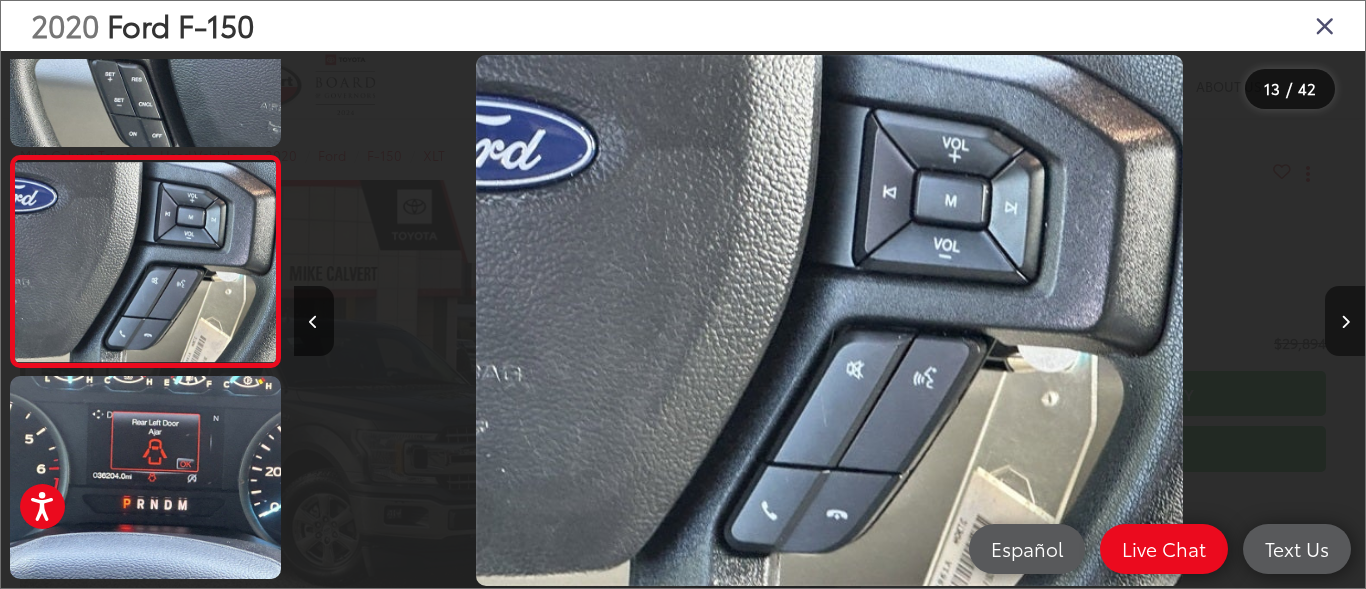 click at bounding box center (1345, 322) 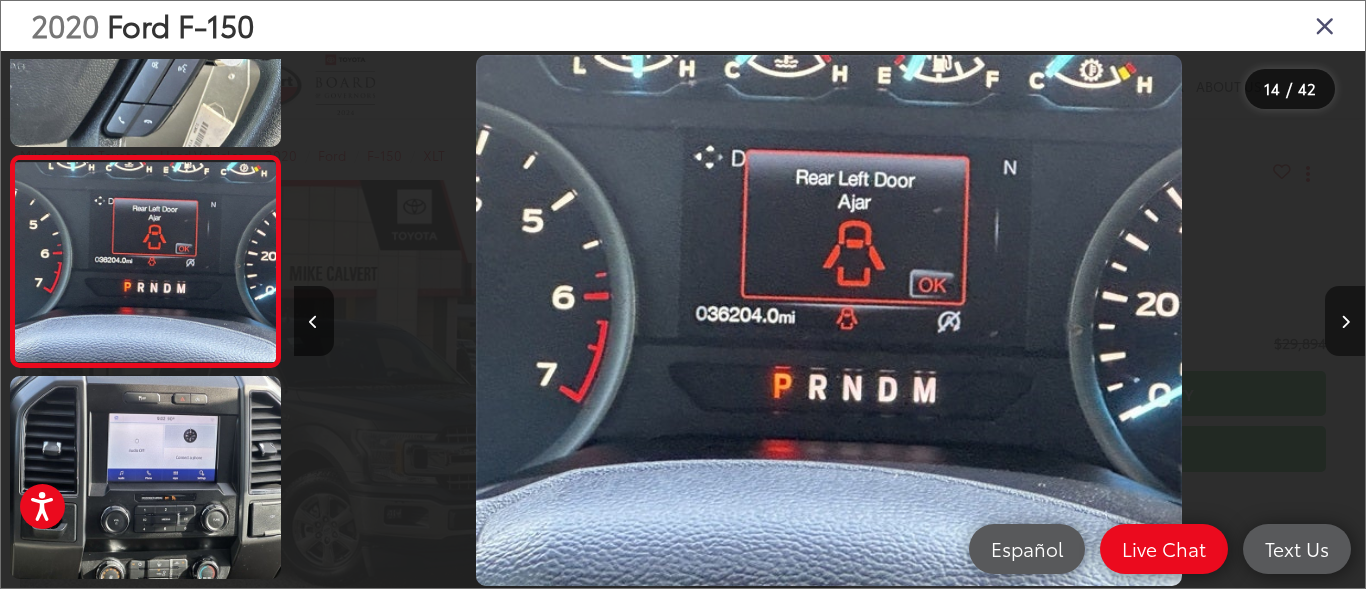 click at bounding box center [1345, 322] 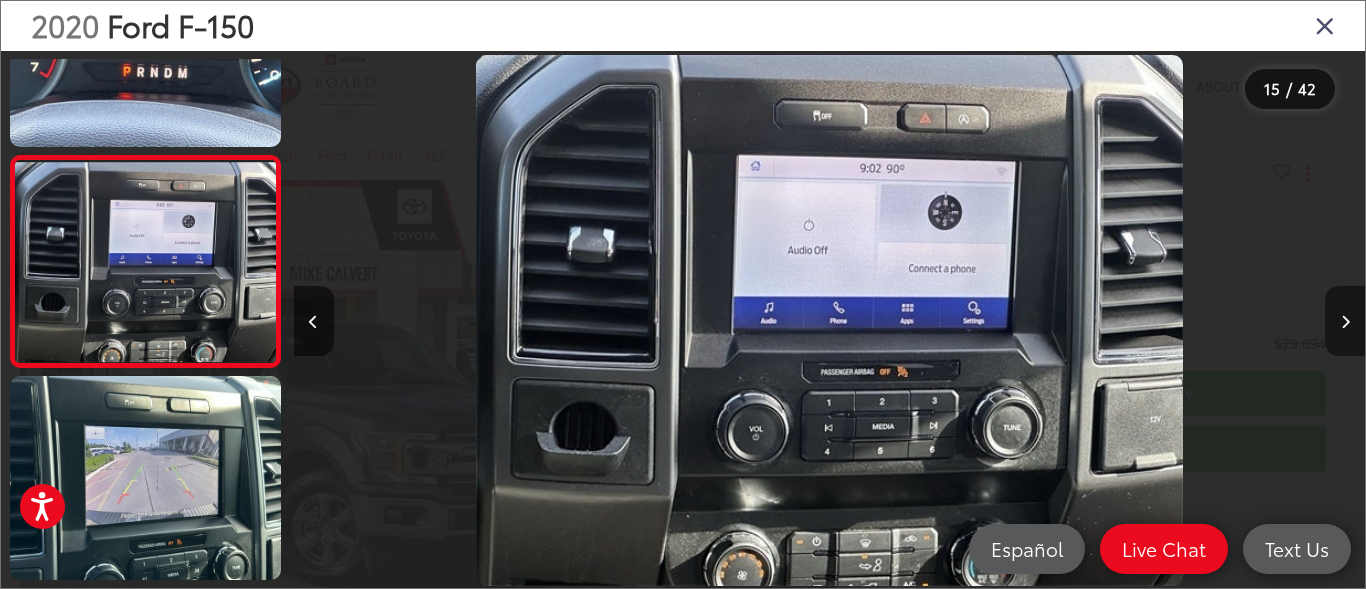 click at bounding box center (1345, 322) 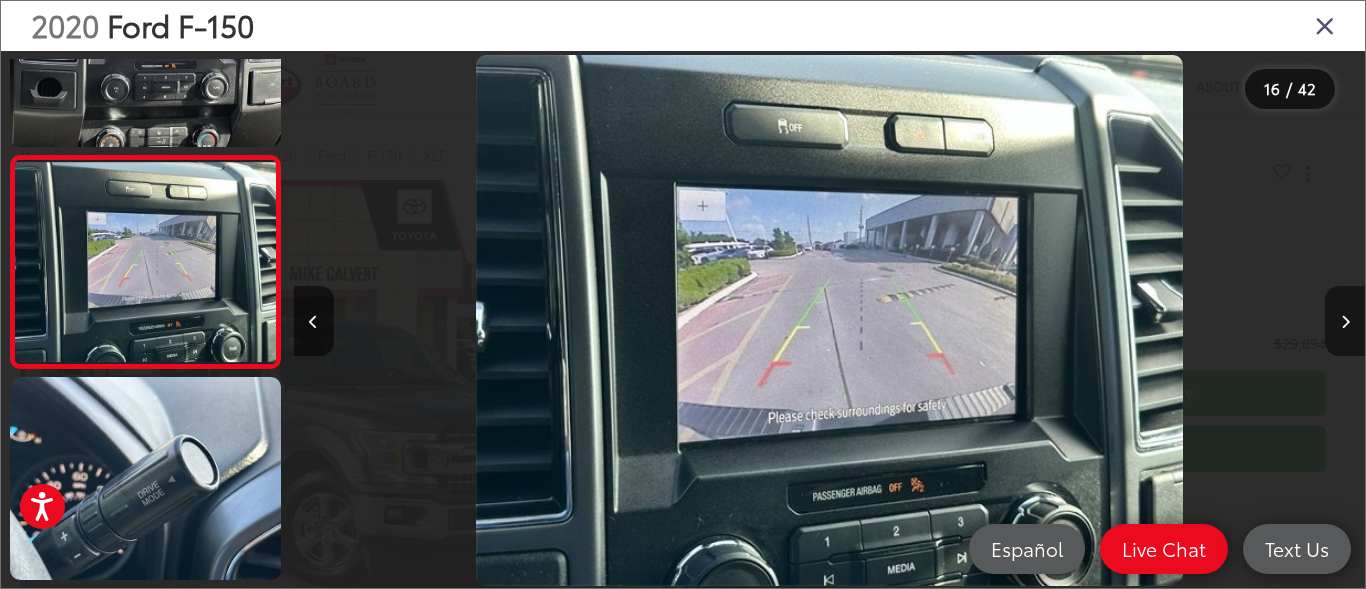 click at bounding box center [1345, 322] 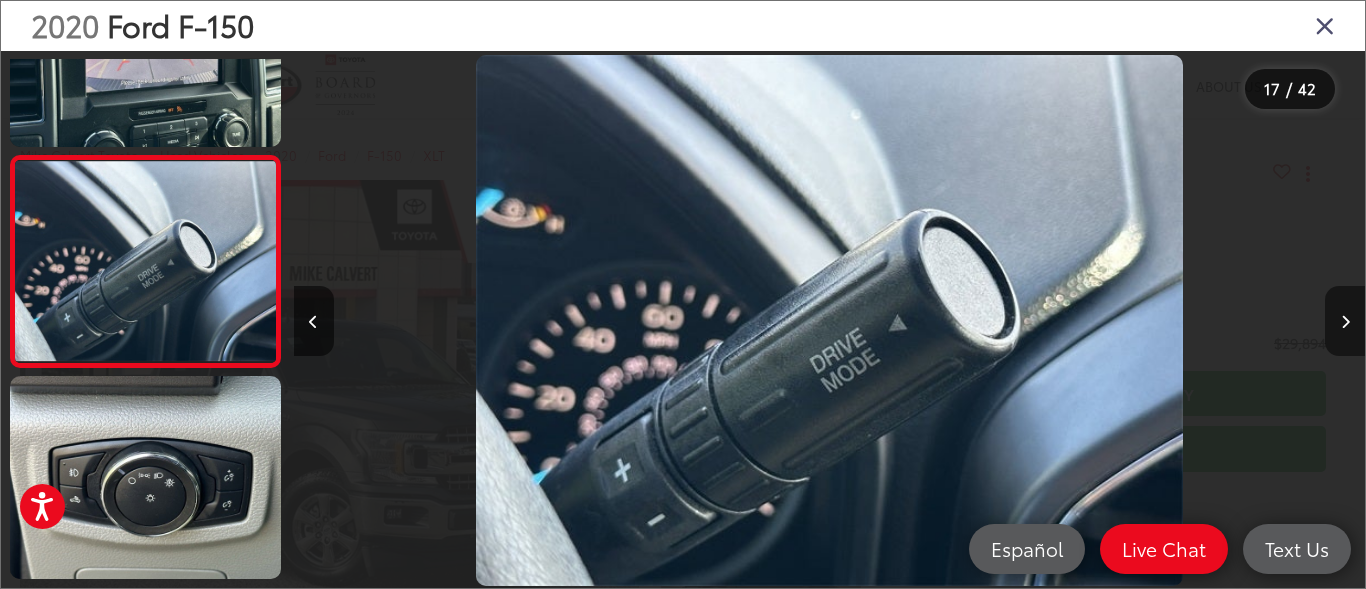 click at bounding box center [1345, 322] 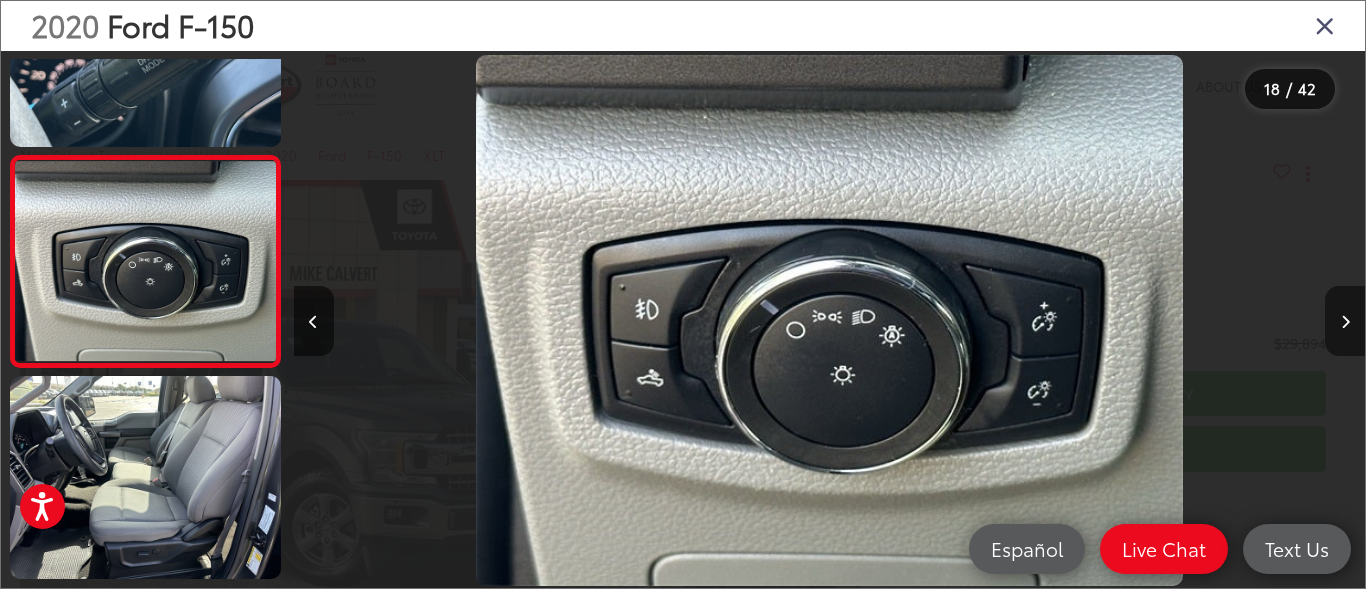 click at bounding box center (1345, 322) 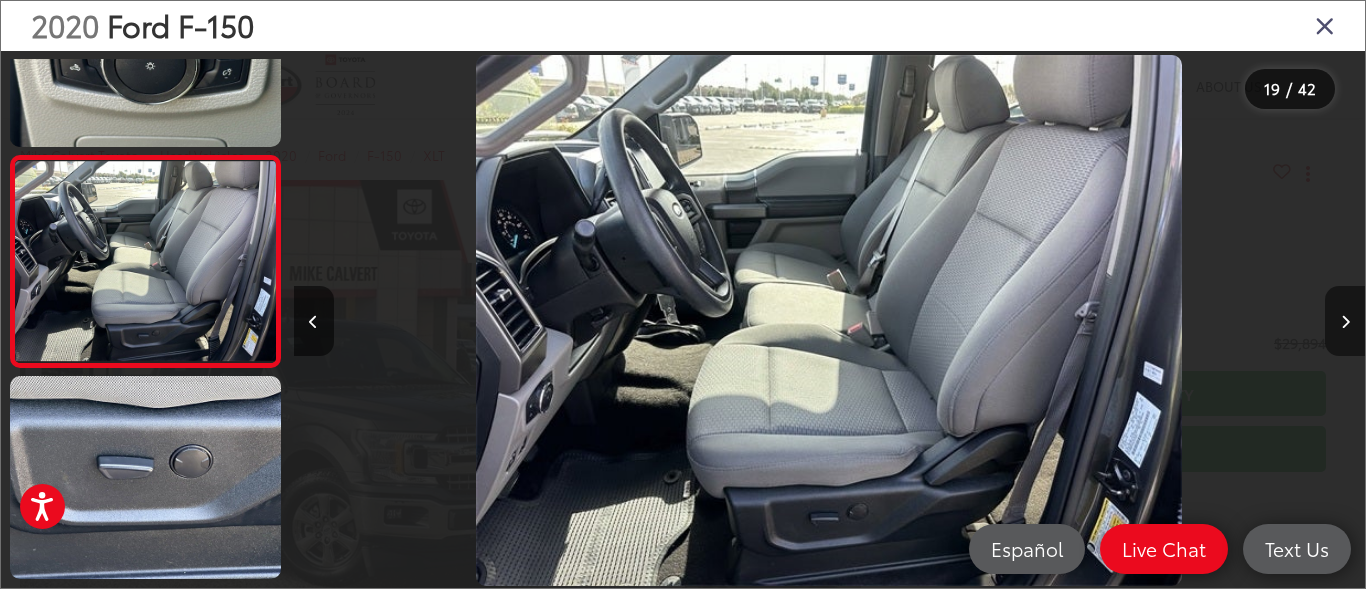 click at bounding box center (1345, 322) 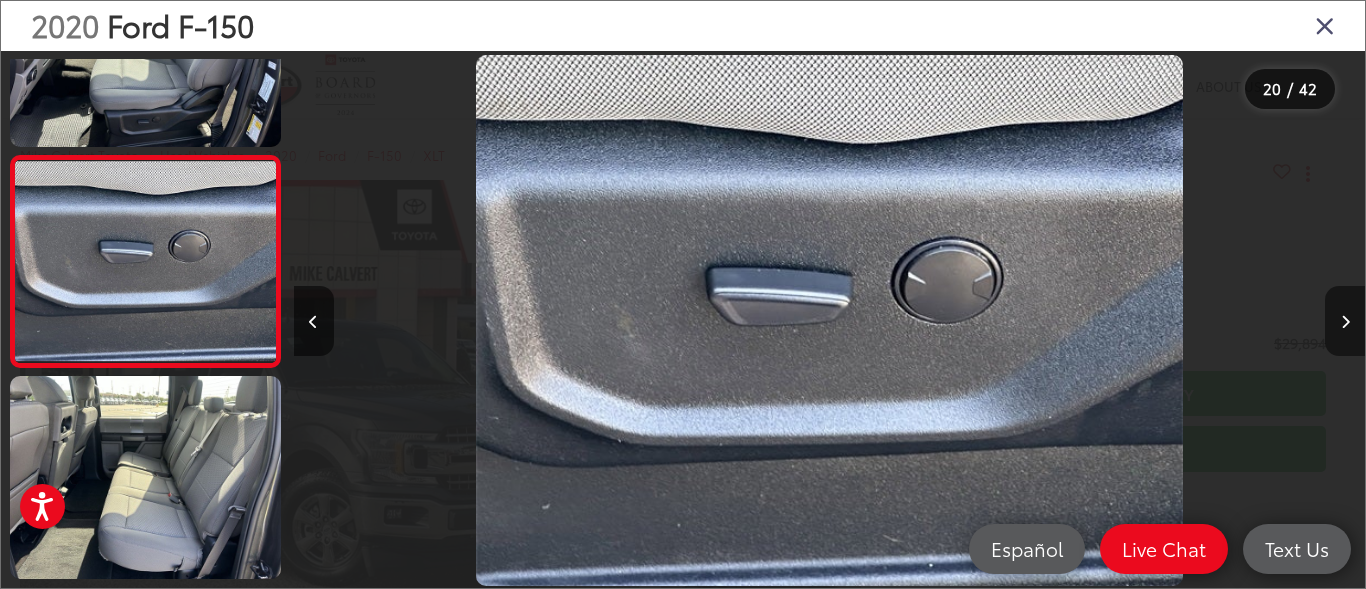 click at bounding box center (1345, 322) 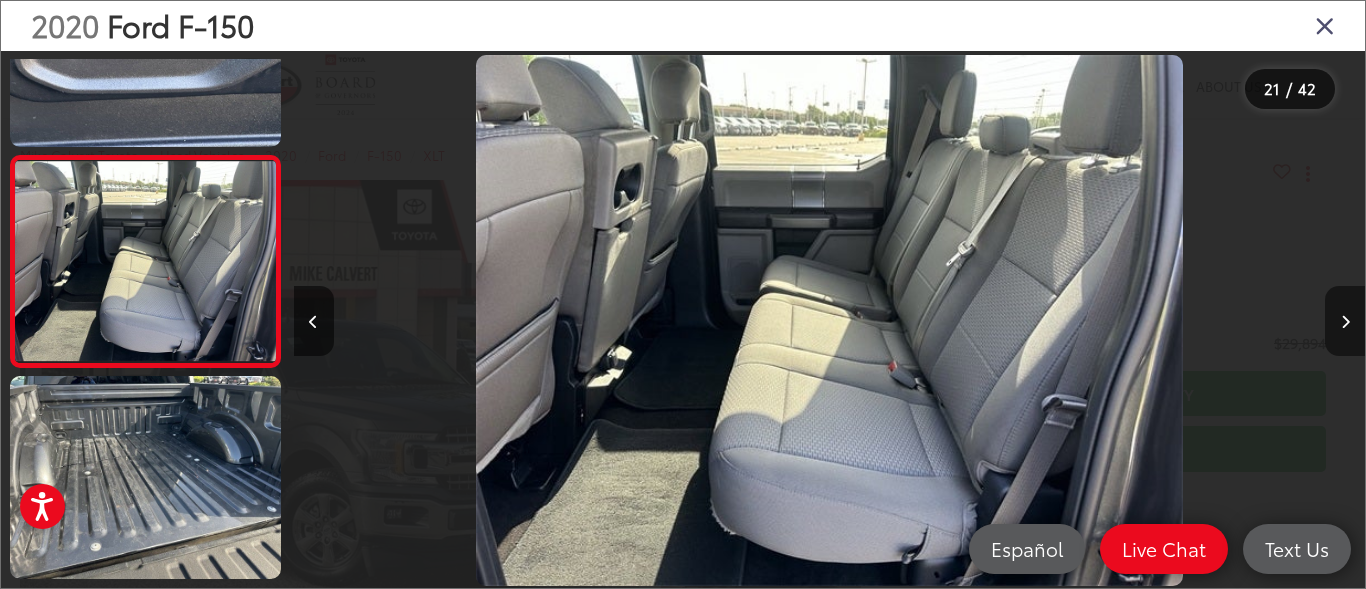 click at bounding box center [1345, 322] 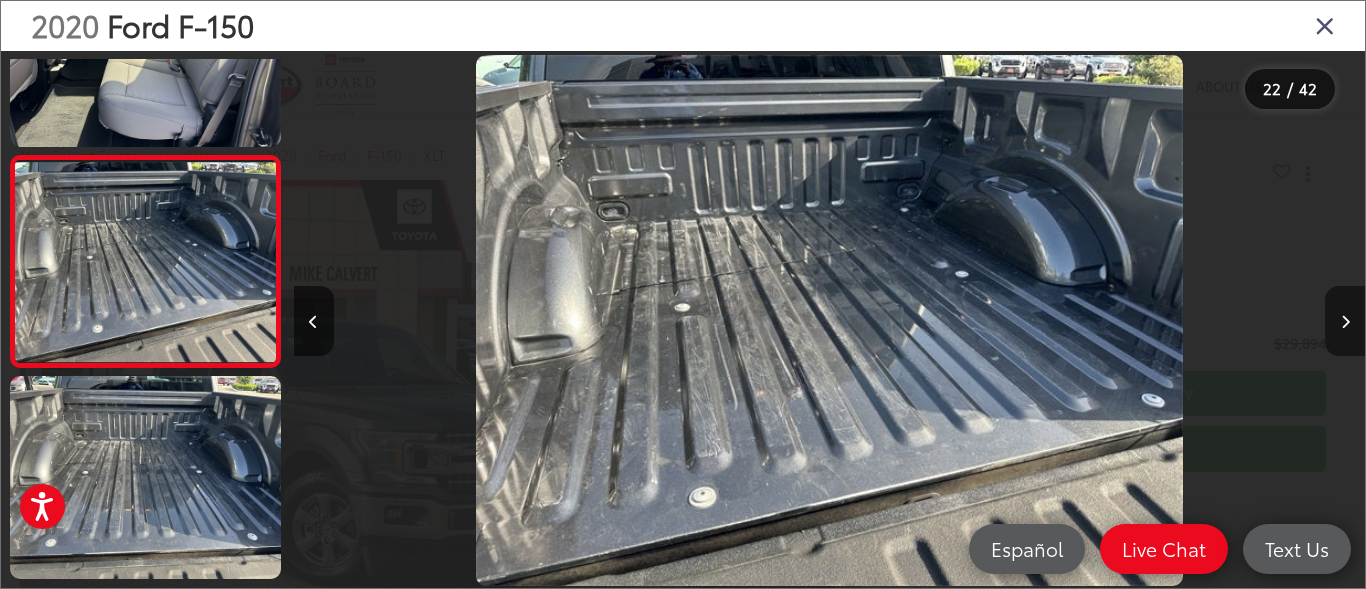 click at bounding box center (1345, 322) 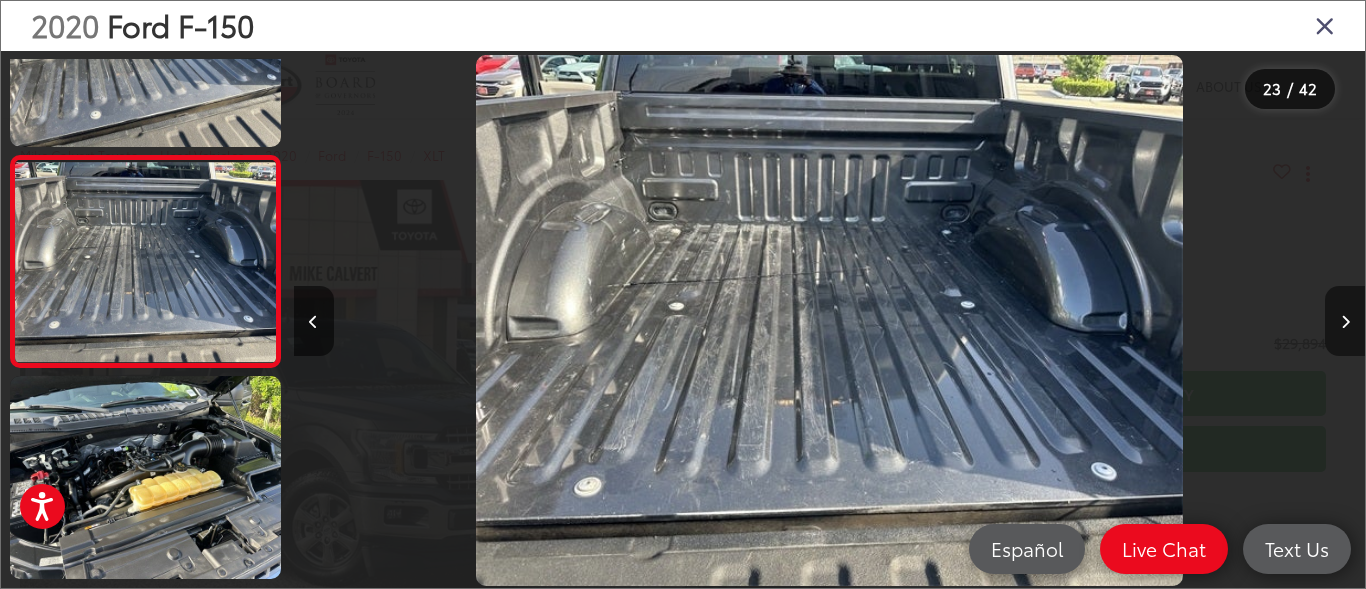 click at bounding box center [1345, 322] 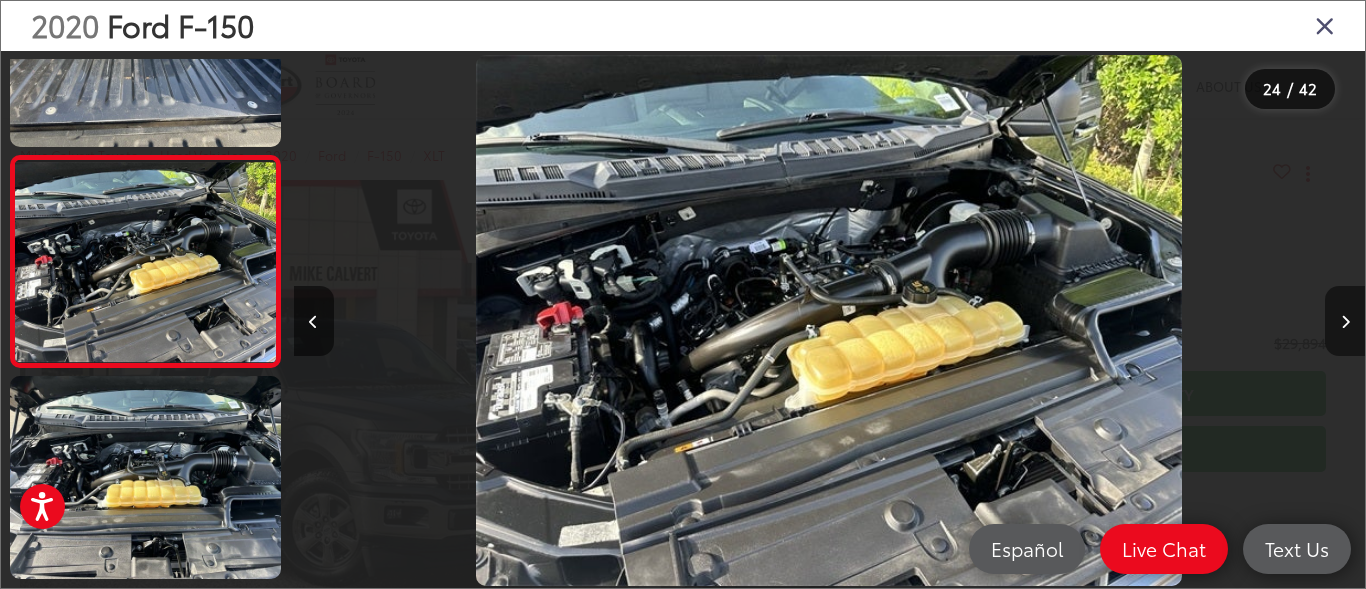 click at bounding box center (1345, 322) 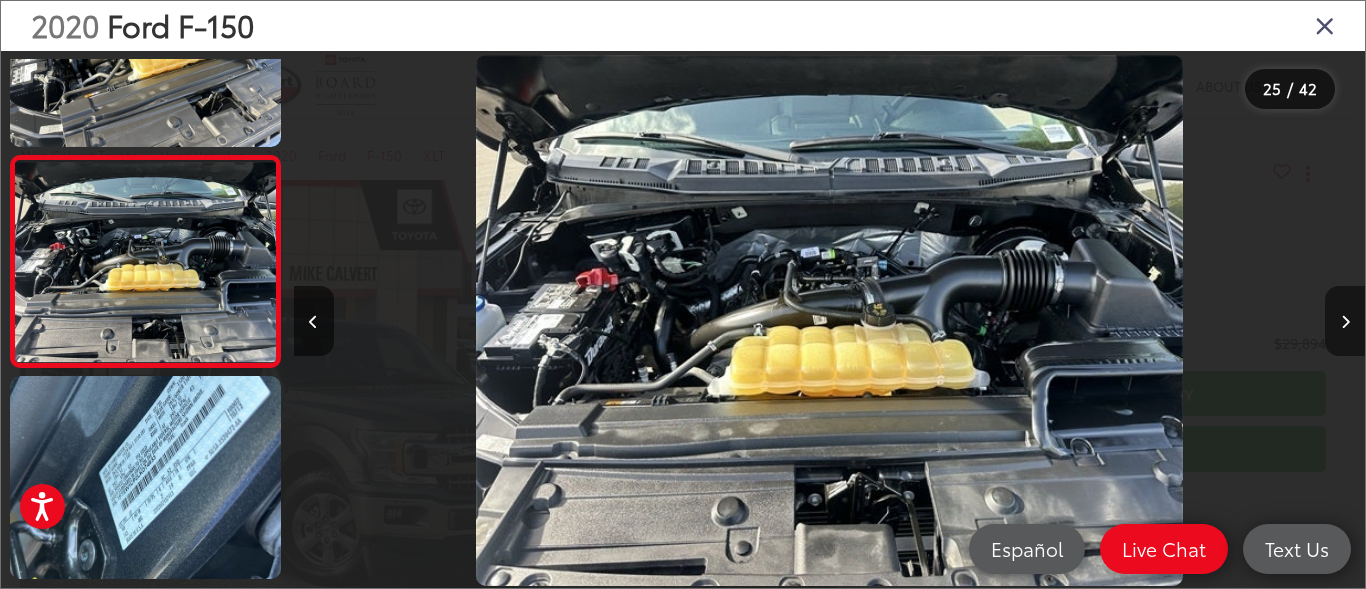 click at bounding box center [1345, 322] 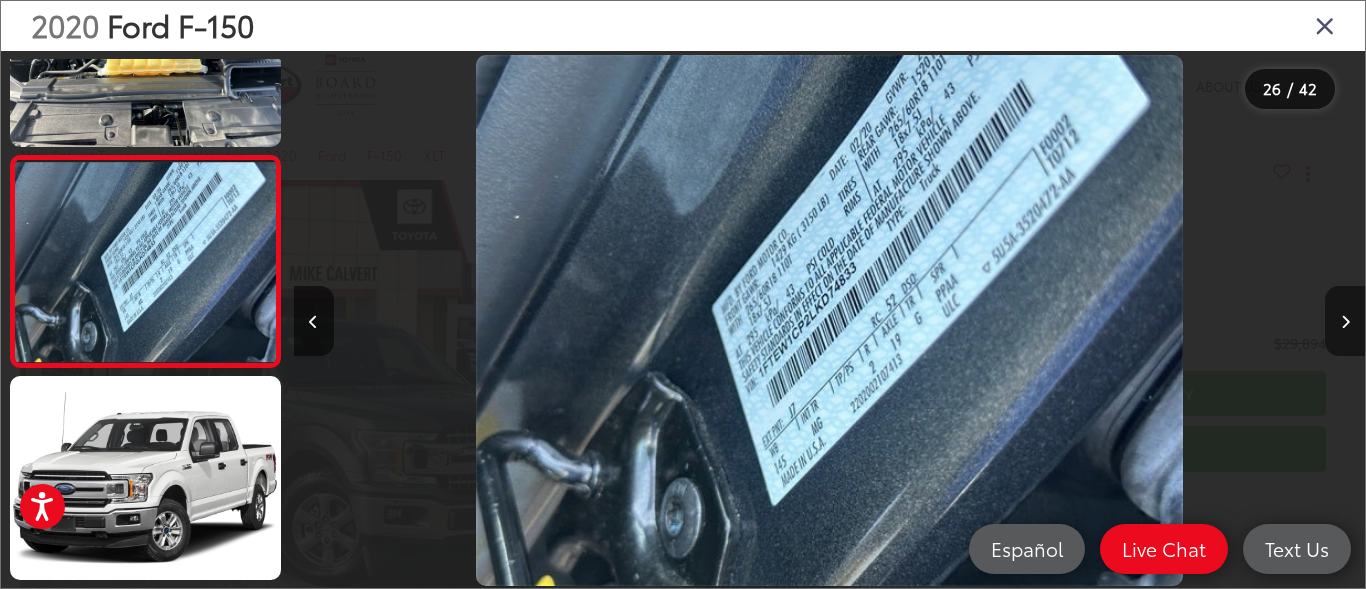 click at bounding box center (1345, 322) 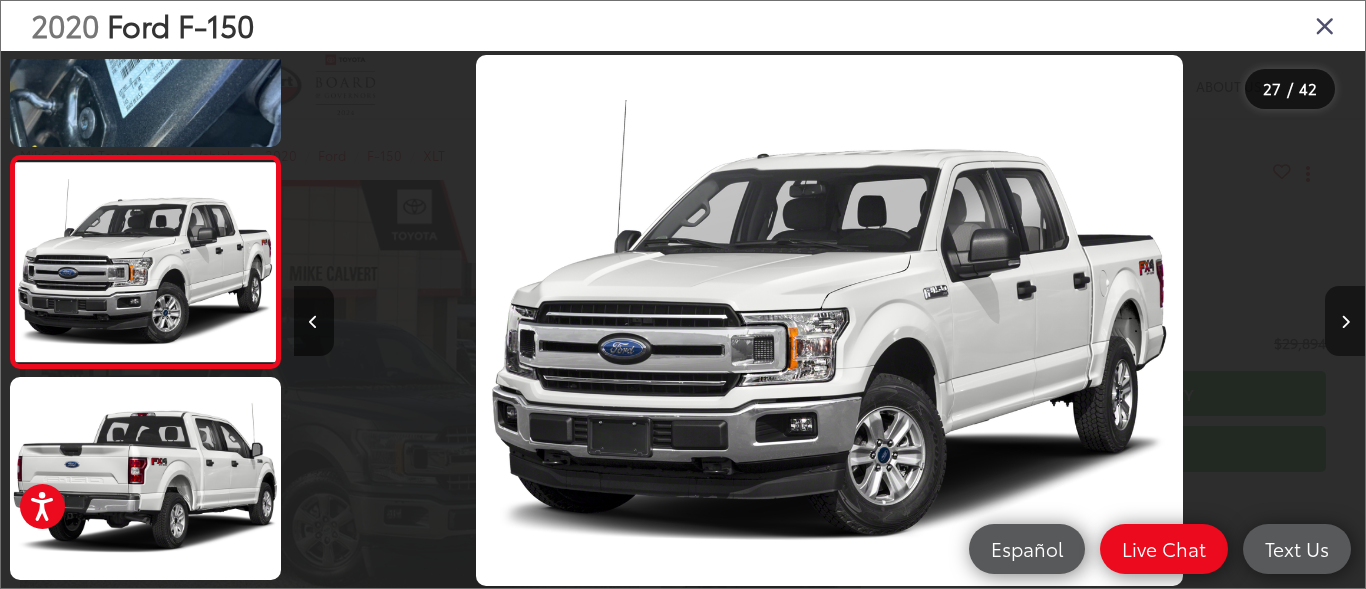 click at bounding box center (1345, 322) 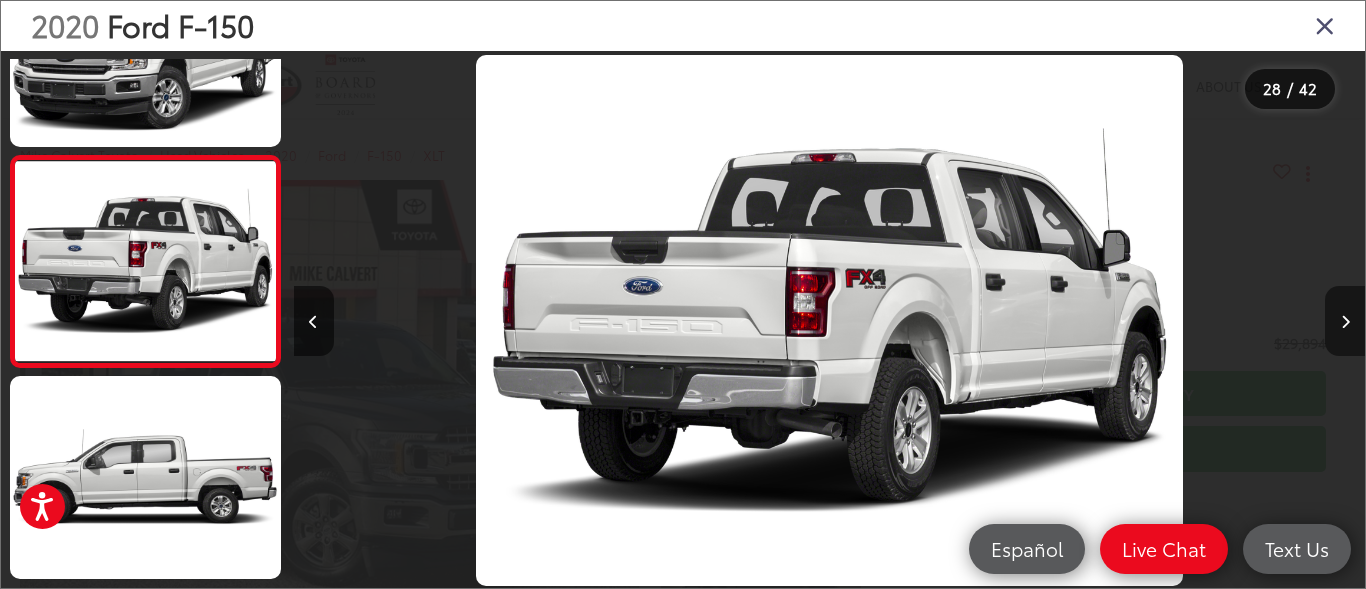 click at bounding box center [1345, 322] 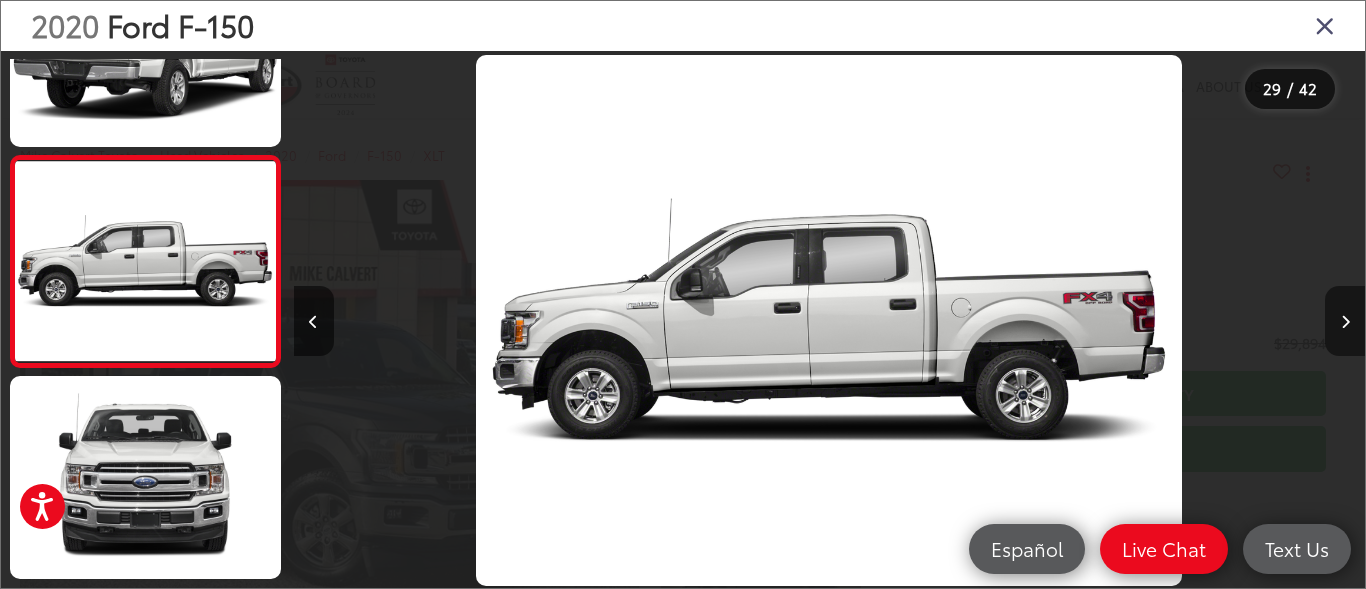 click at bounding box center [1345, 322] 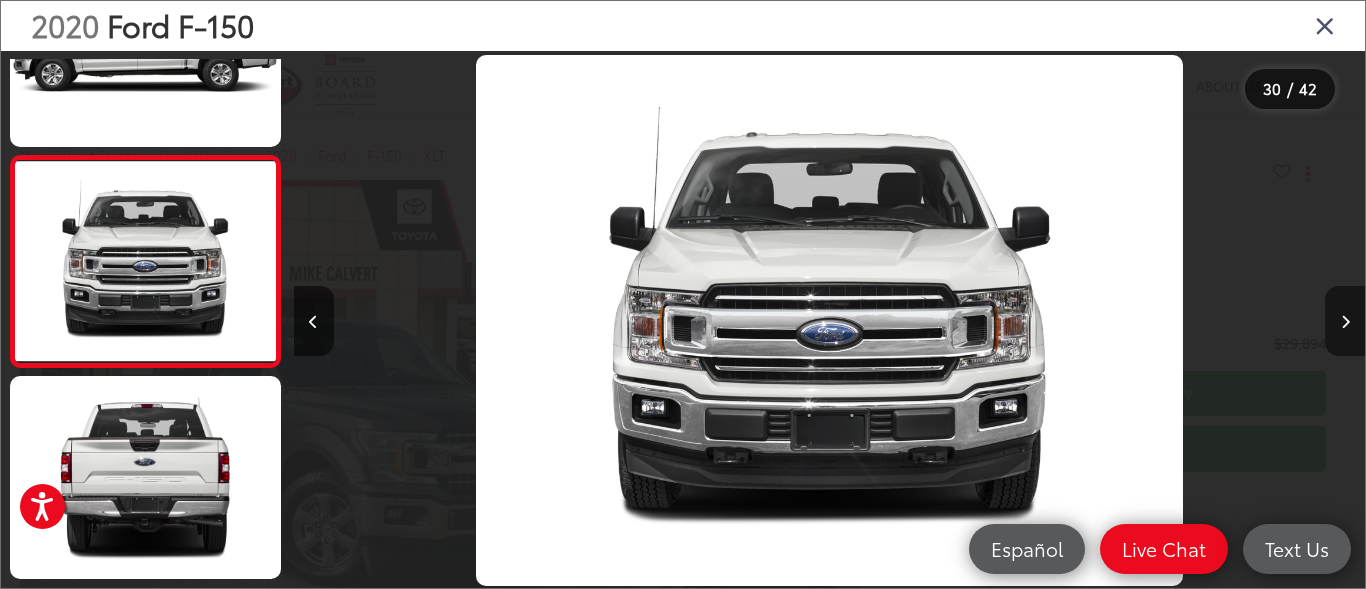 click at bounding box center [1345, 322] 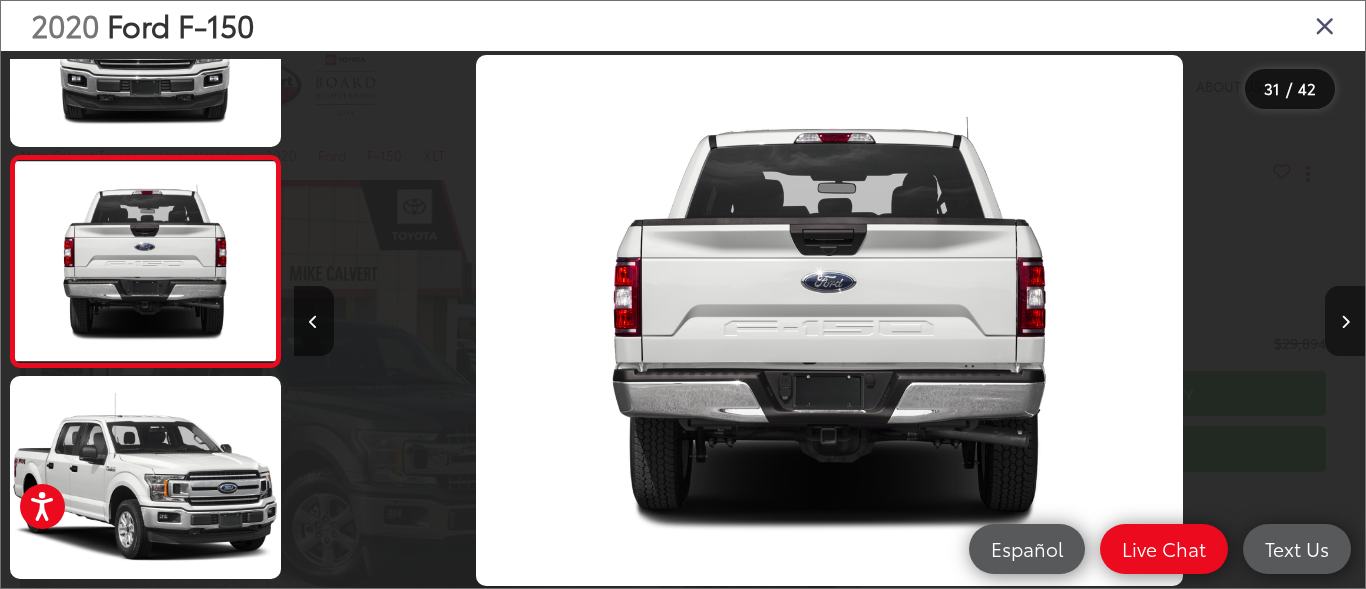 click at bounding box center (1345, 322) 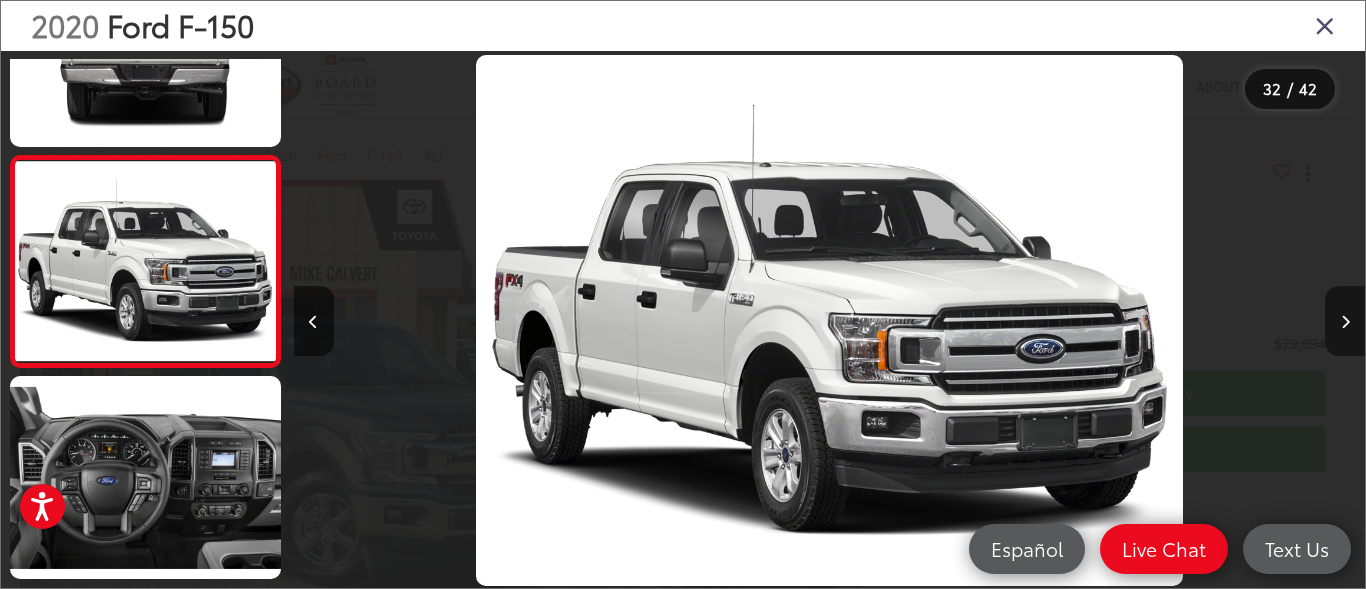 click at bounding box center [1345, 322] 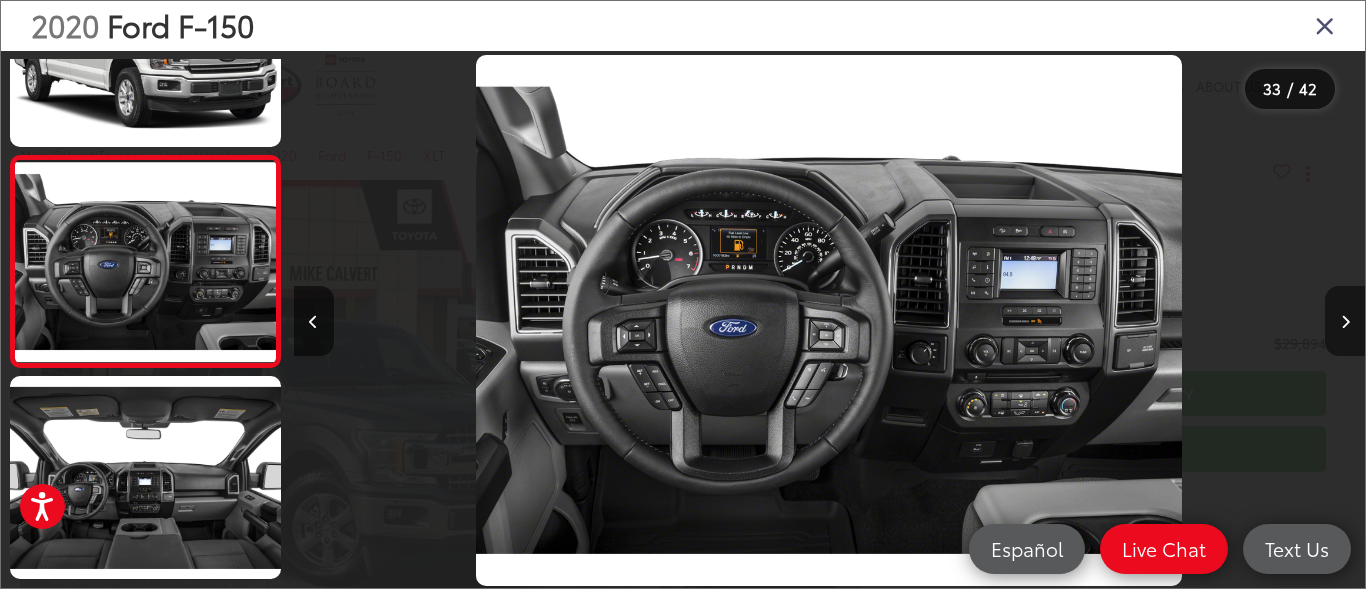 click at bounding box center (1345, 322) 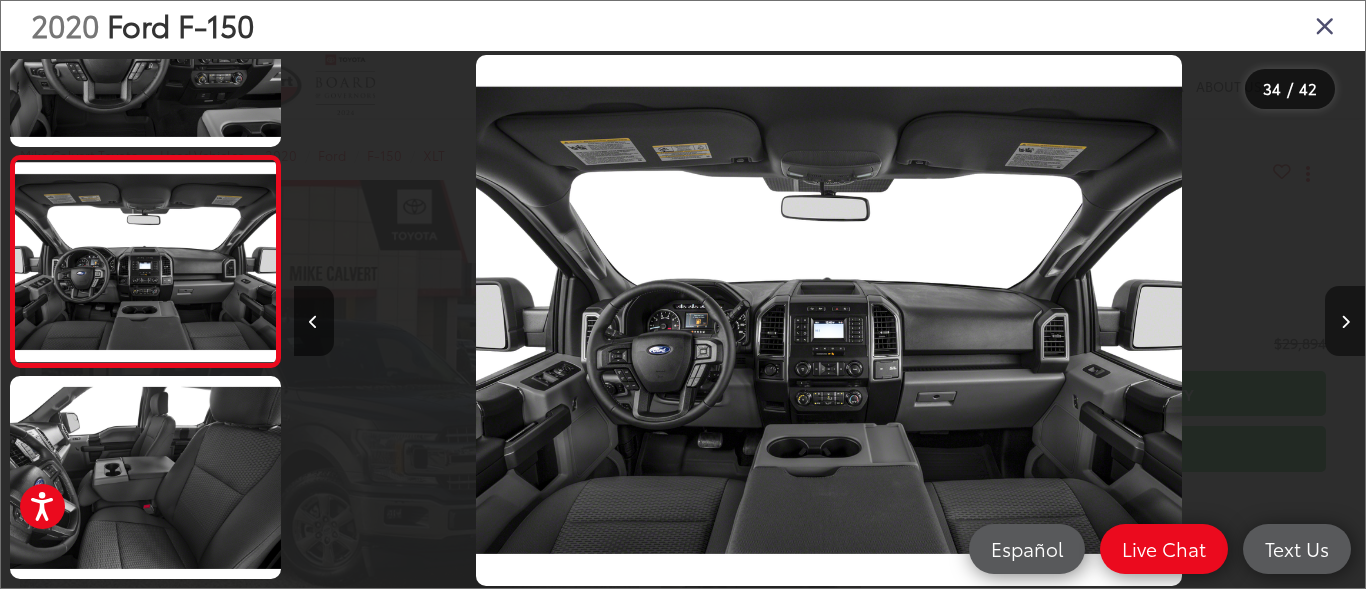 click at bounding box center [1345, 322] 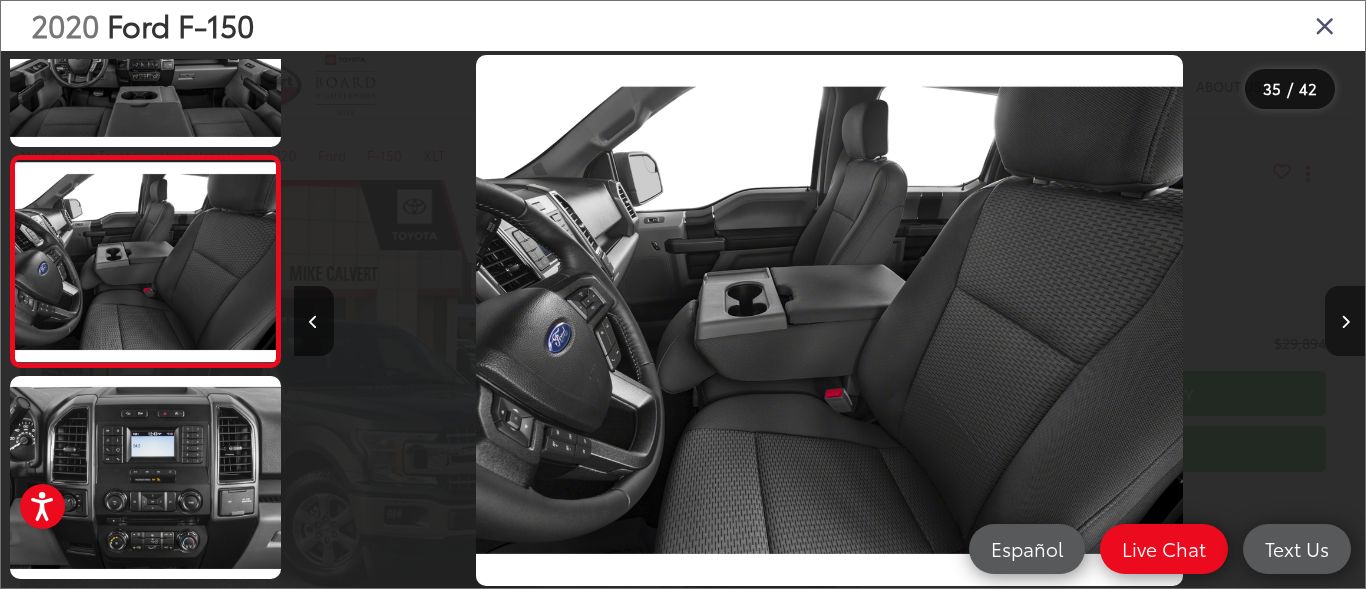 click at bounding box center [1345, 322] 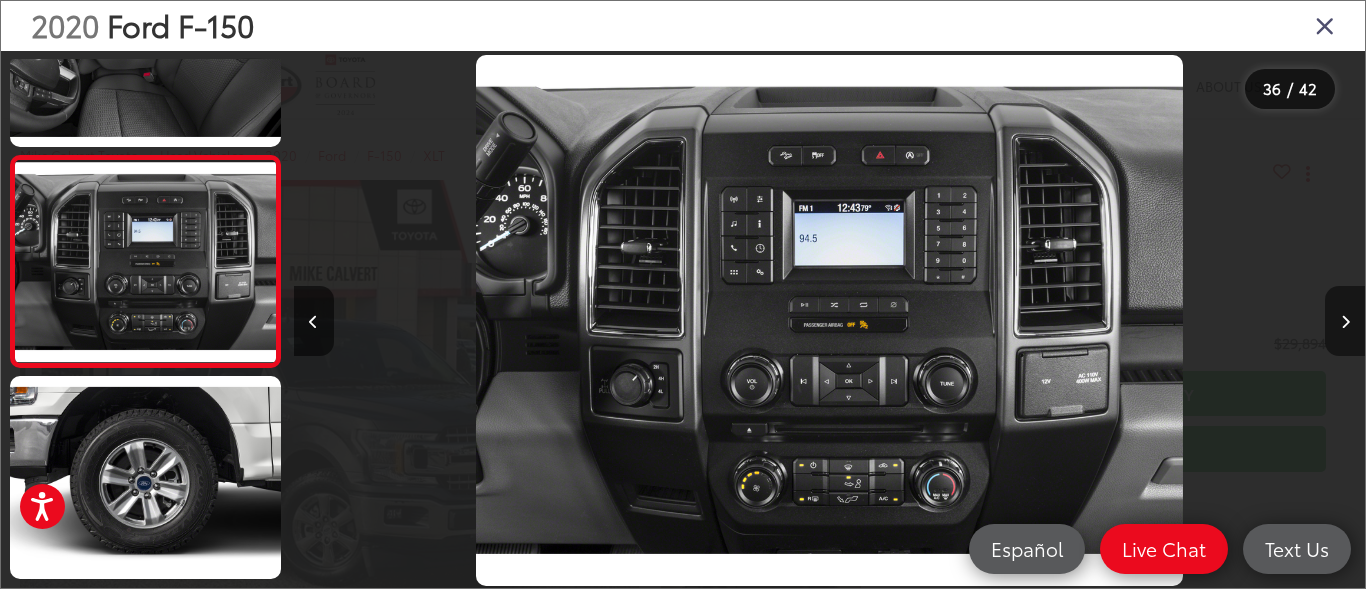 click at bounding box center [1345, 322] 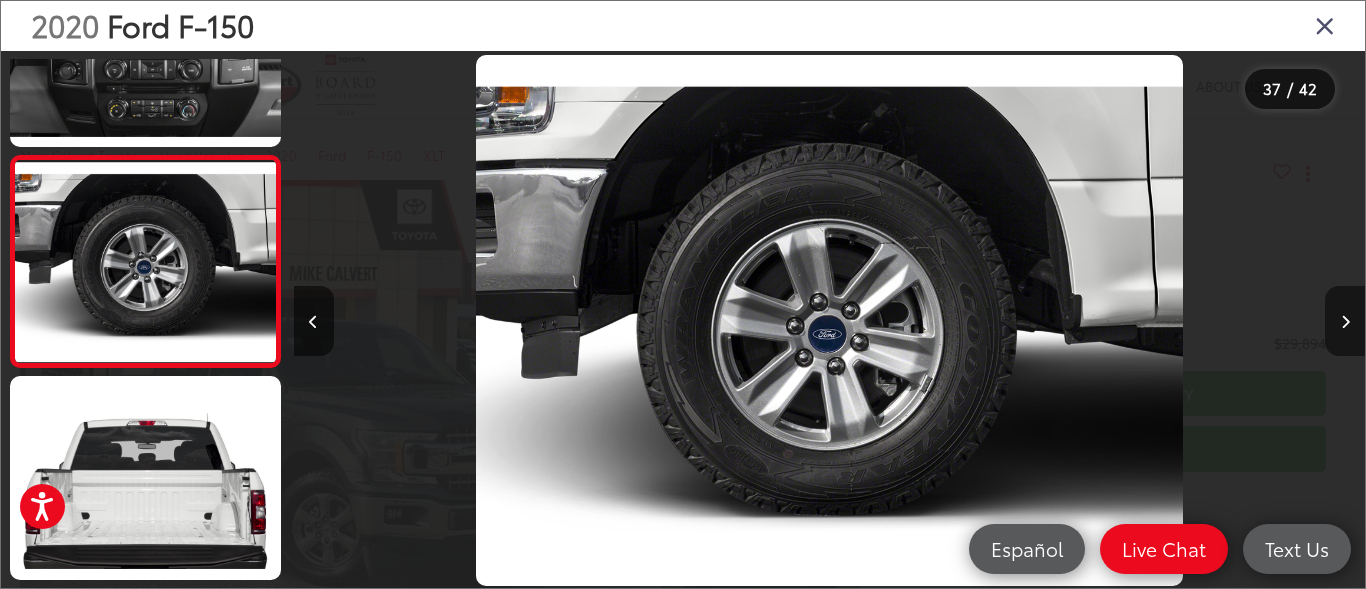 click at bounding box center [1345, 322] 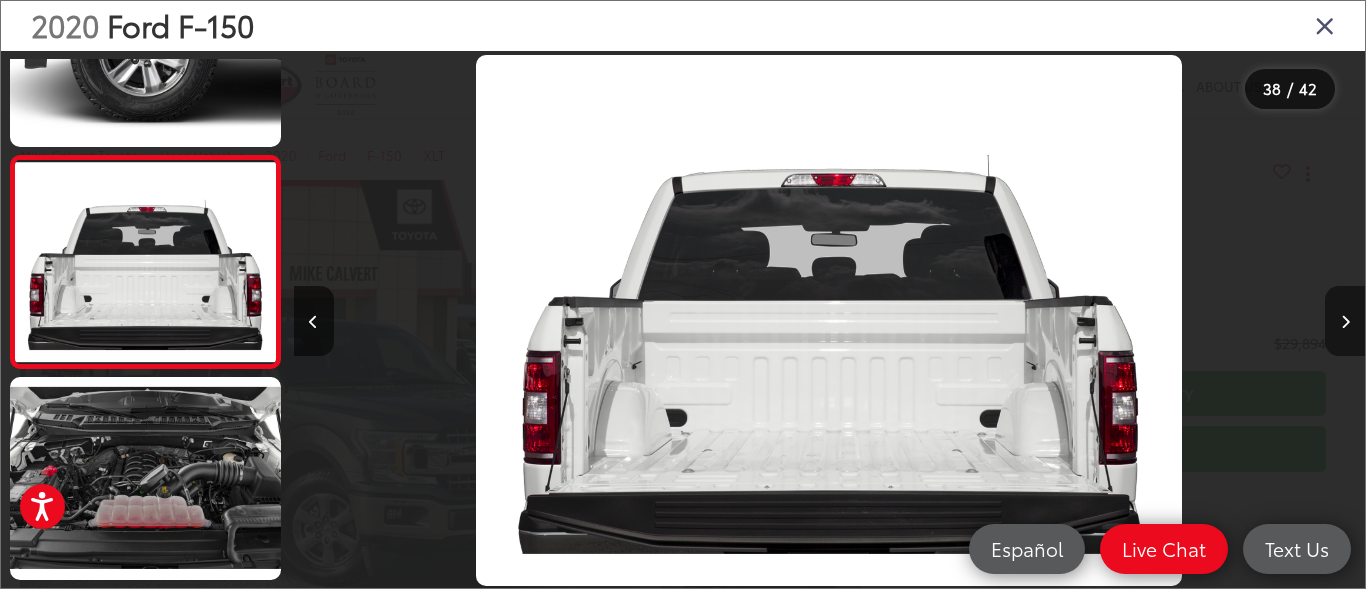 click at bounding box center [1345, 322] 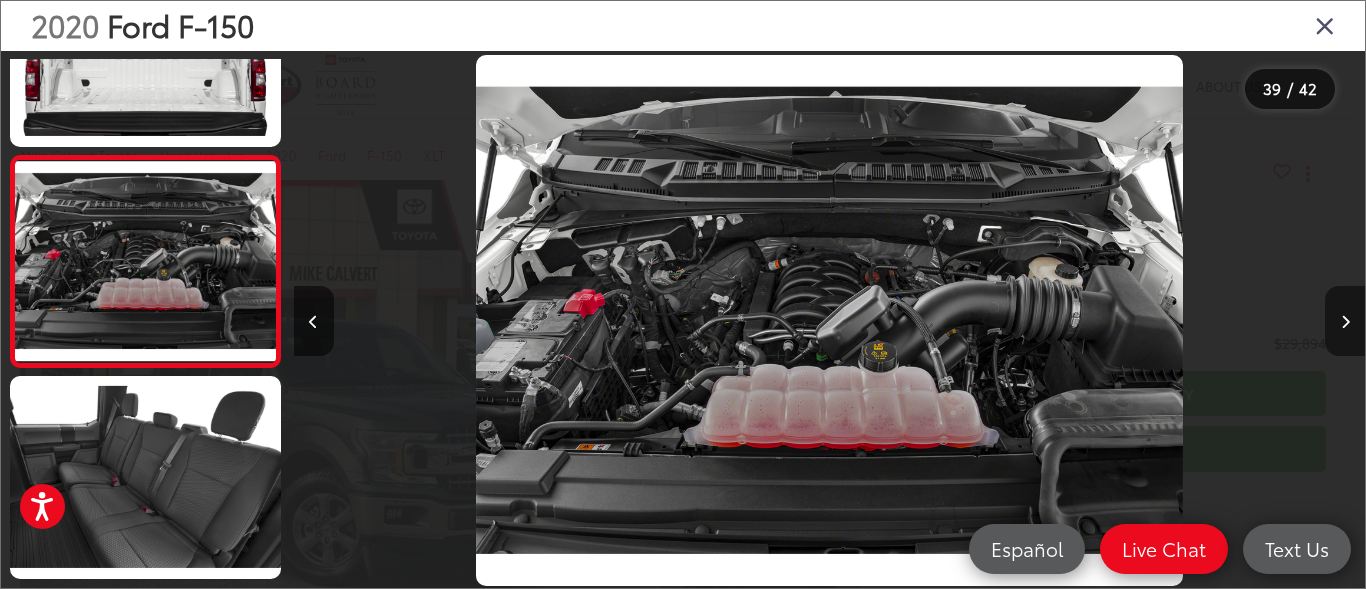 click at bounding box center (1345, 322) 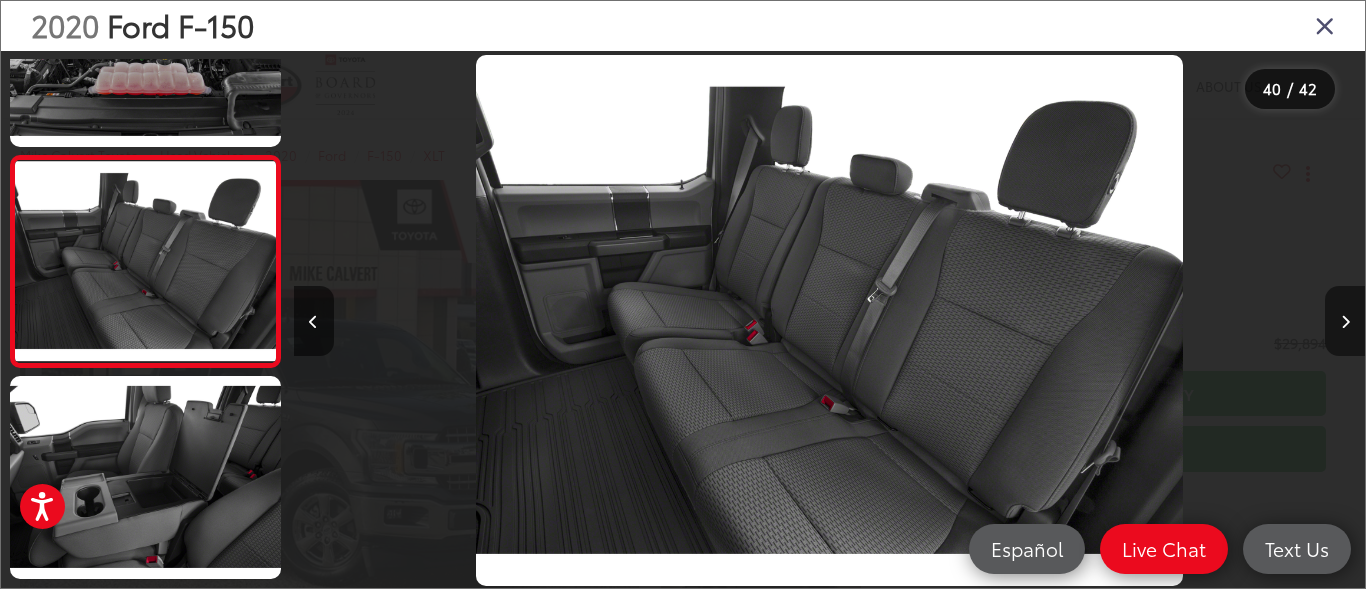 click at bounding box center [1345, 322] 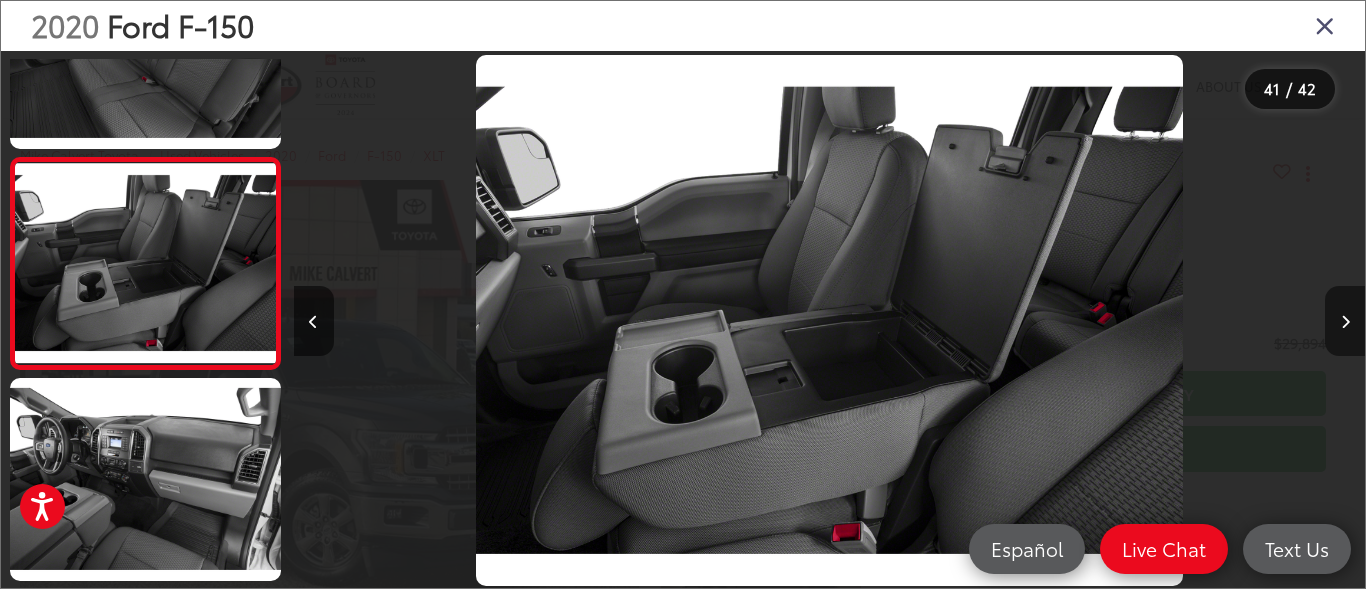 click at bounding box center [1345, 322] 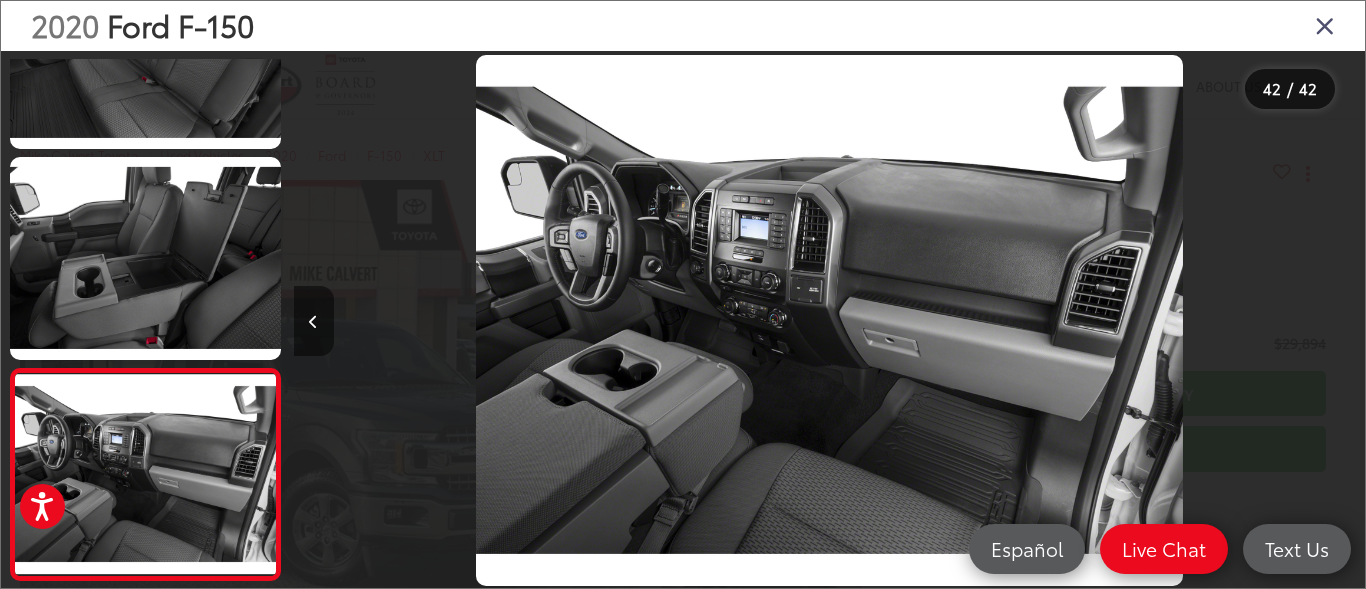 click at bounding box center [313, 322] 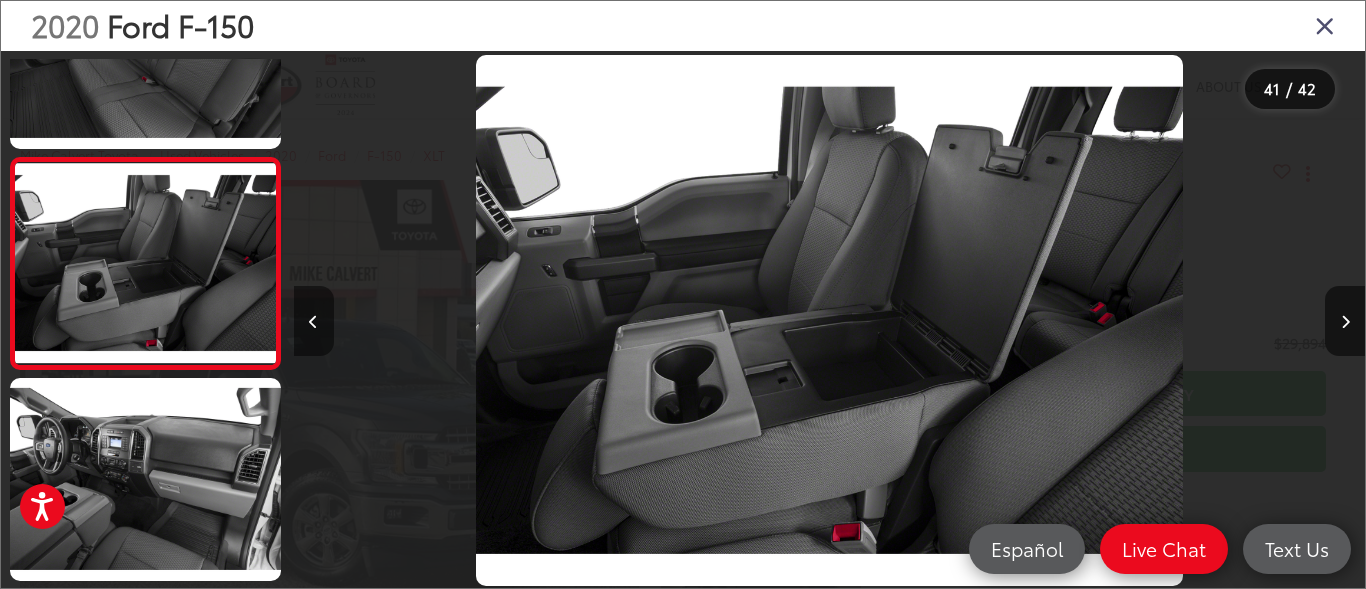 click at bounding box center [313, 322] 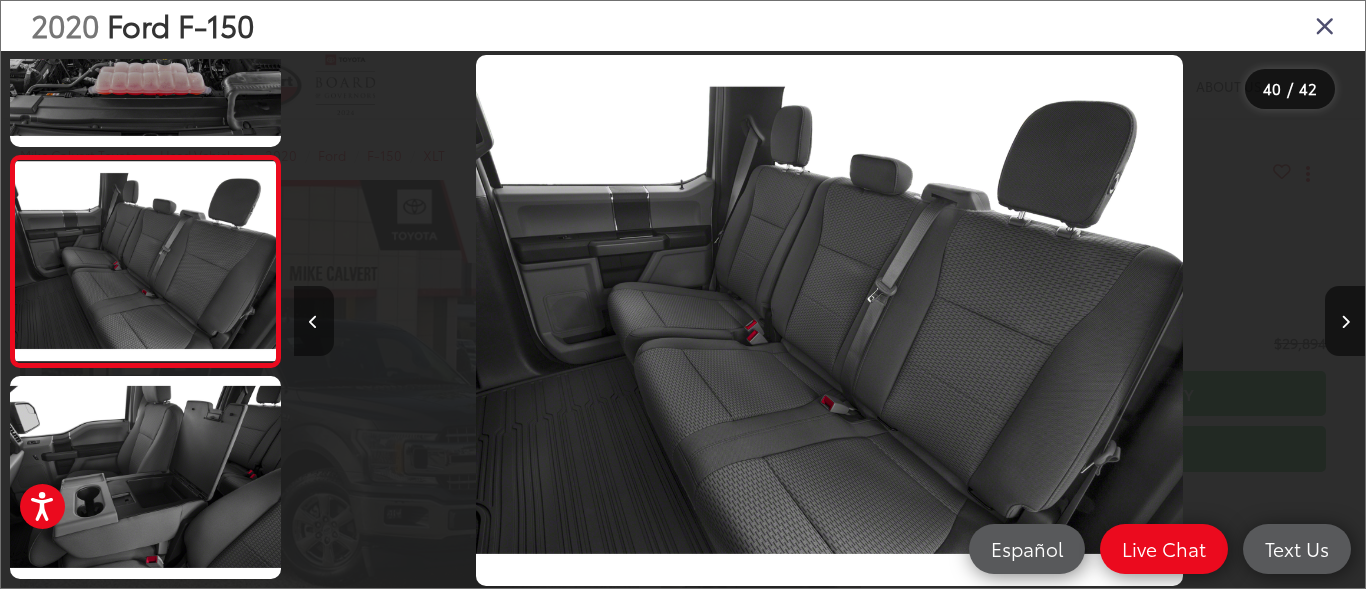 click at bounding box center (313, 322) 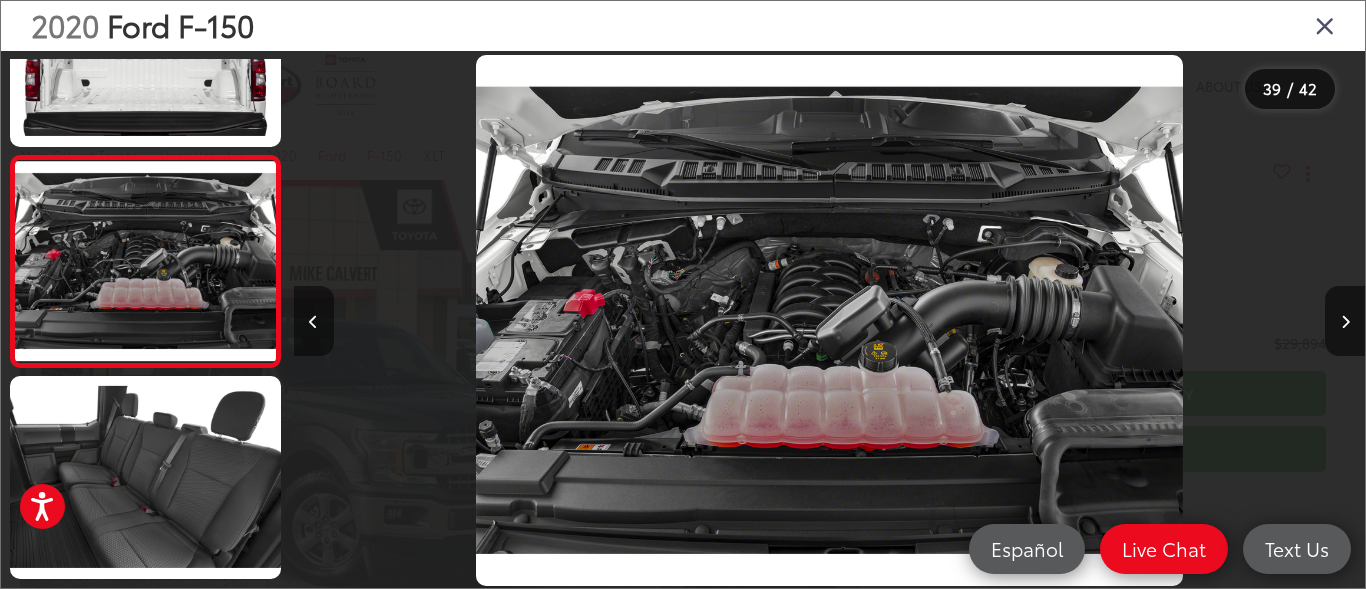 click at bounding box center [313, 322] 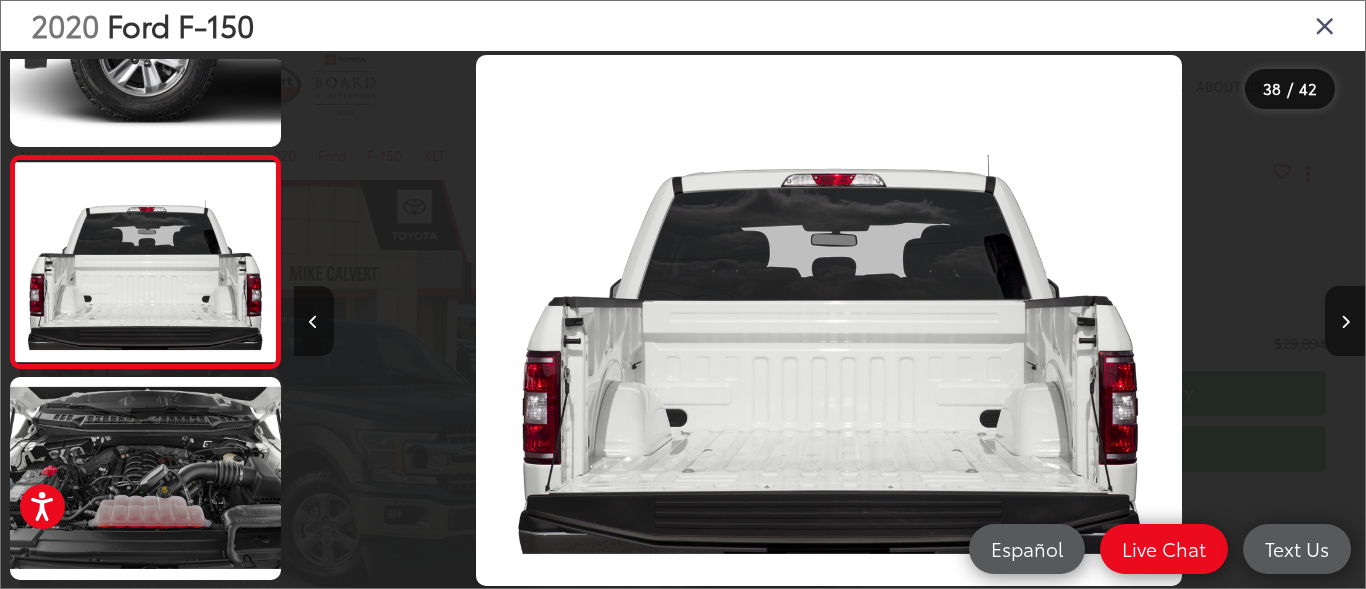 click at bounding box center [313, 322] 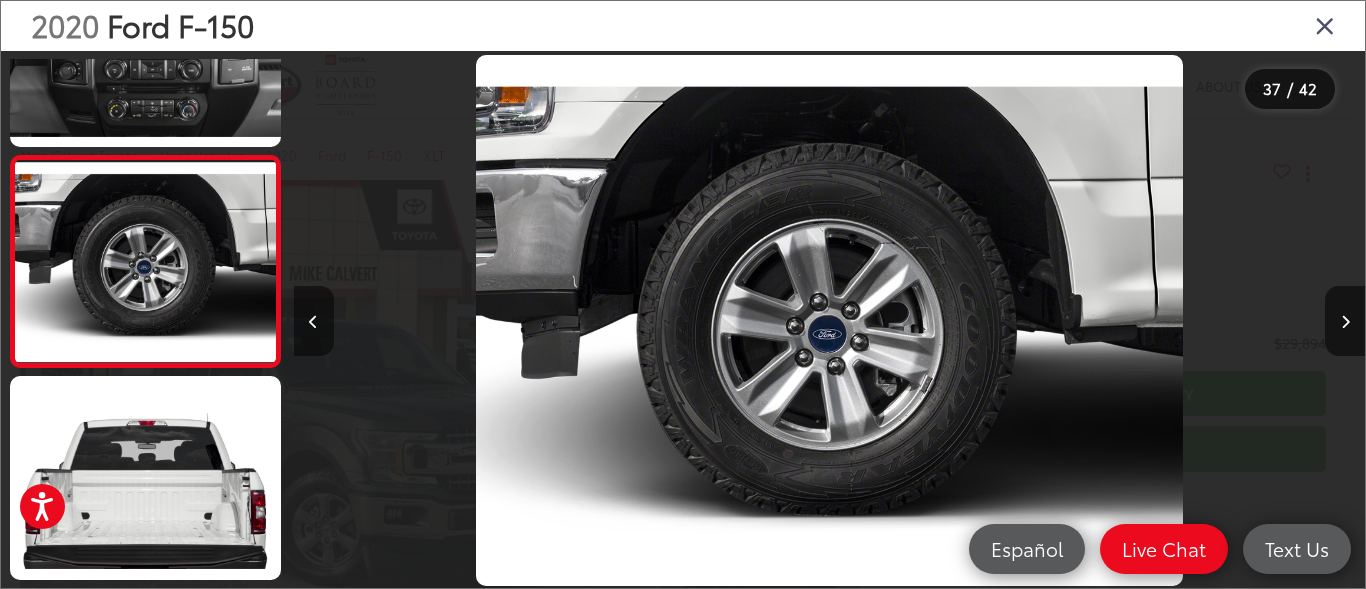 click at bounding box center [313, 322] 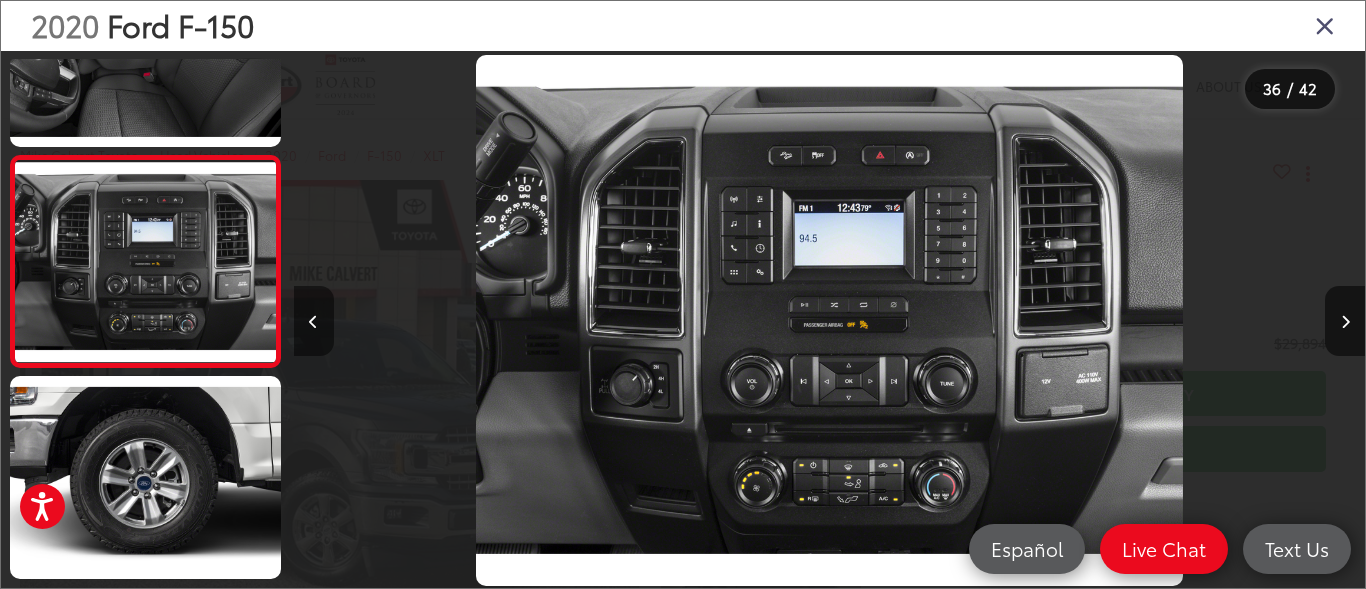 click at bounding box center [313, 322] 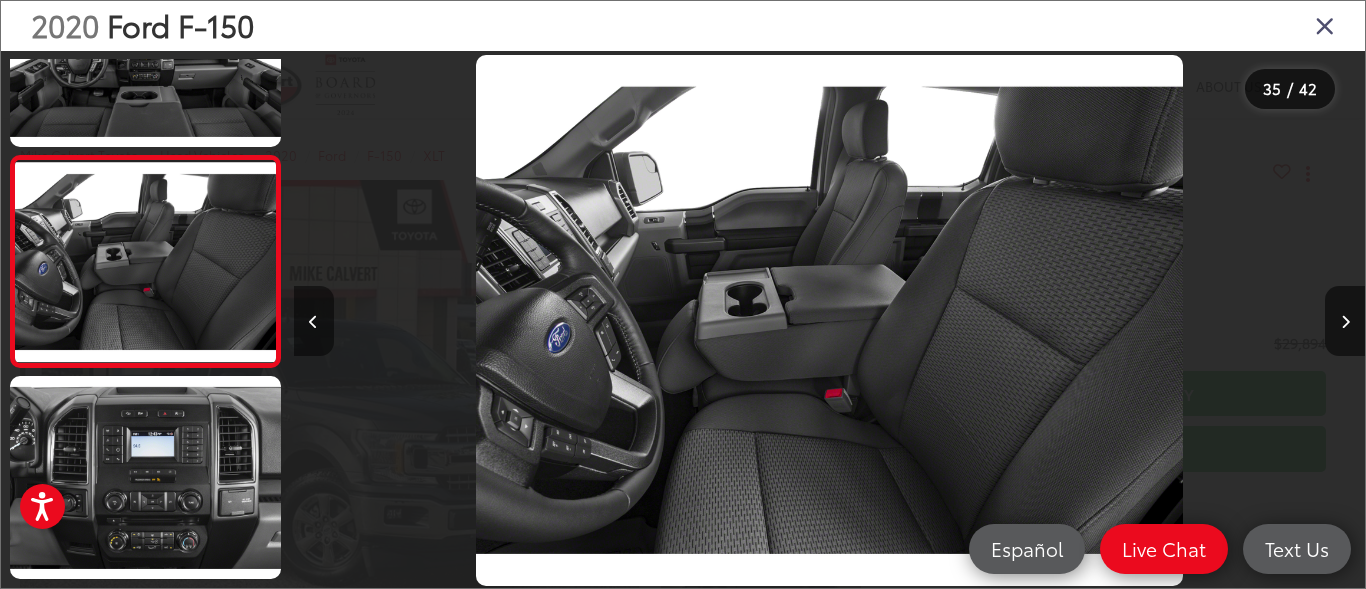 click at bounding box center [313, 322] 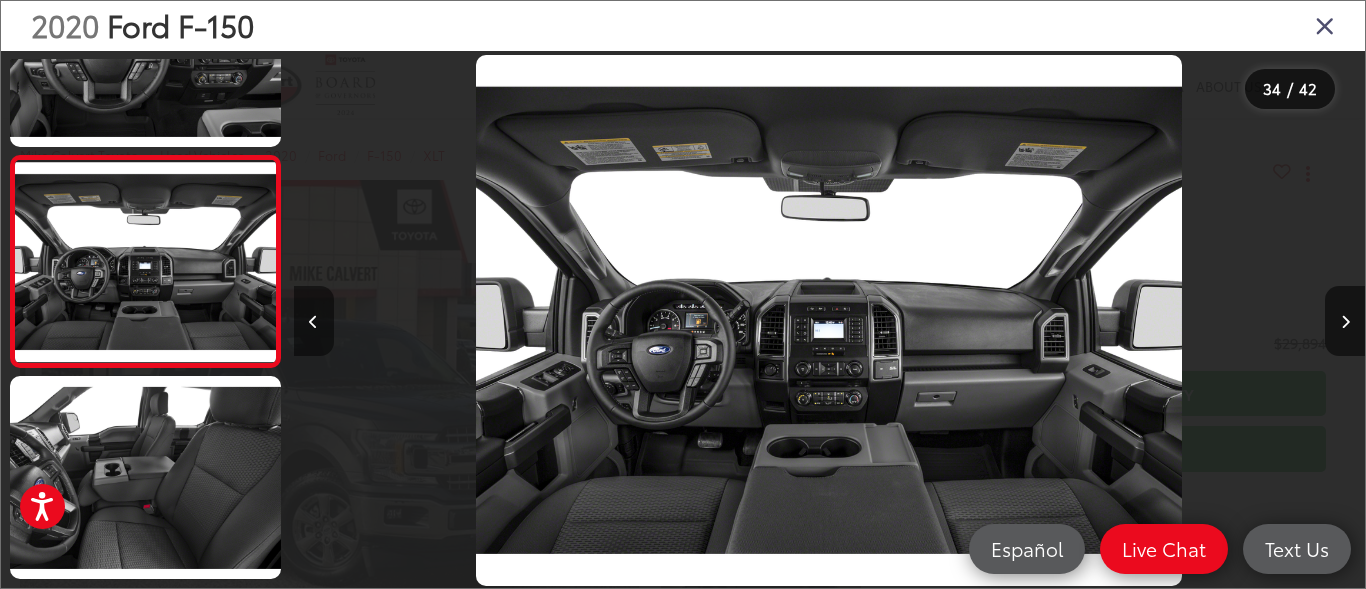 click at bounding box center [313, 322] 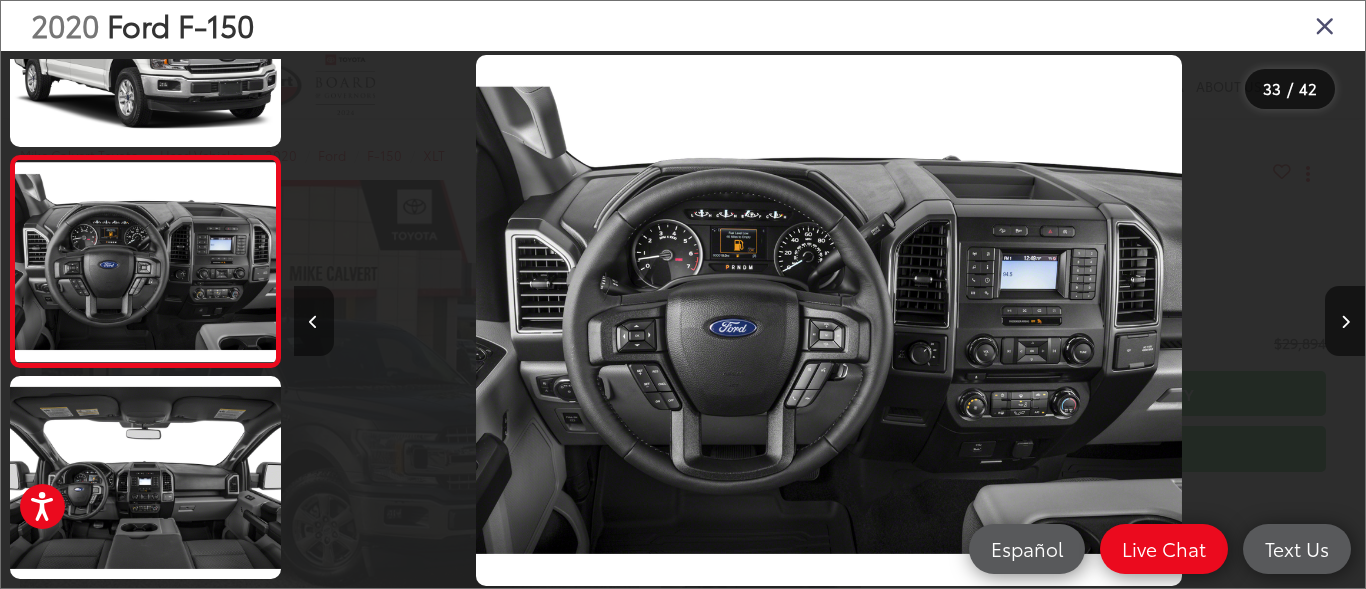 click at bounding box center (313, 322) 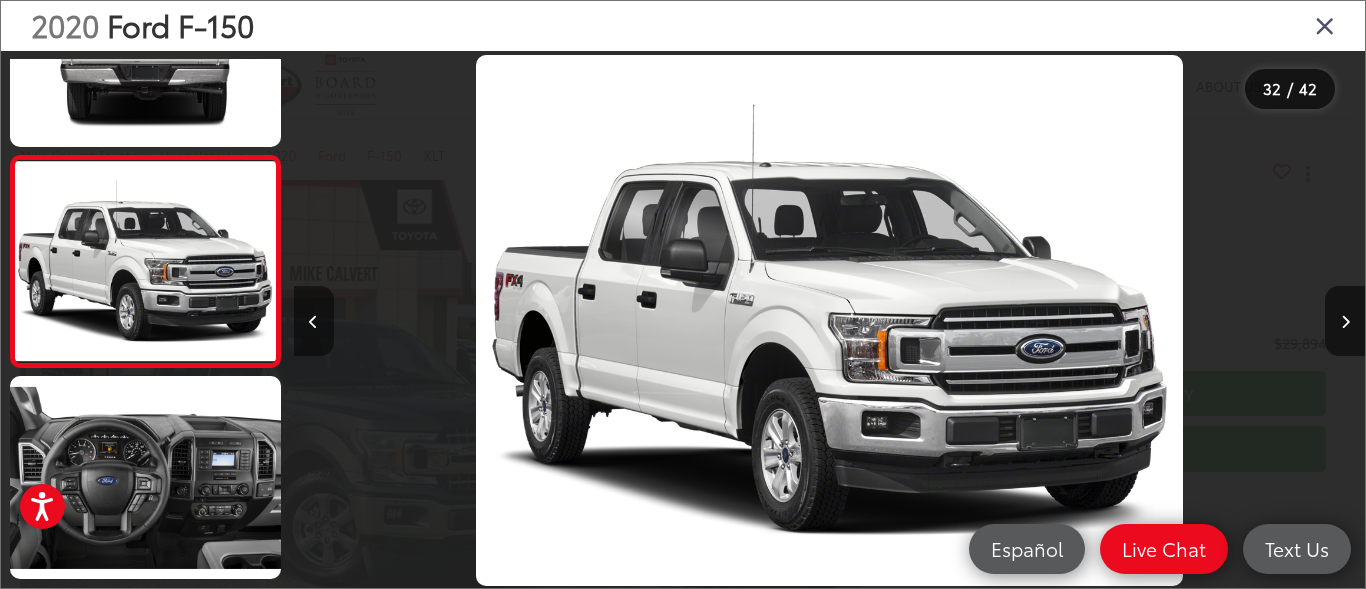 click at bounding box center (313, 322) 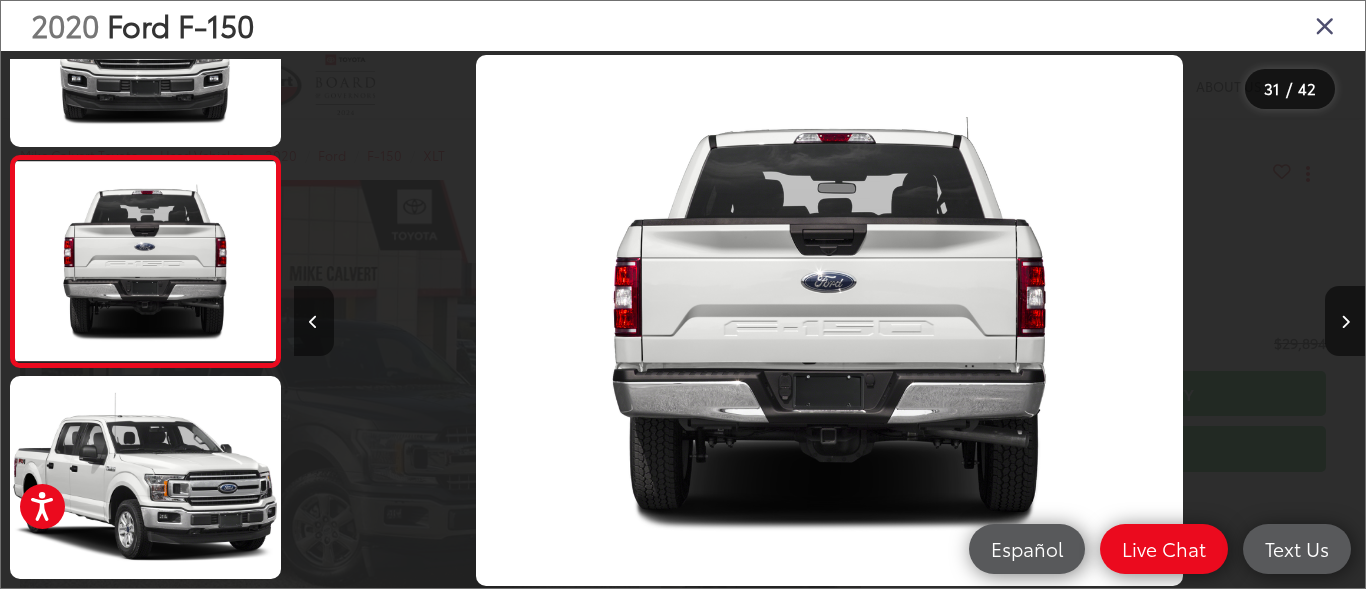 click at bounding box center [313, 322] 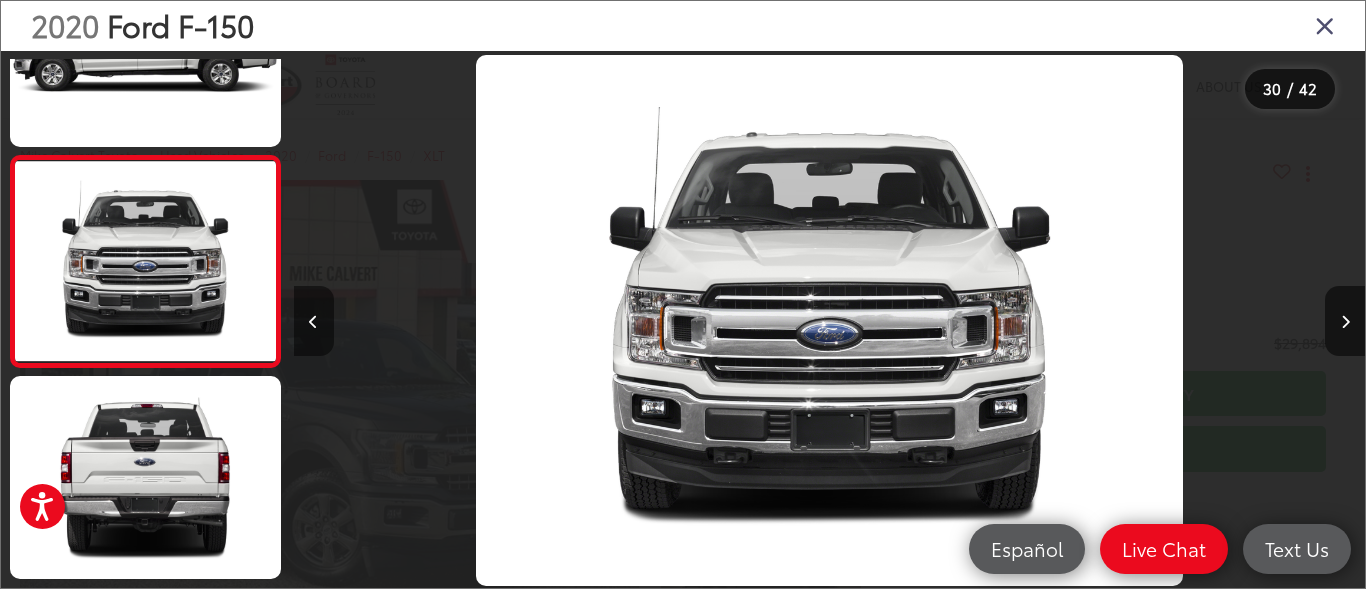 click at bounding box center (313, 322) 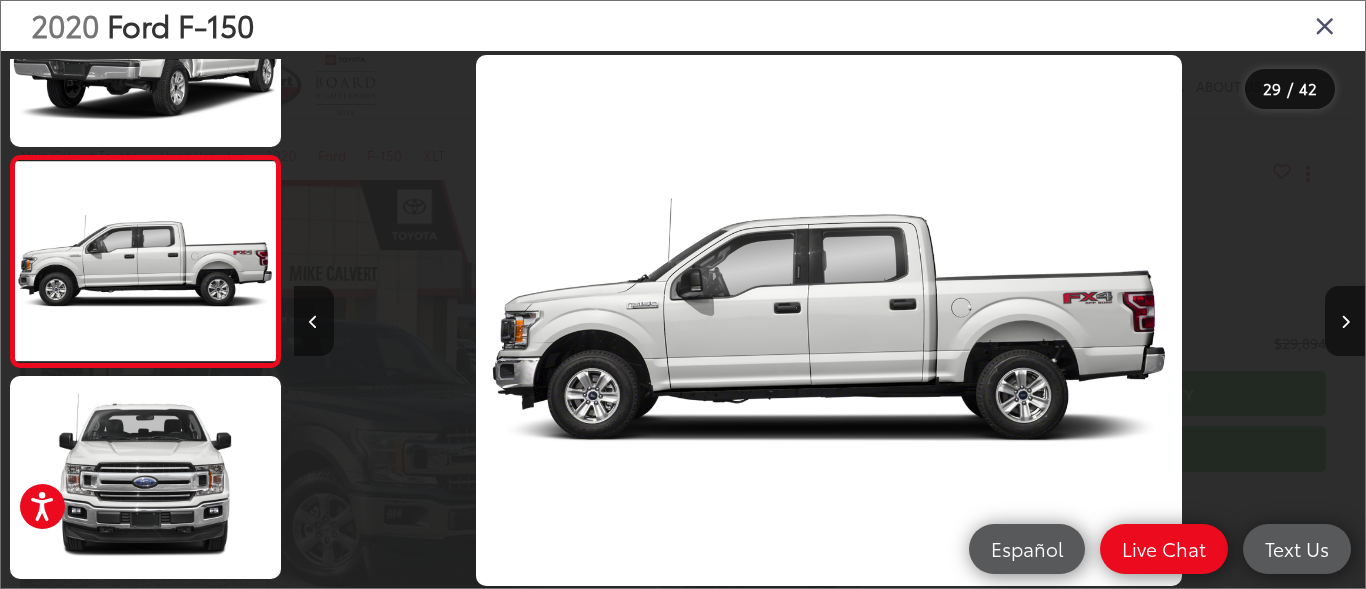 click at bounding box center (313, 322) 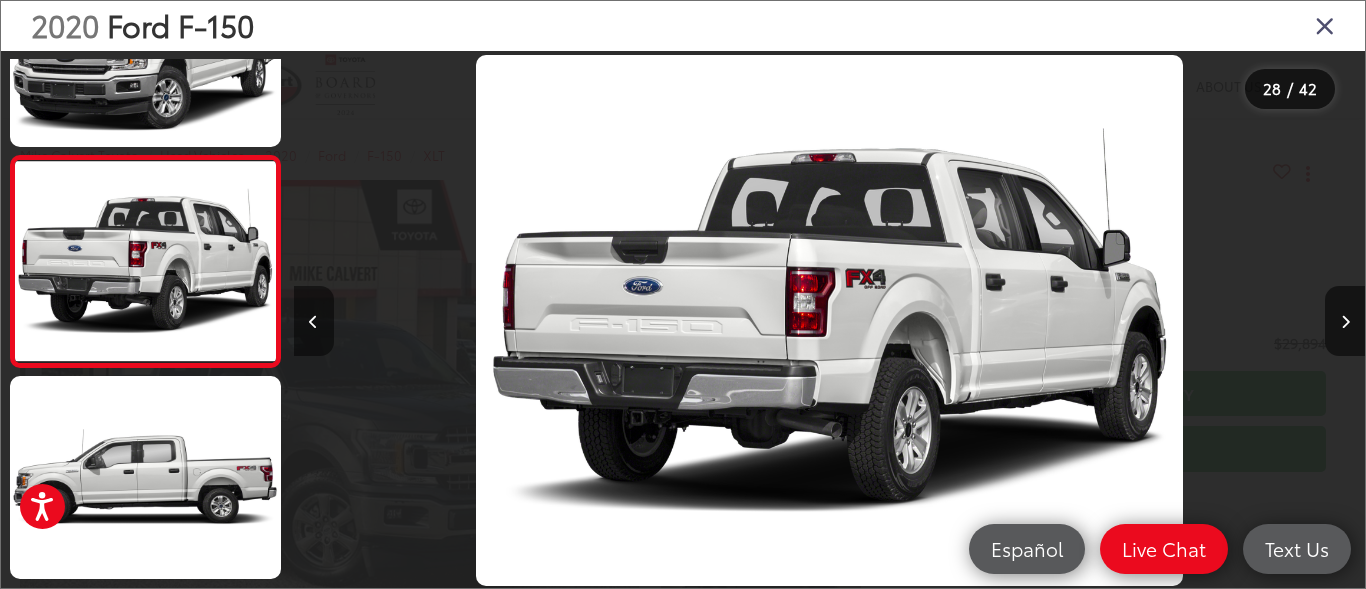 click at bounding box center [313, 322] 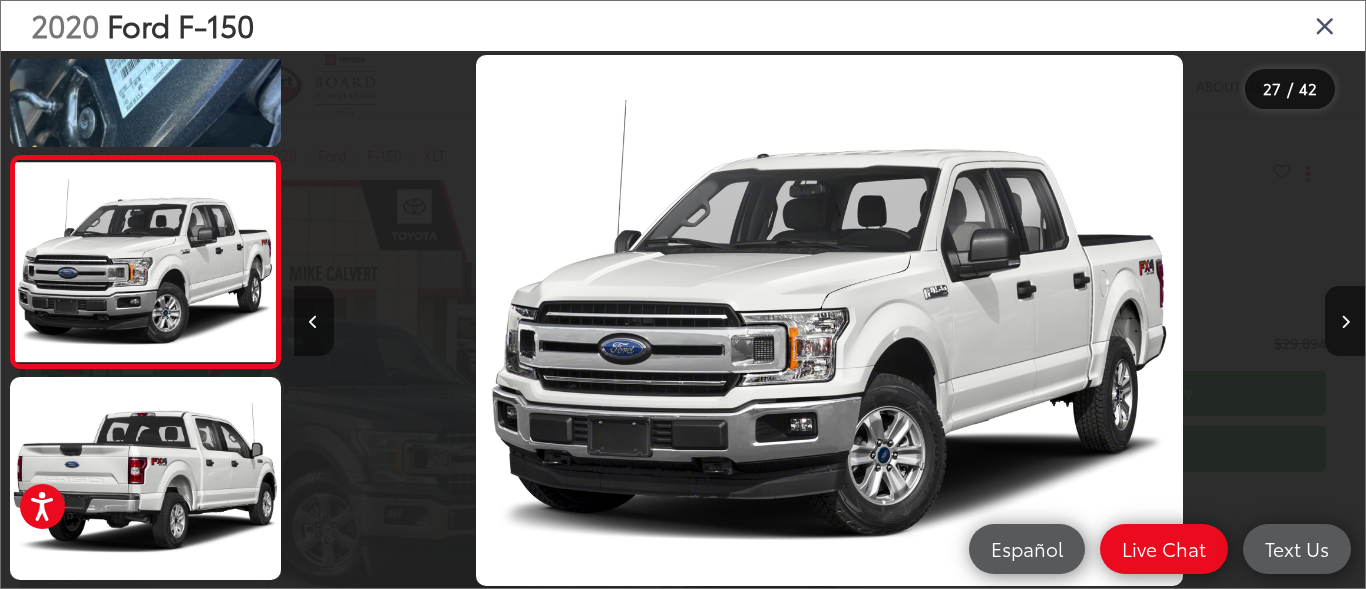 click at bounding box center (313, 322) 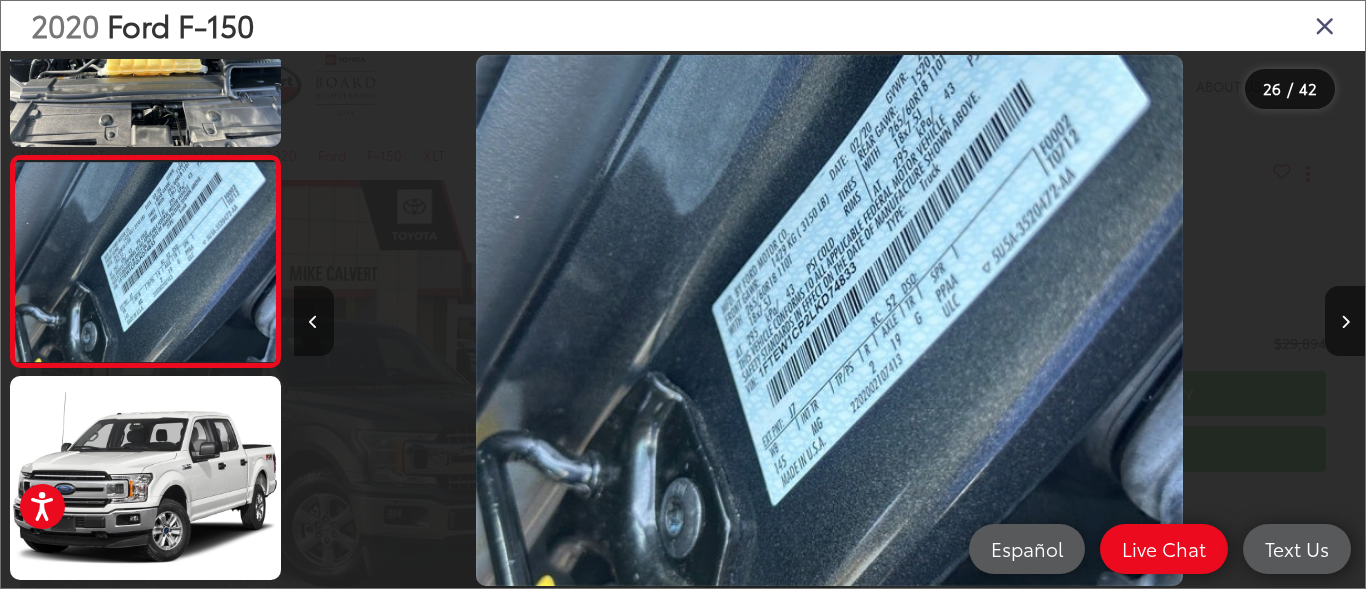 click at bounding box center [313, 322] 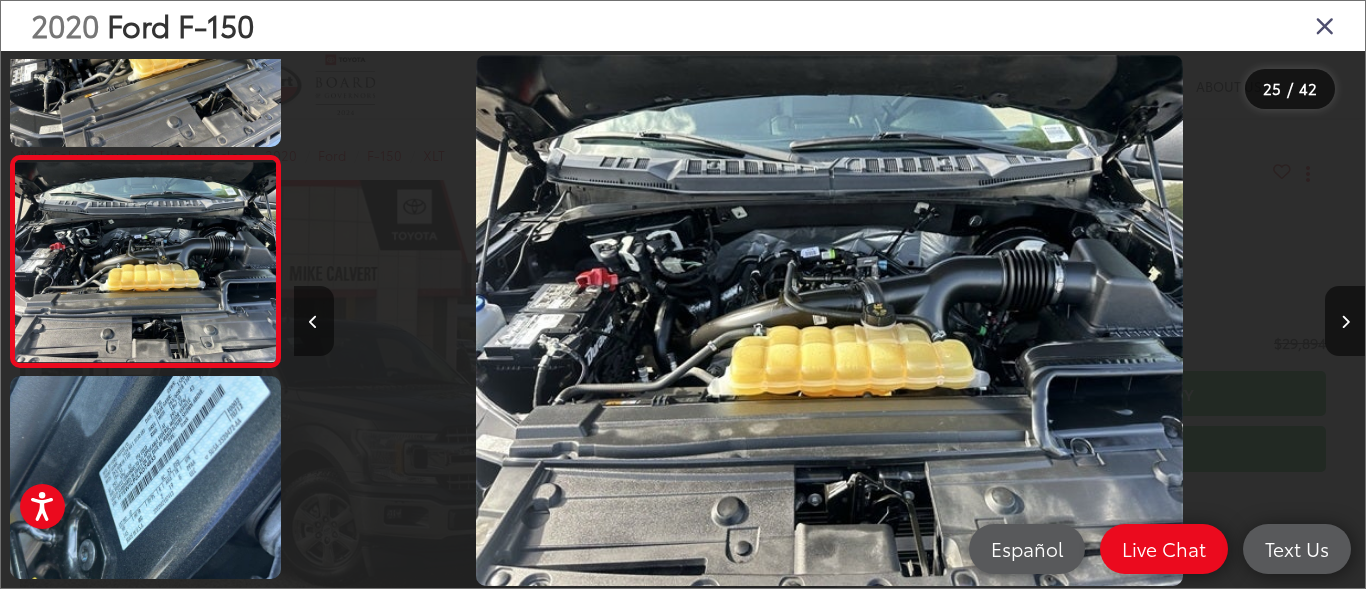 click at bounding box center (313, 322) 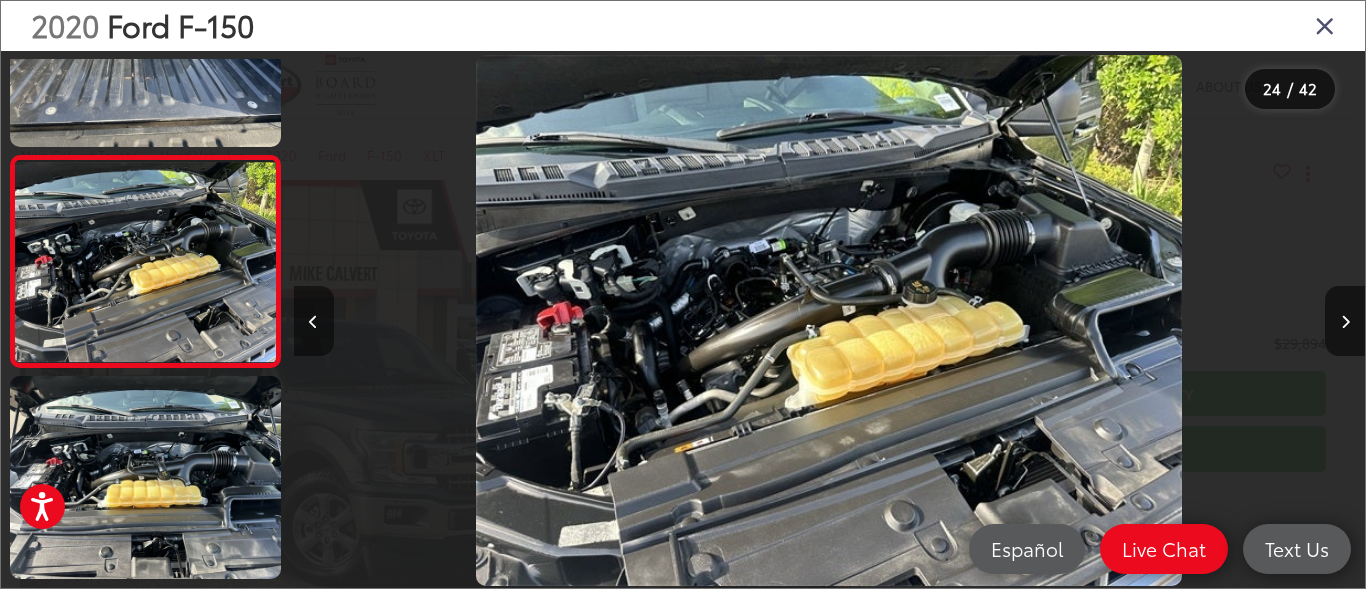 click at bounding box center [313, 322] 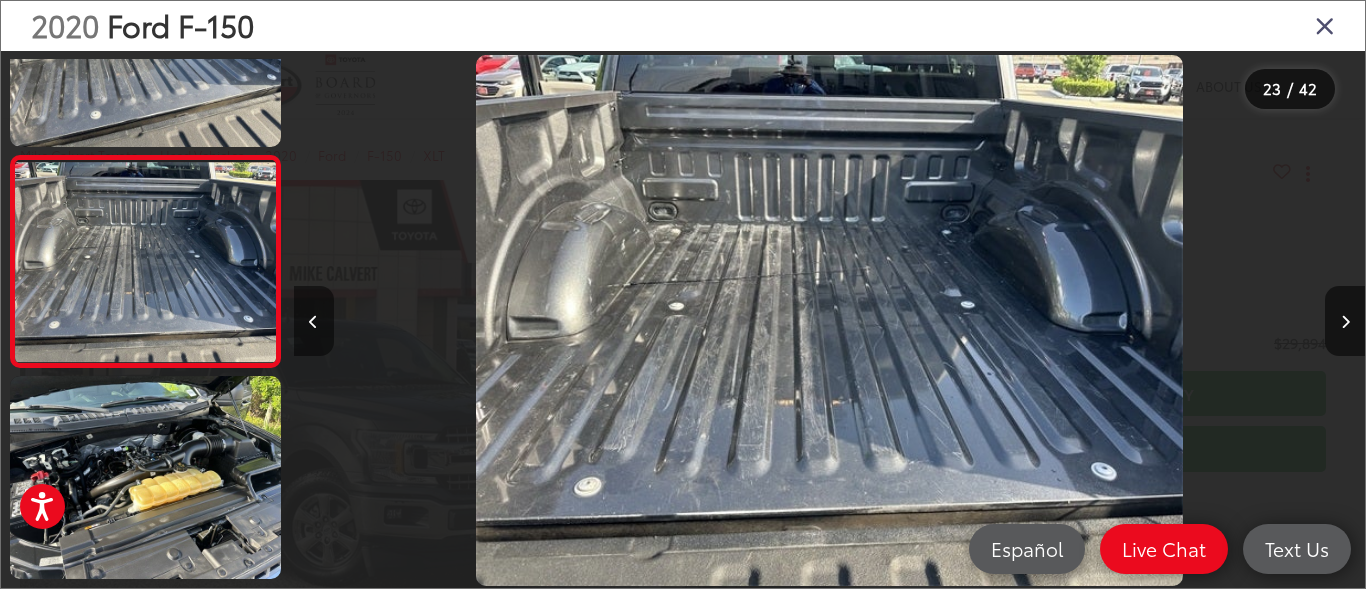 click at bounding box center [313, 322] 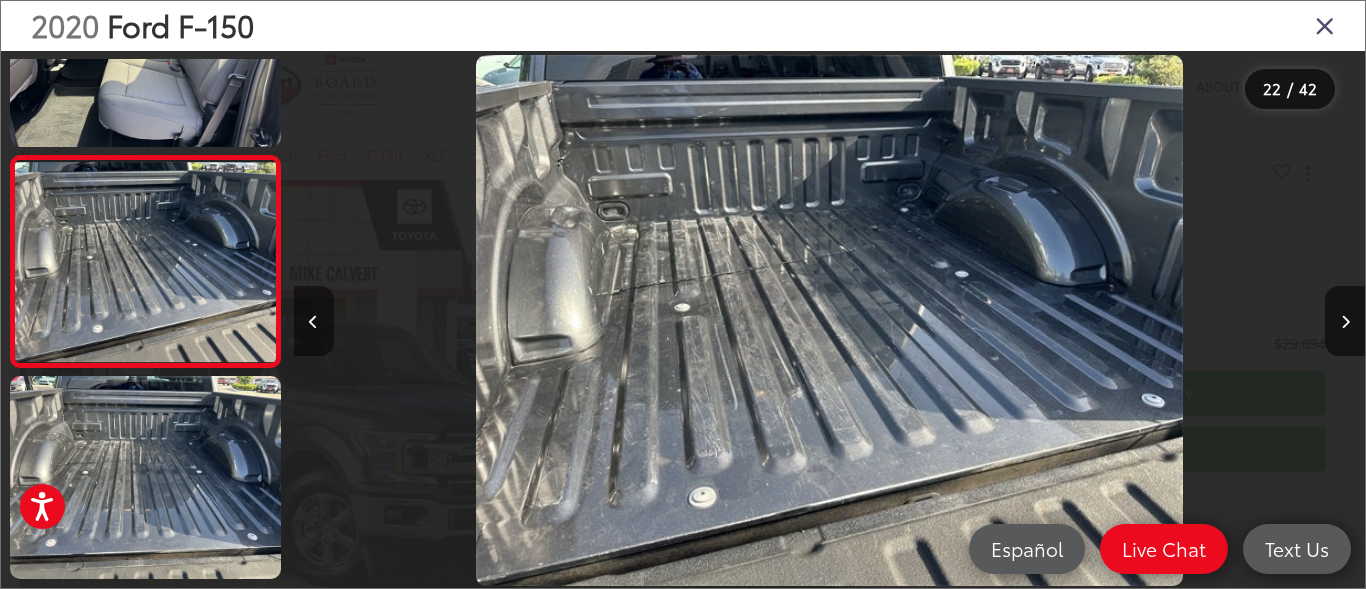 click at bounding box center [313, 322] 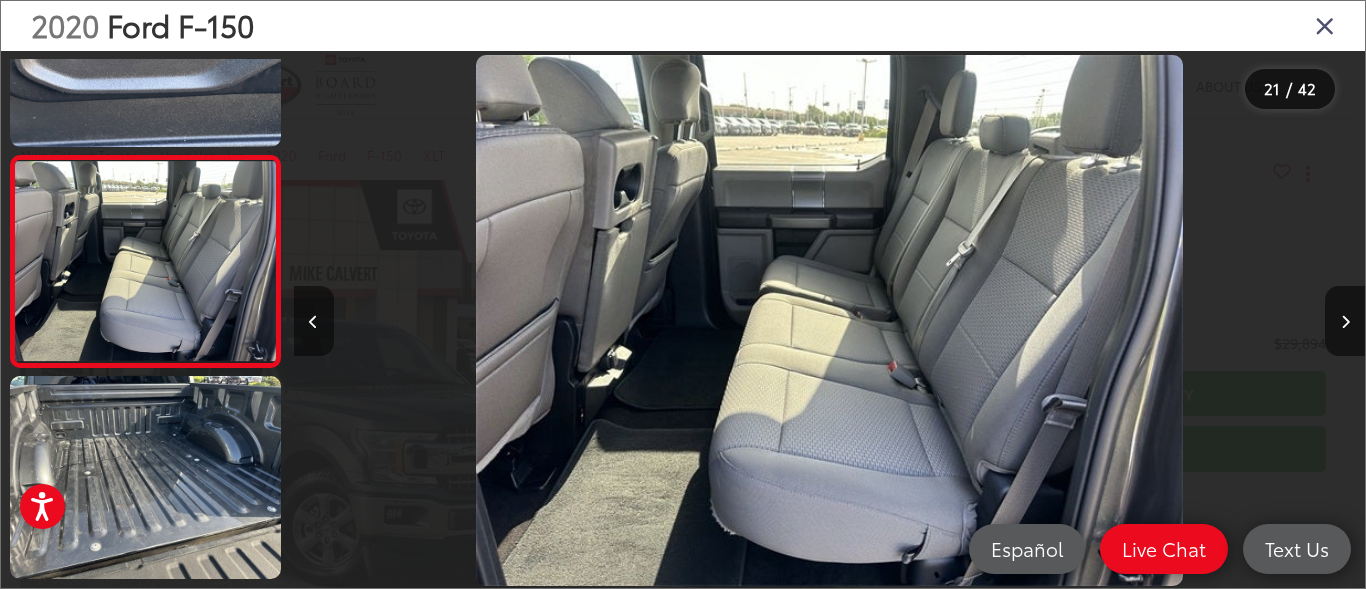 click at bounding box center [313, 322] 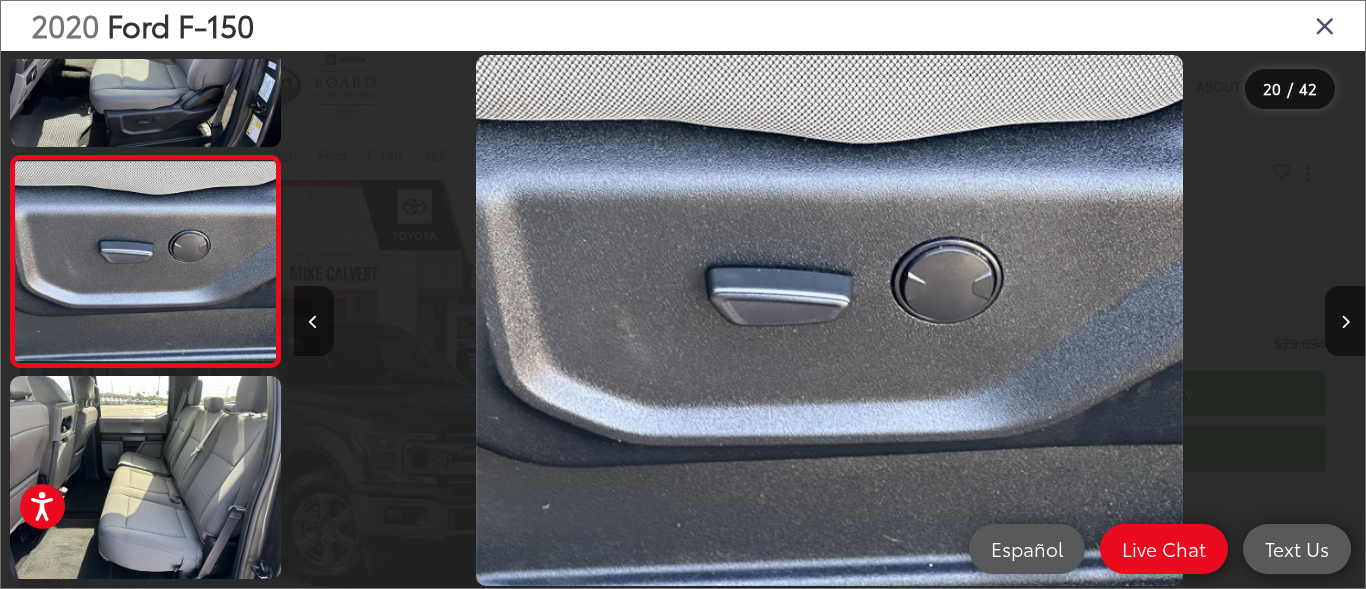 click at bounding box center (313, 322) 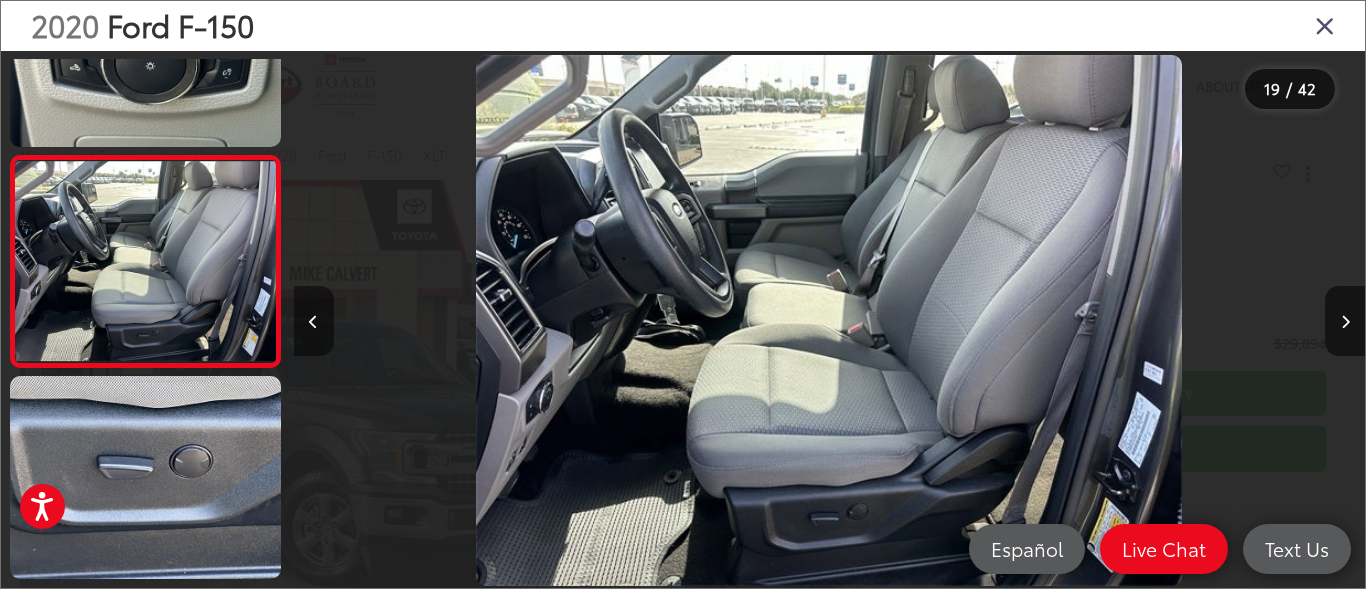 click at bounding box center [313, 322] 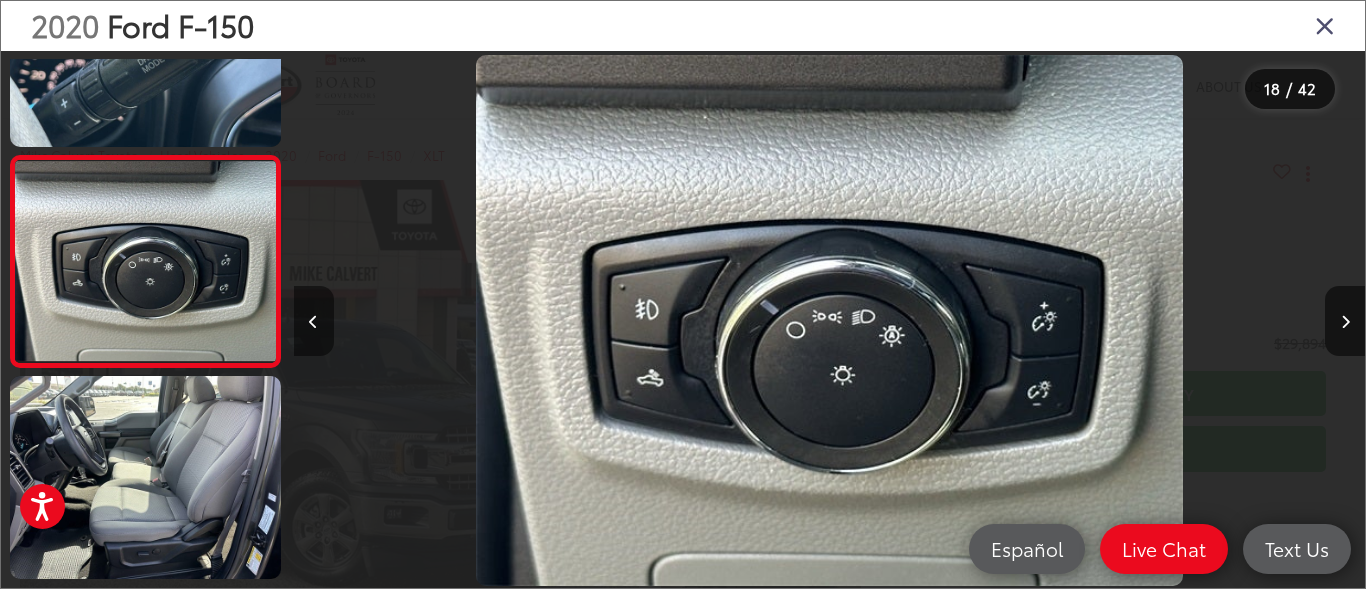 click at bounding box center (313, 322) 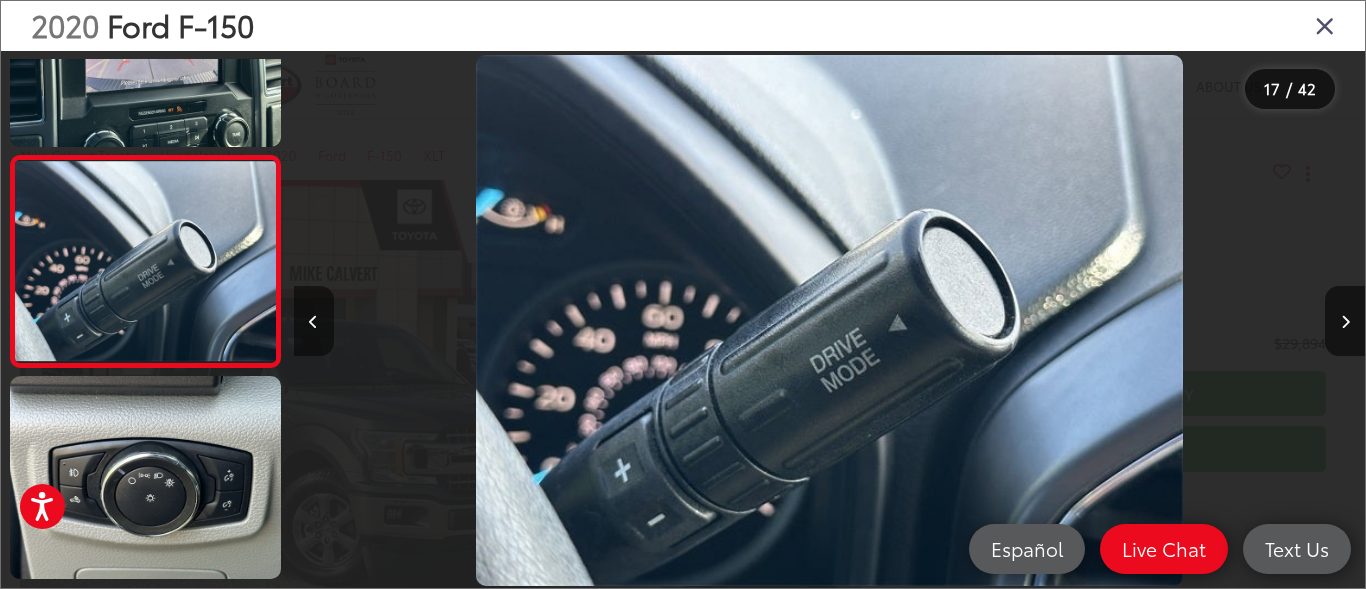 click at bounding box center [313, 322] 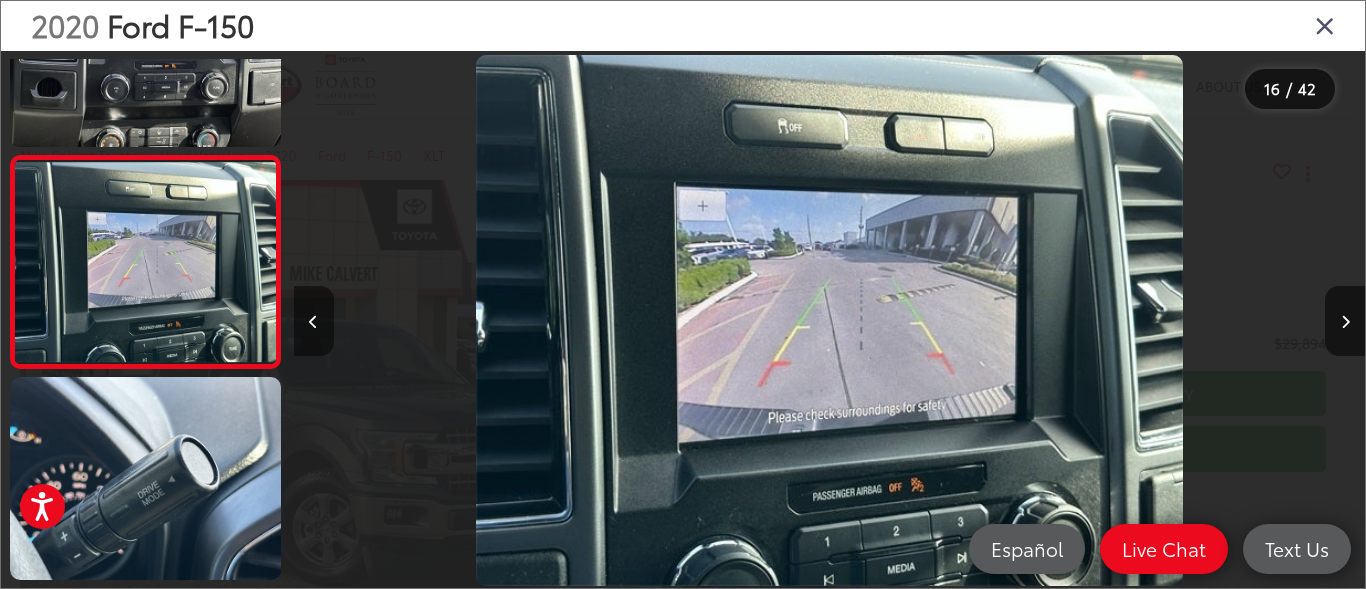 click at bounding box center [313, 322] 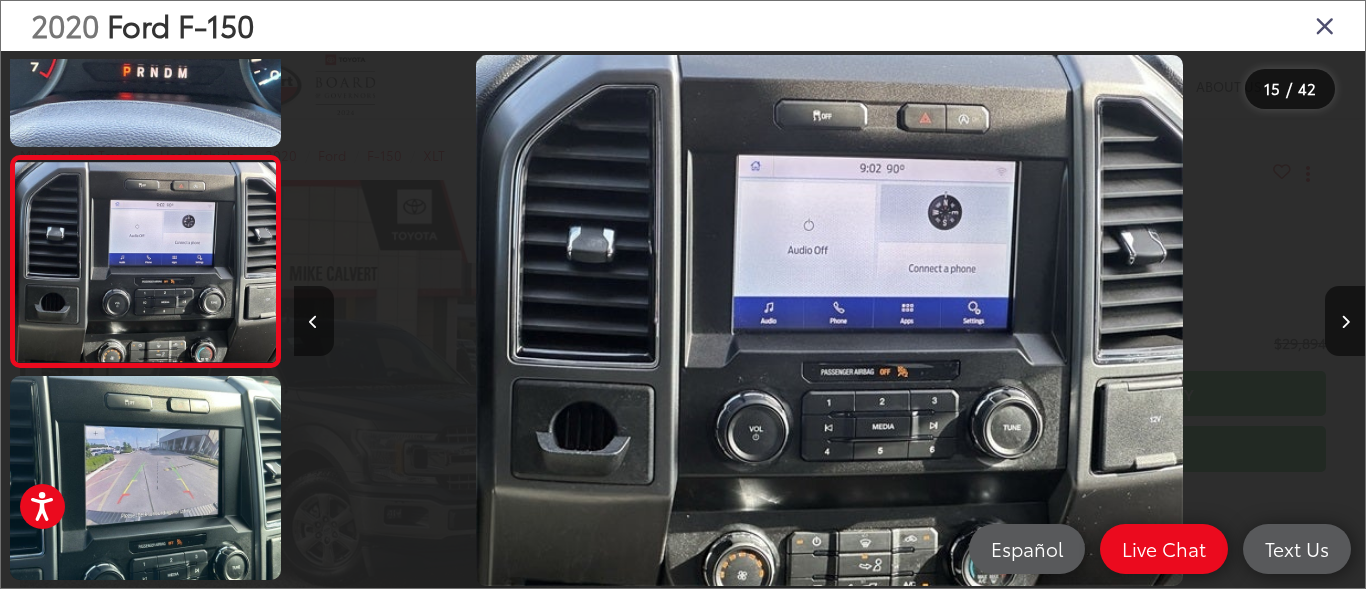 click at bounding box center (313, 322) 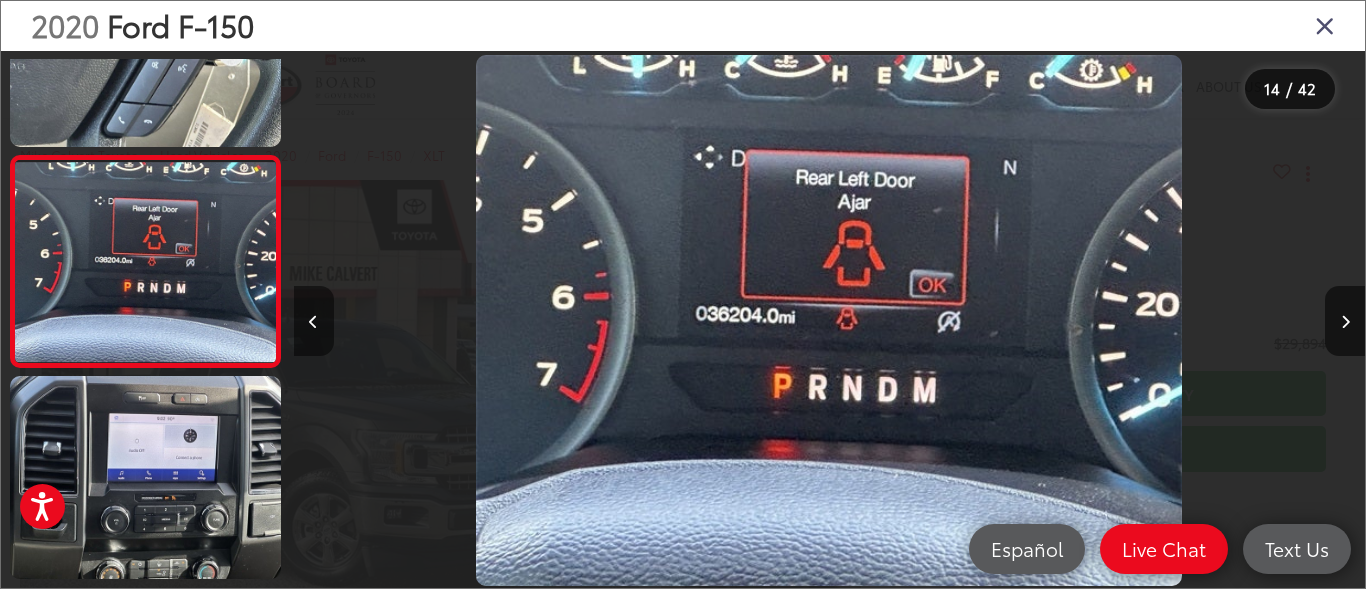click at bounding box center (313, 322) 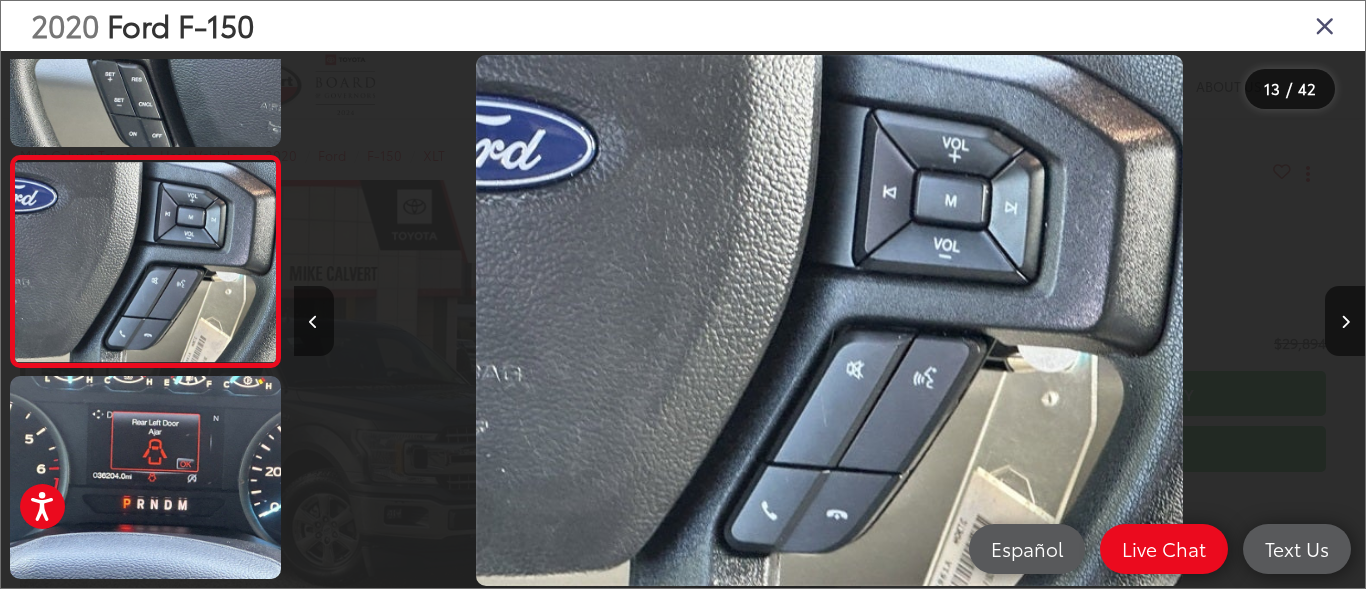 click at bounding box center [313, 322] 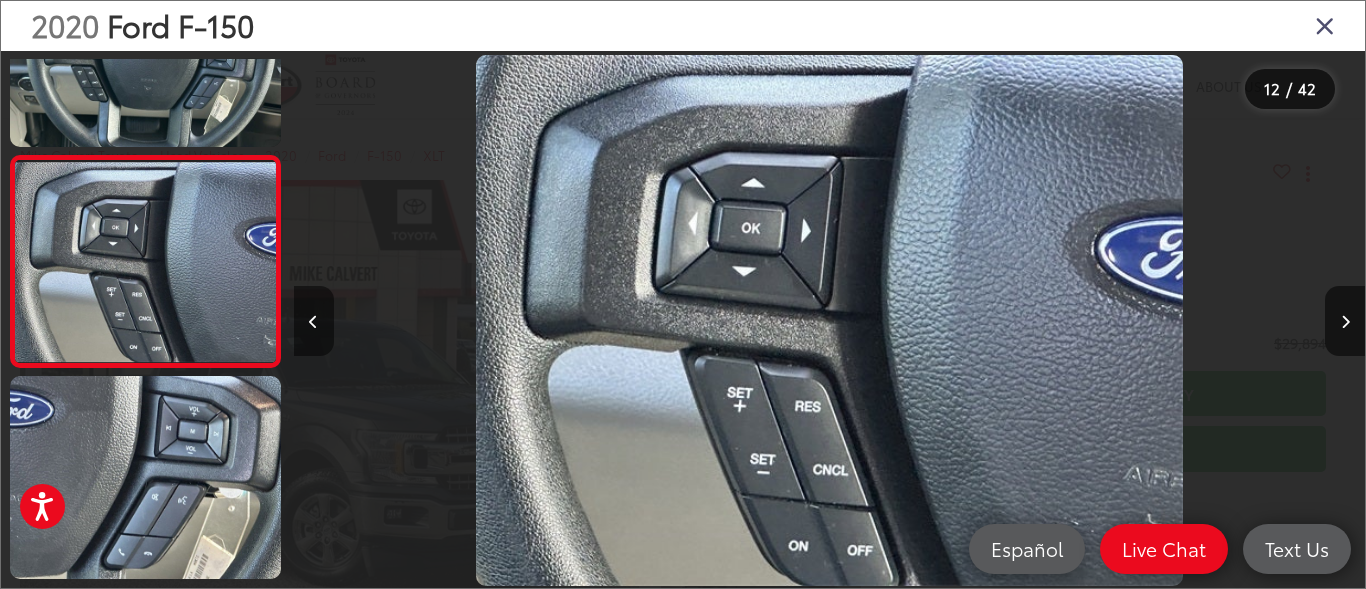 click at bounding box center [313, 322] 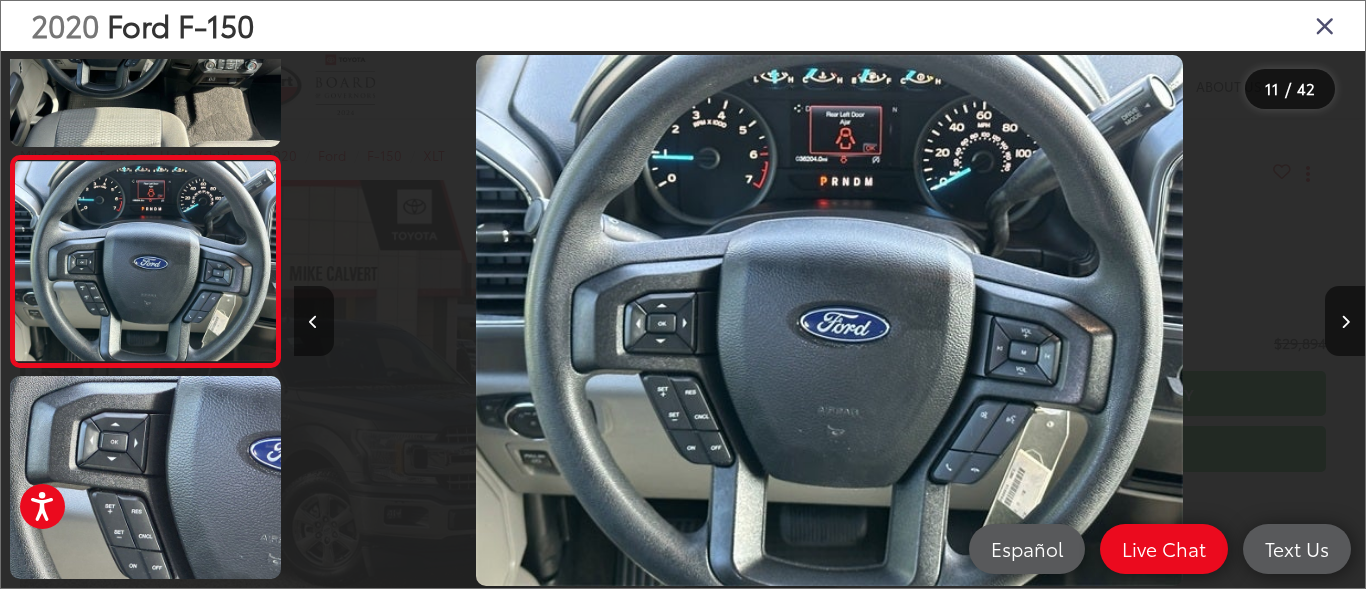 click at bounding box center (313, 322) 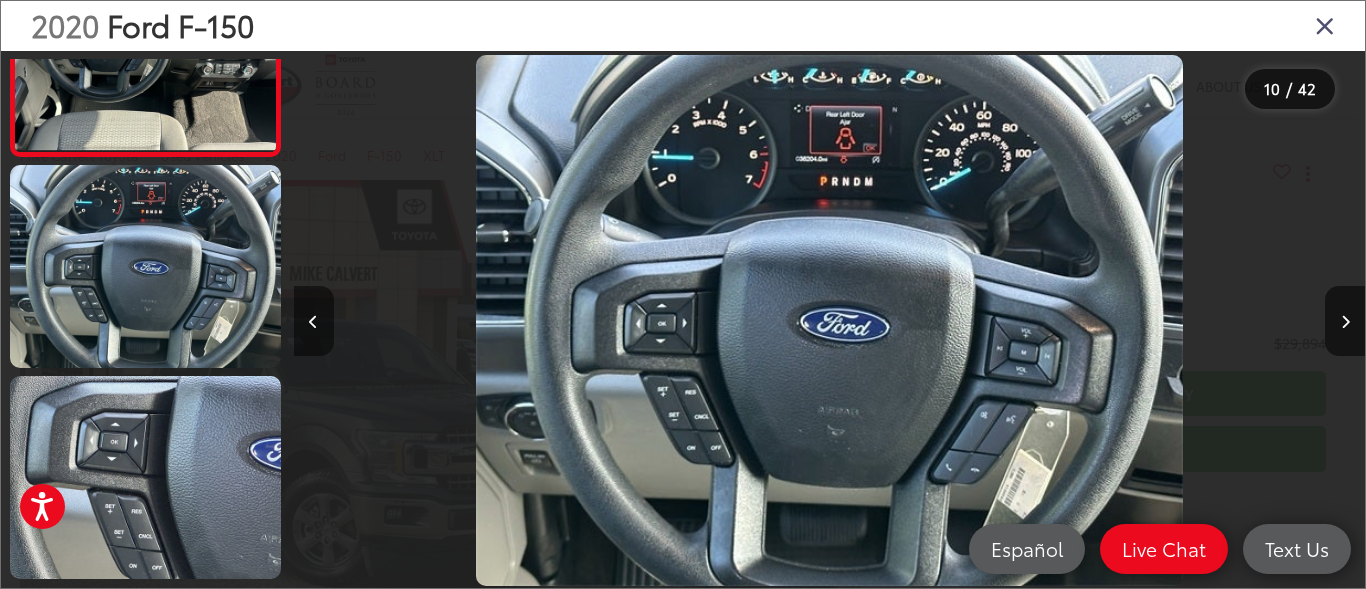 click at bounding box center [313, 322] 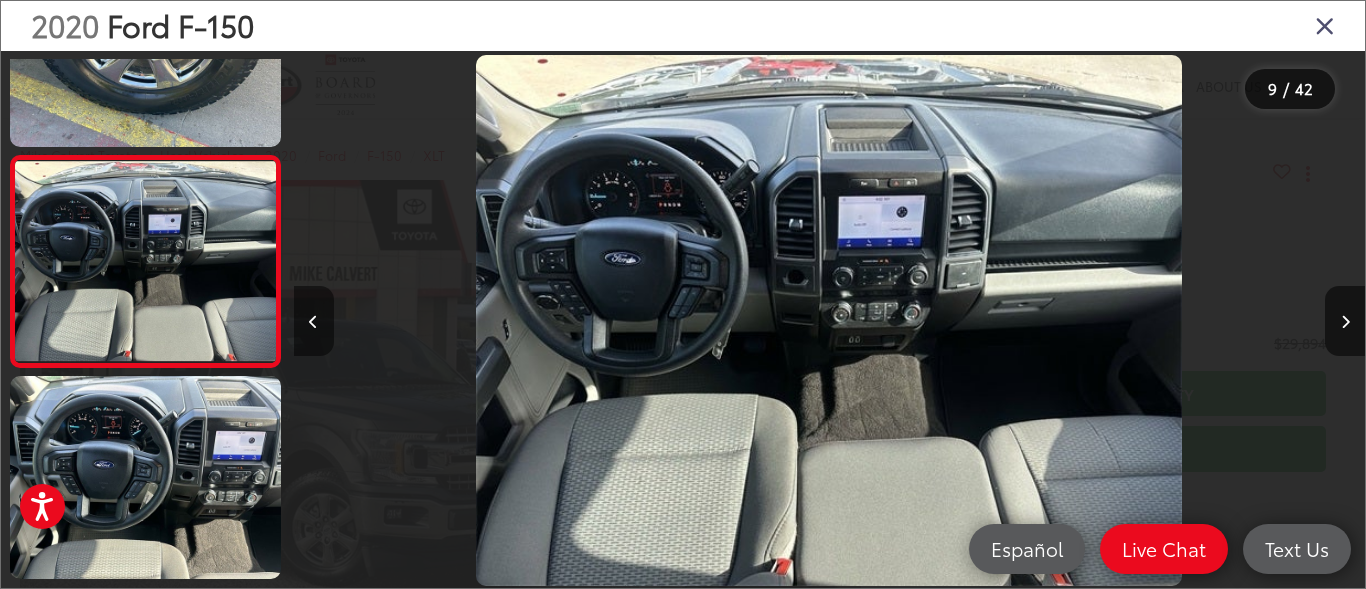 click at bounding box center [313, 322] 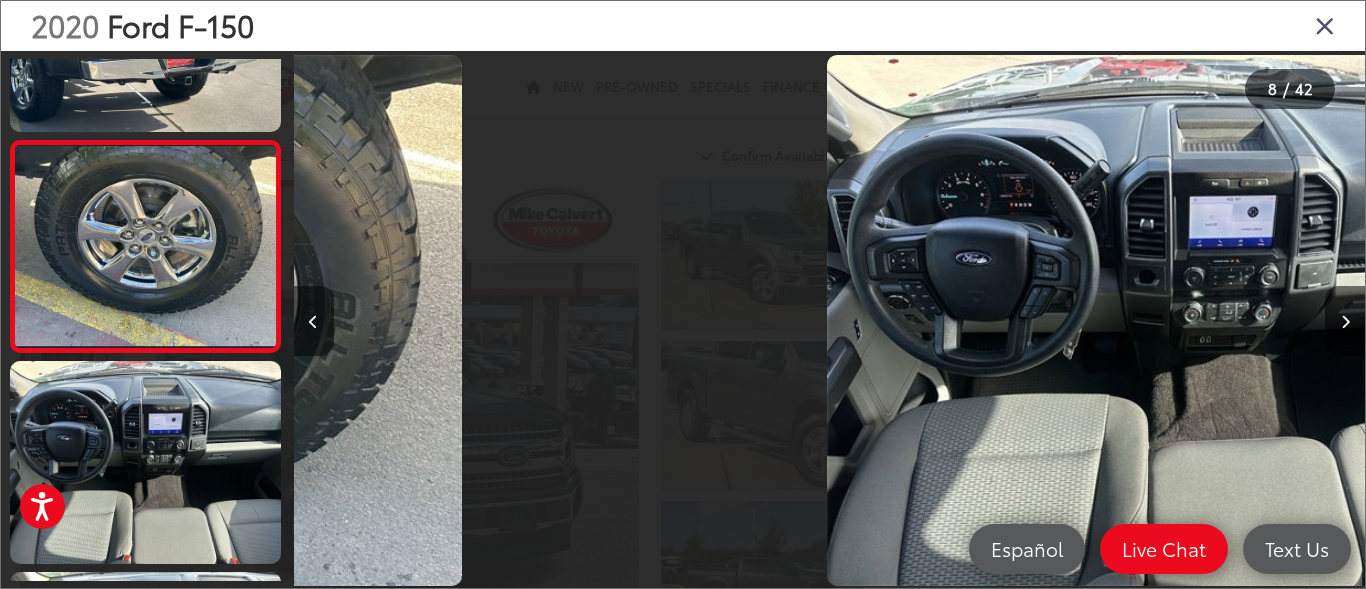 click at bounding box center [313, 322] 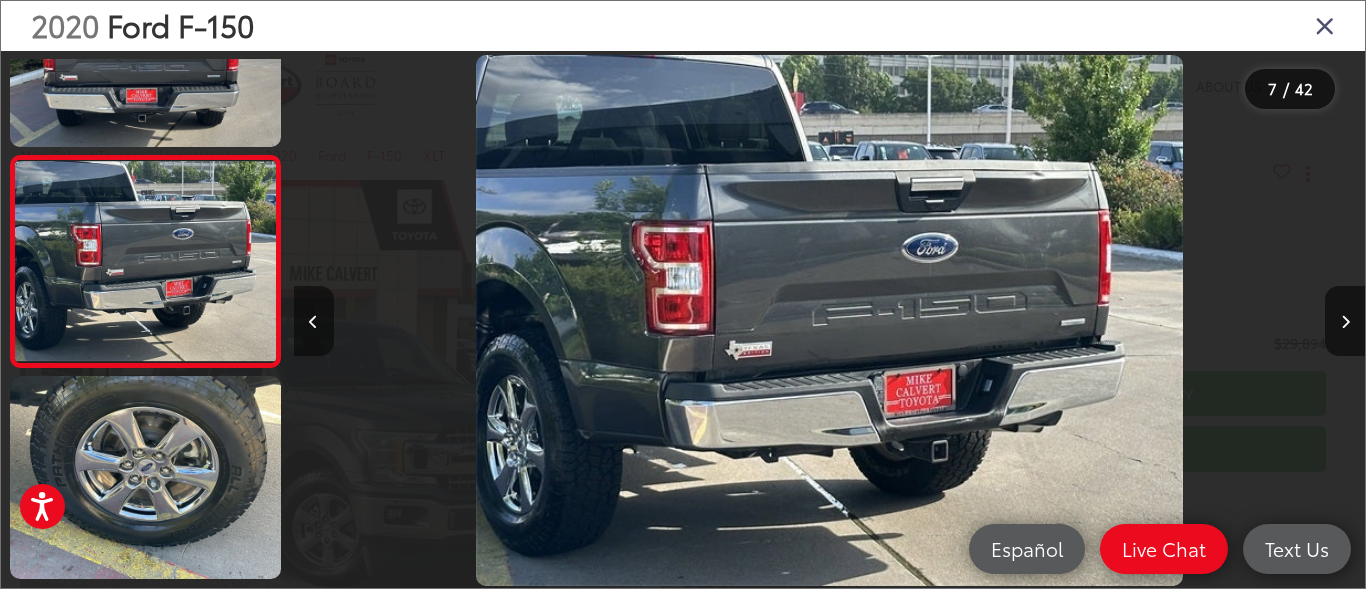click at bounding box center (313, 322) 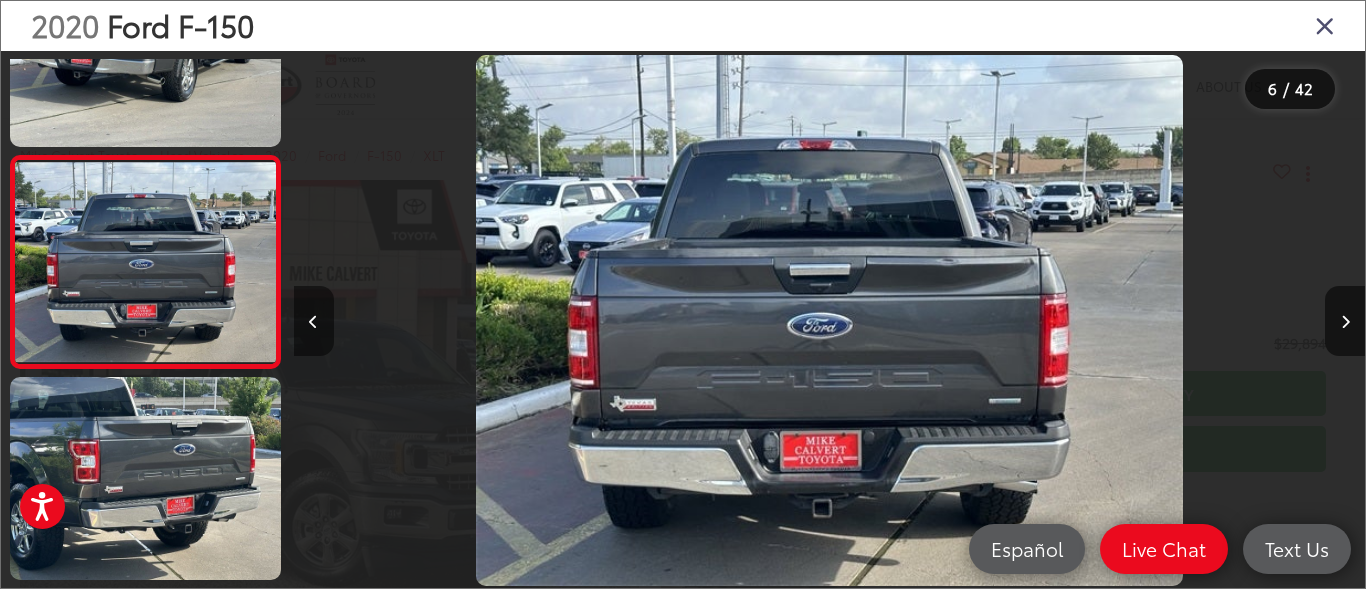 click at bounding box center (313, 322) 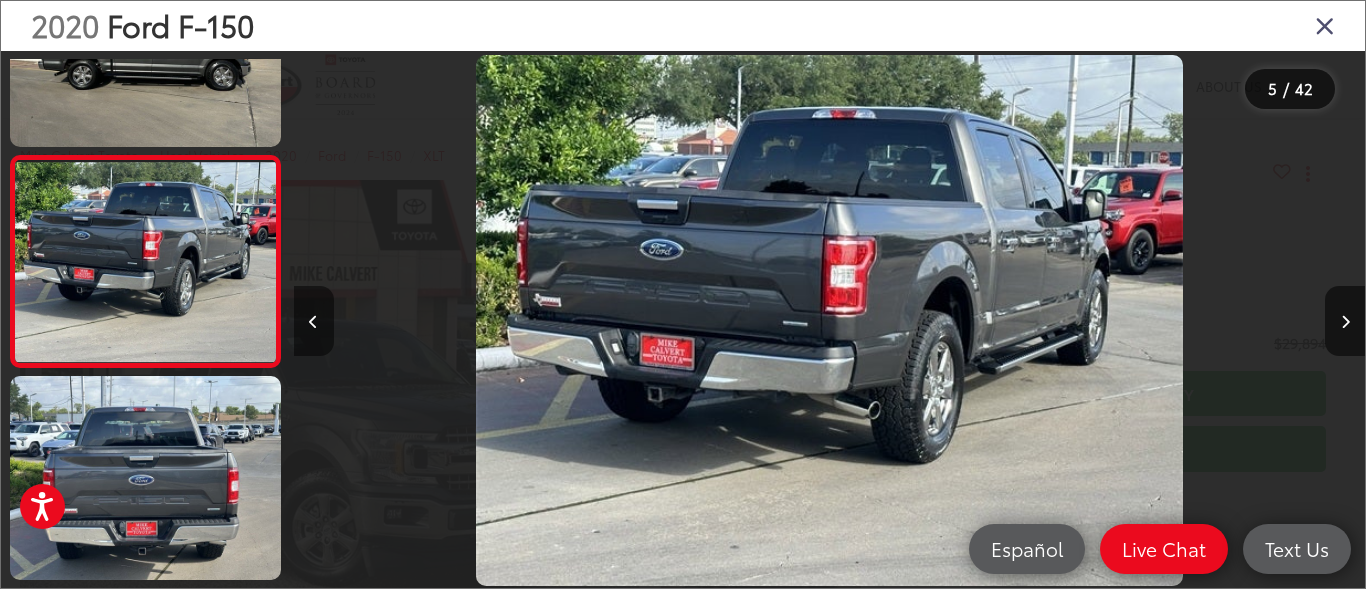click at bounding box center [313, 322] 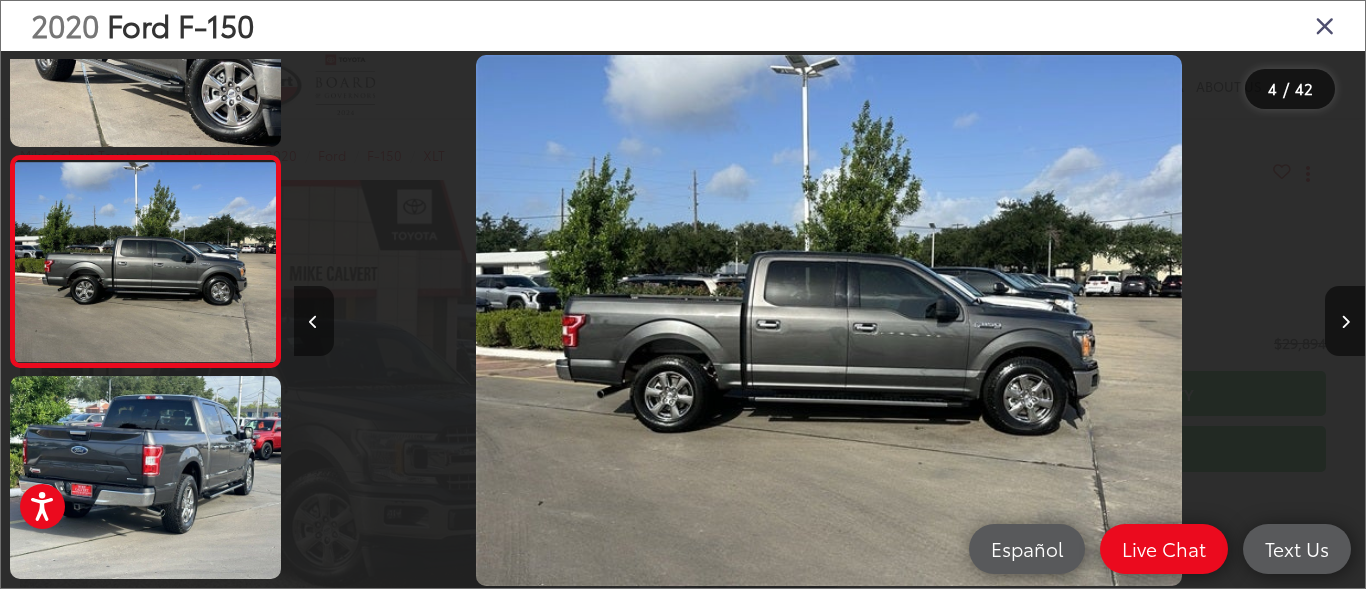 click at bounding box center (313, 322) 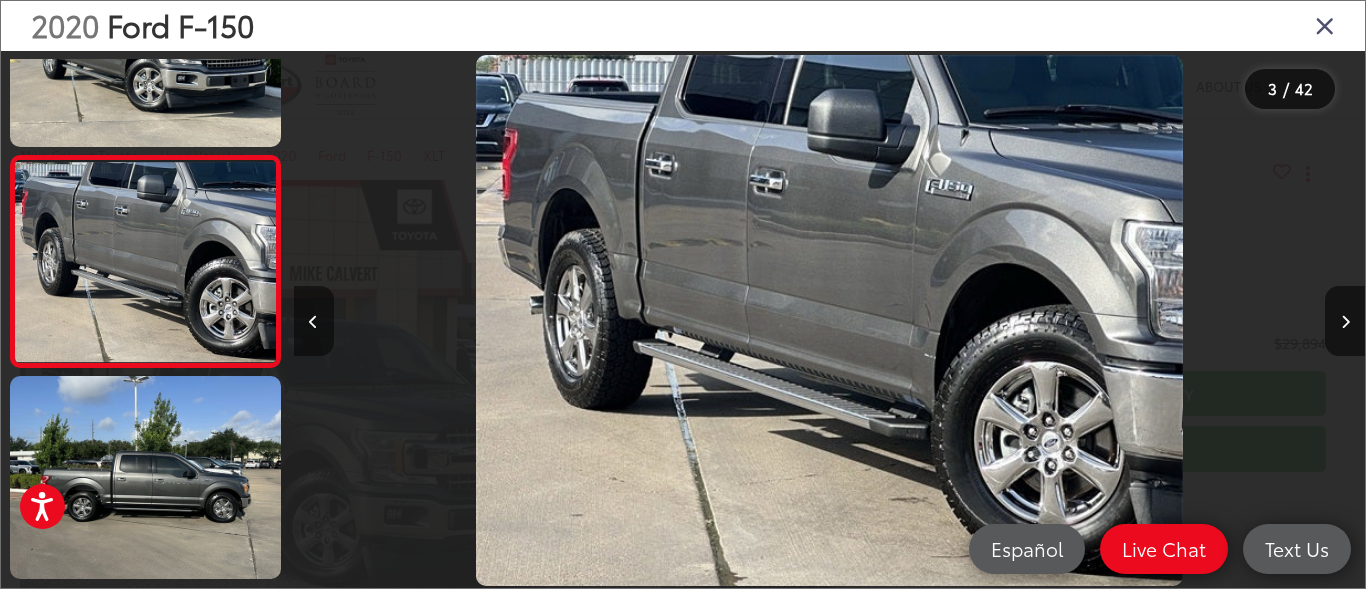 click at bounding box center [313, 322] 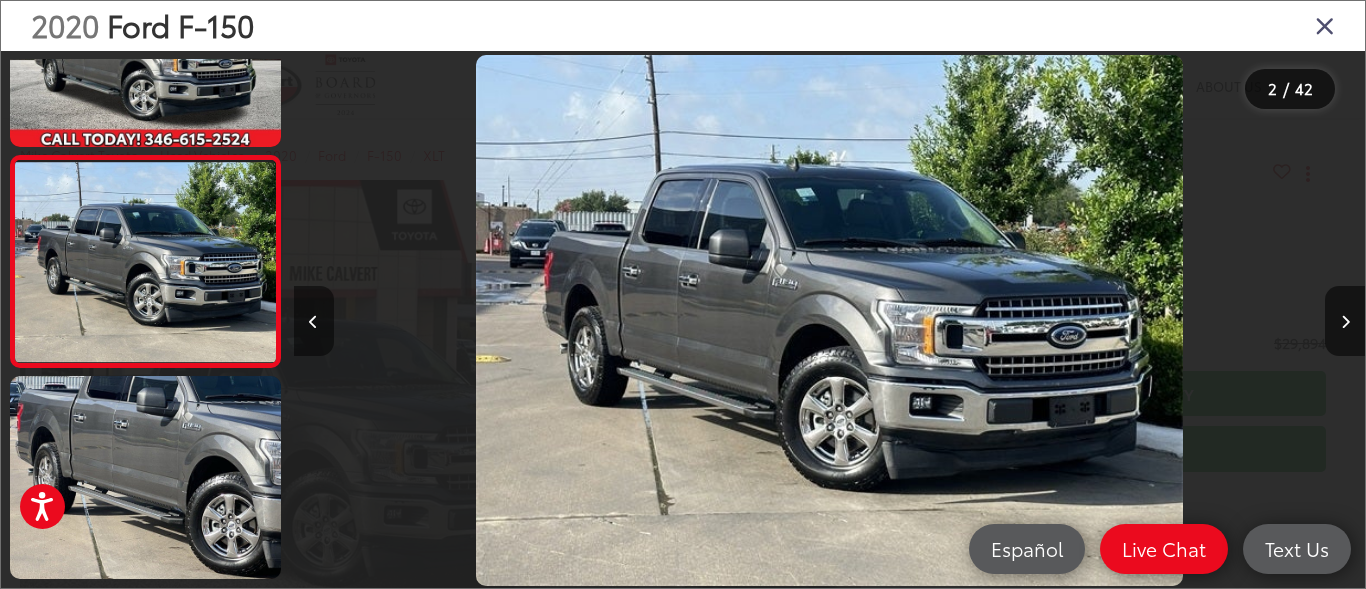 click at bounding box center [313, 322] 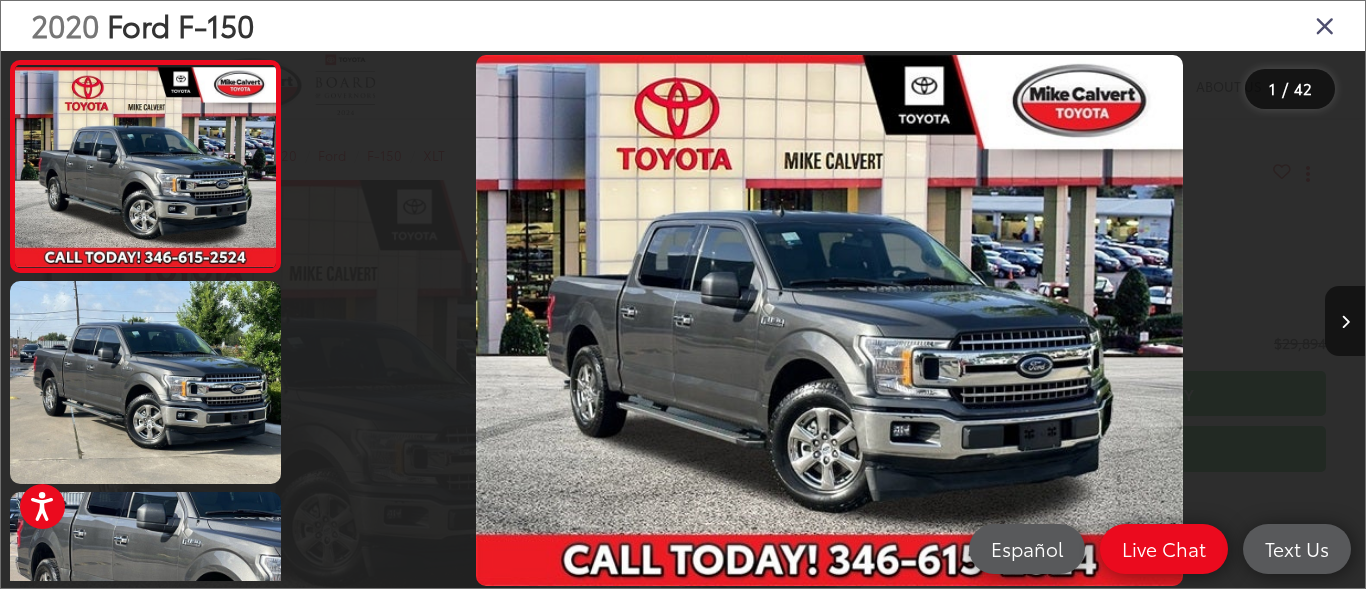 click at bounding box center [428, 320] 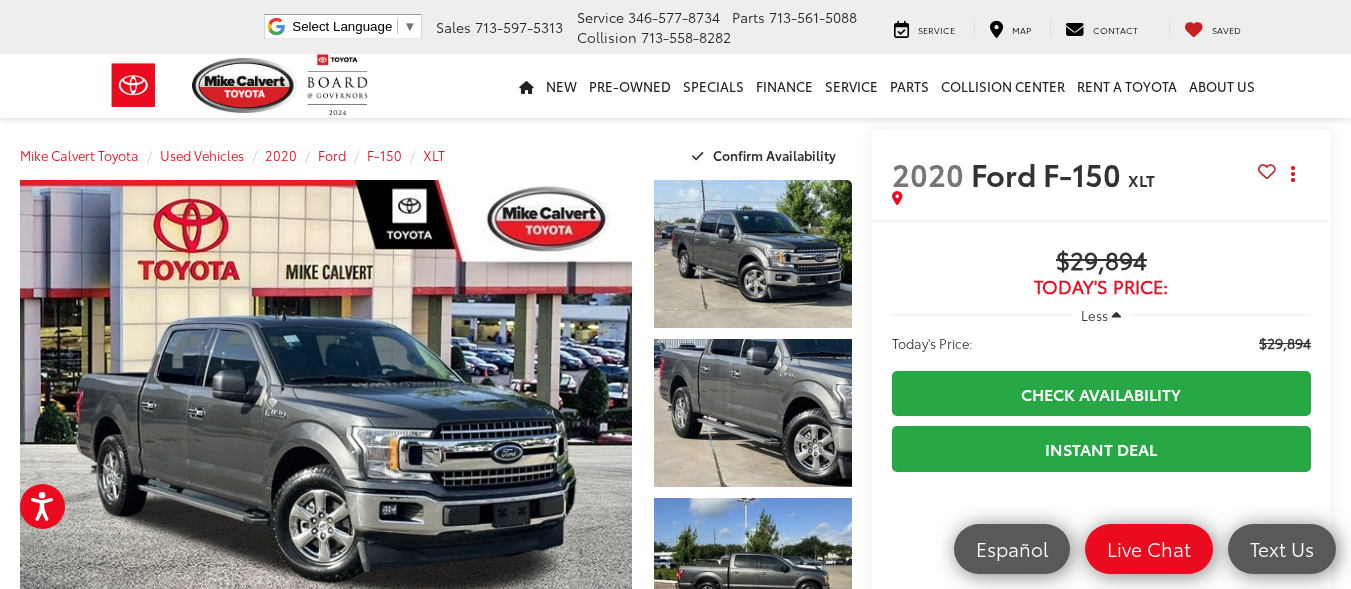 click on "Mike Calvert Toyota
Select Language ​ ▼
Sales
713-597-5313
Service
346-577-8734
Parts
713-561-5088
Collision
713-558-8282
2333 South Loop West
Houston, TX 77054
Service
Map
Contact
Saved
Saved
Mike Calvert Toyota
Saved
Directions" at bounding box center (675, 27) 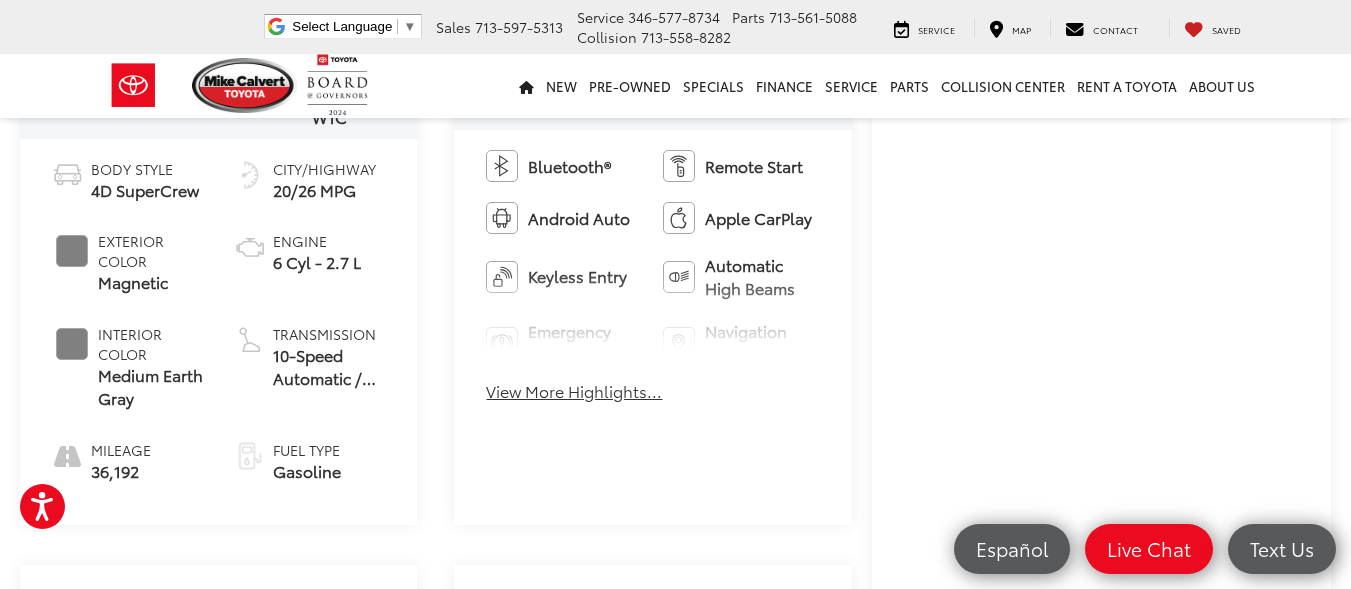 scroll, scrollTop: 809, scrollLeft: 0, axis: vertical 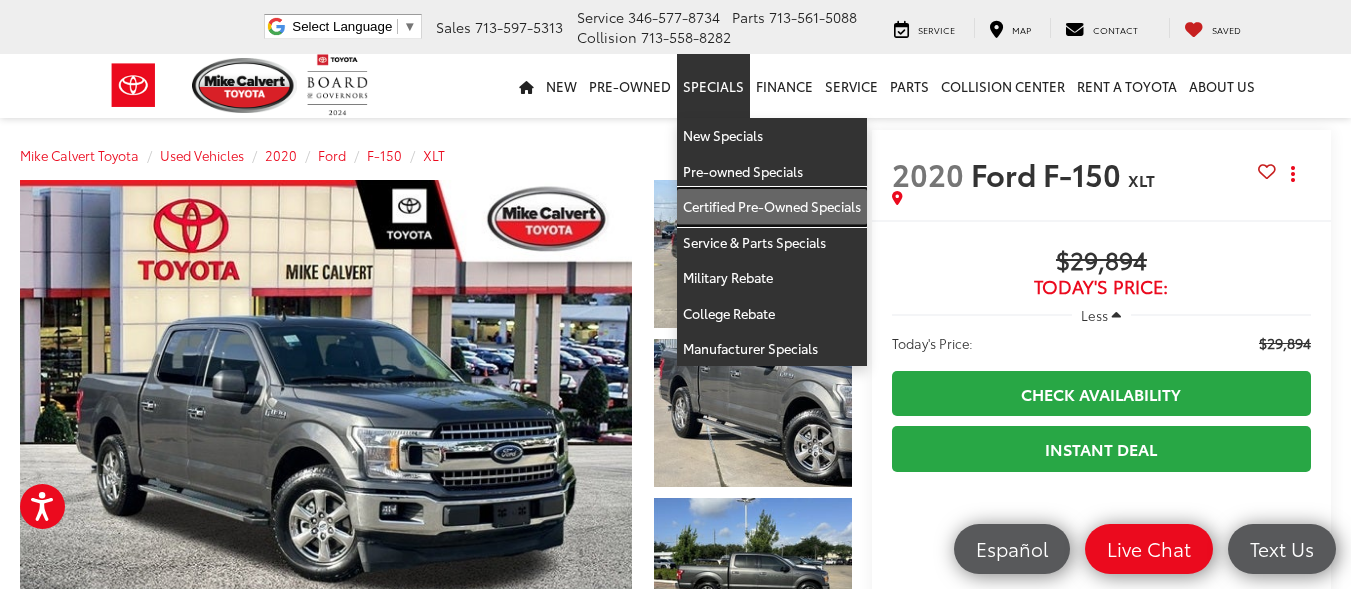 click on "Certified Pre-Owned Specials" at bounding box center [772, 207] 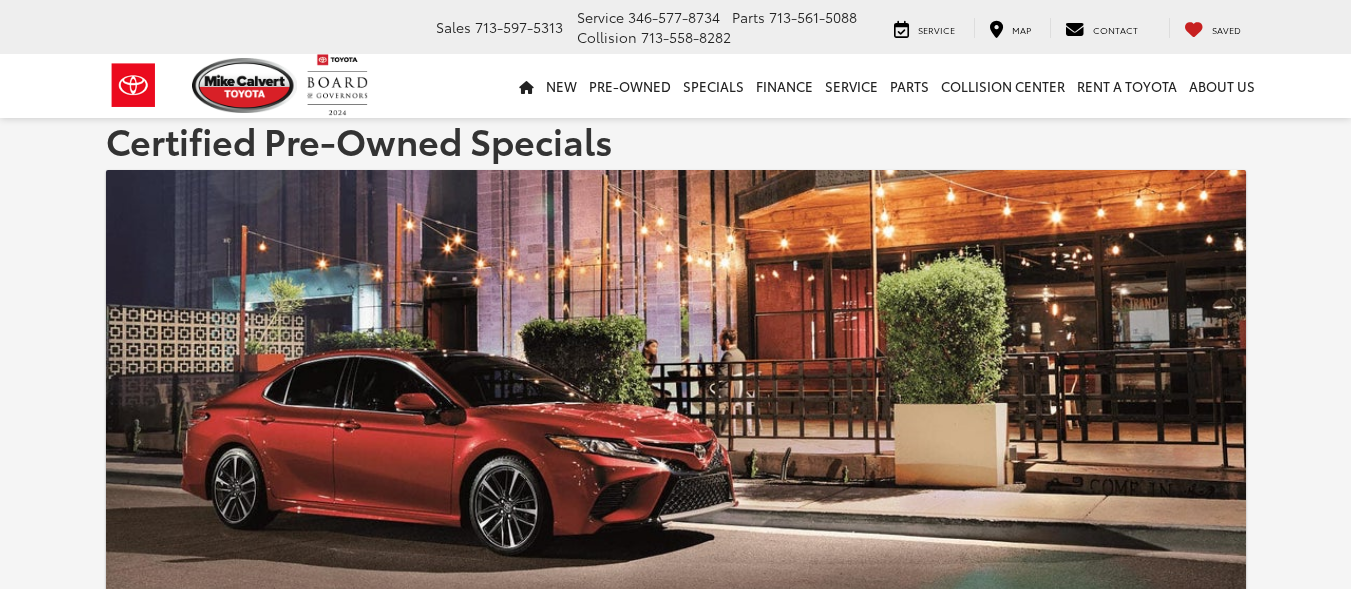 scroll, scrollTop: 0, scrollLeft: 0, axis: both 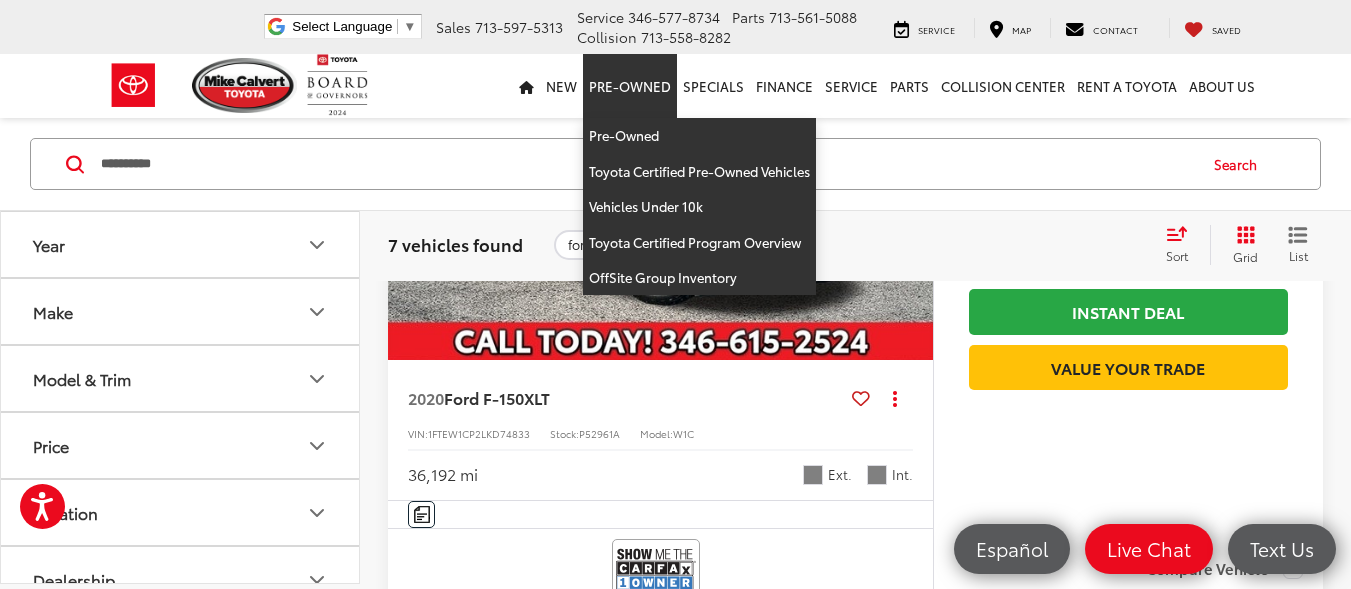 click on "Pre-Owned" at bounding box center (630, 86) 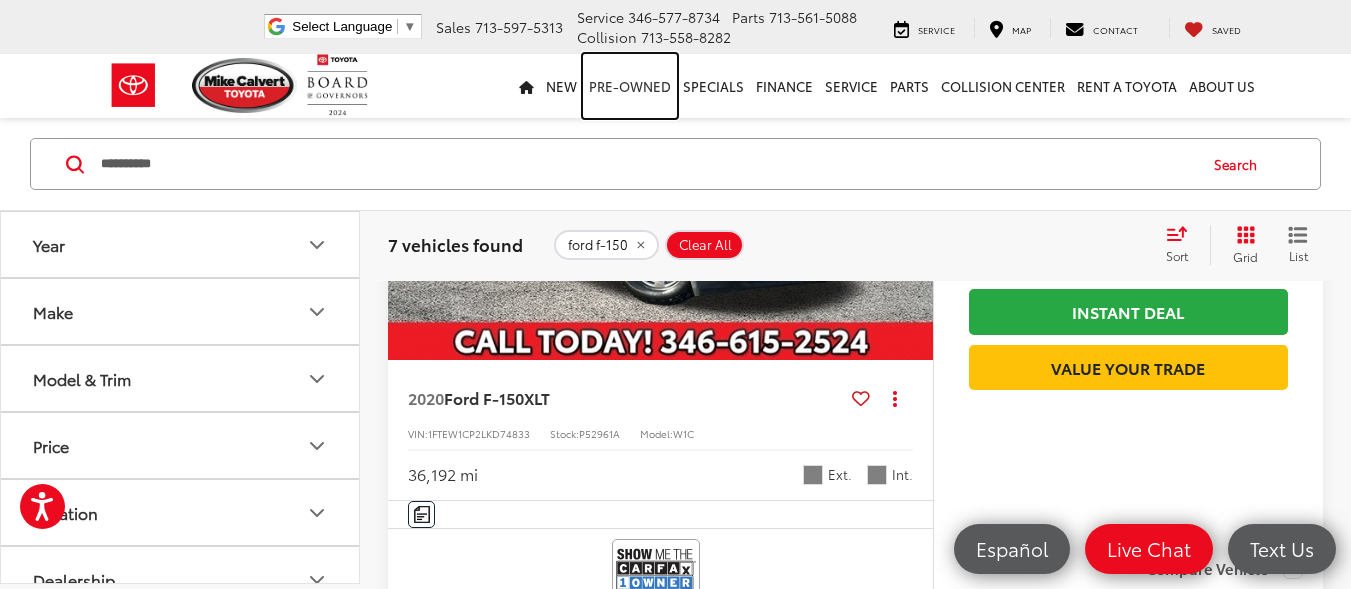 click on "Pre-Owned" at bounding box center (630, 86) 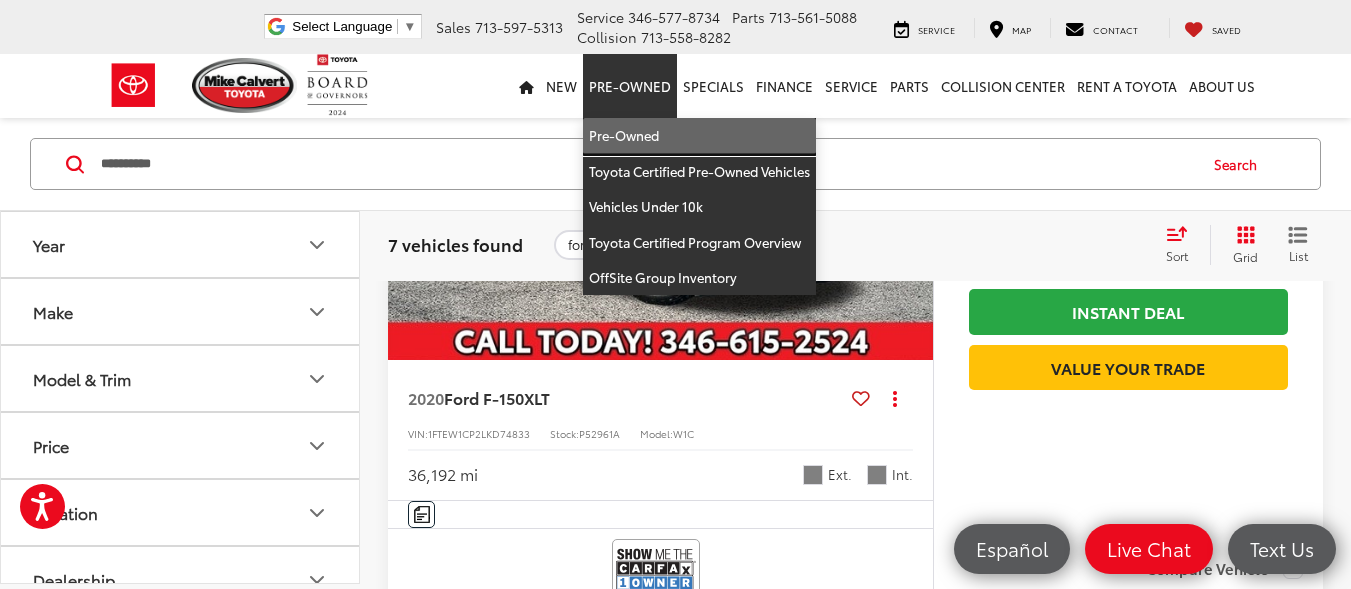 click on "Pre-Owned" at bounding box center (699, 136) 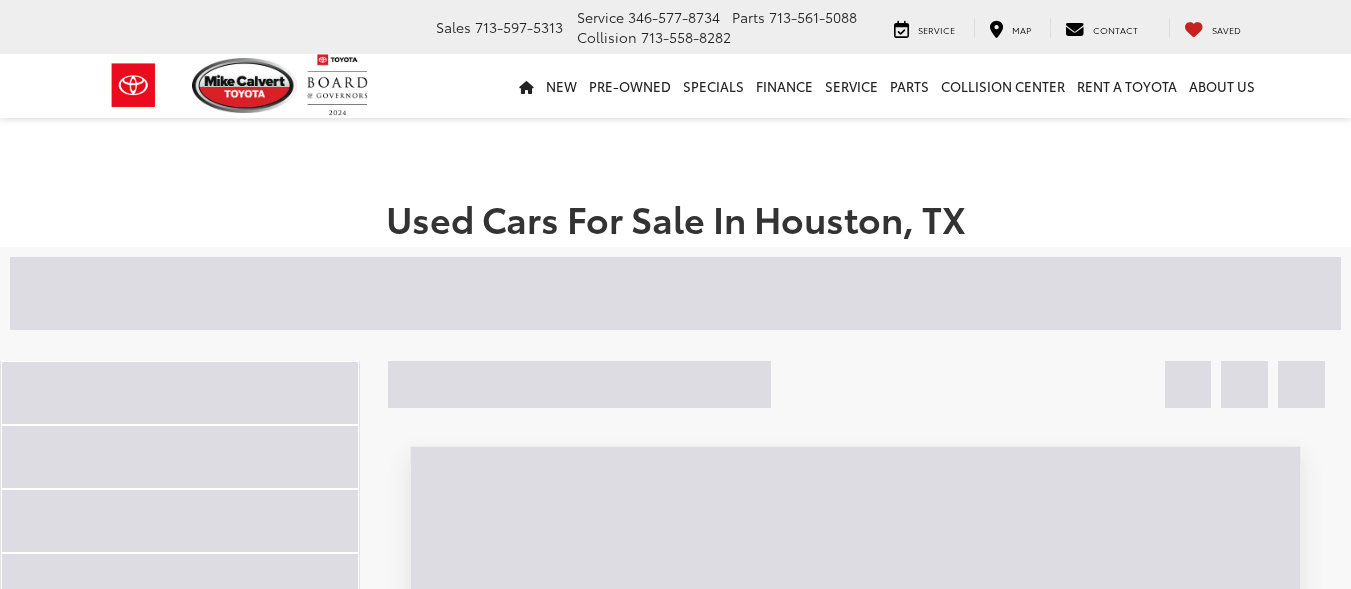 scroll, scrollTop: 0, scrollLeft: 0, axis: both 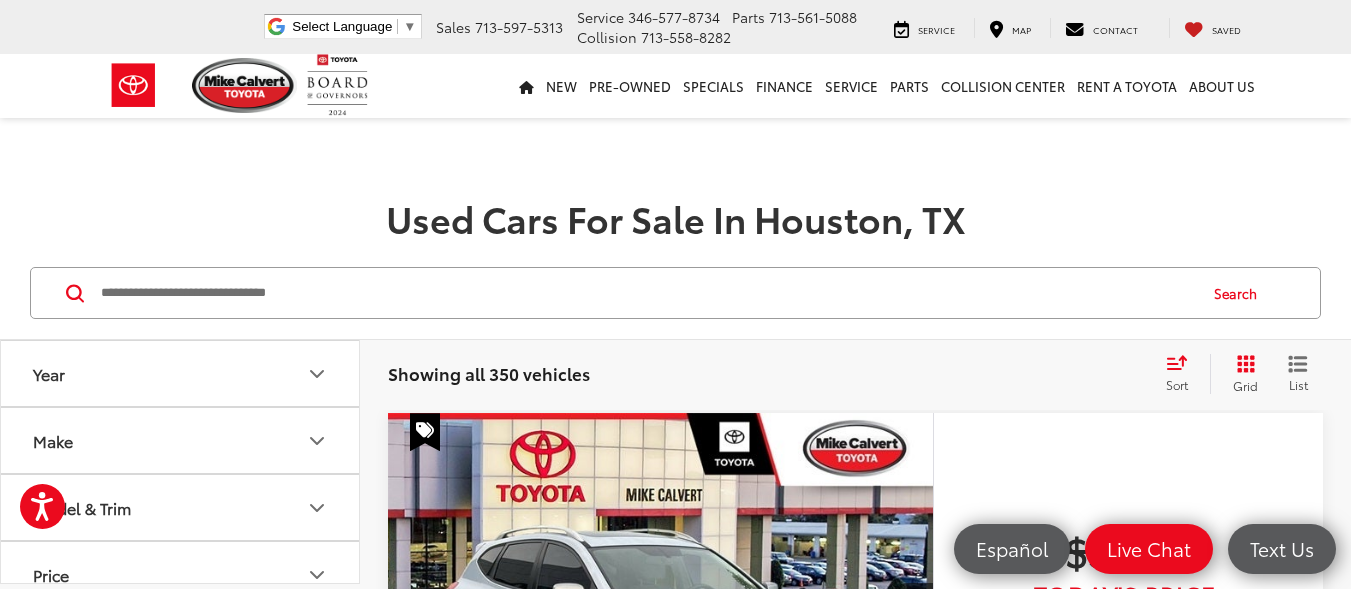 click at bounding box center [647, 293] 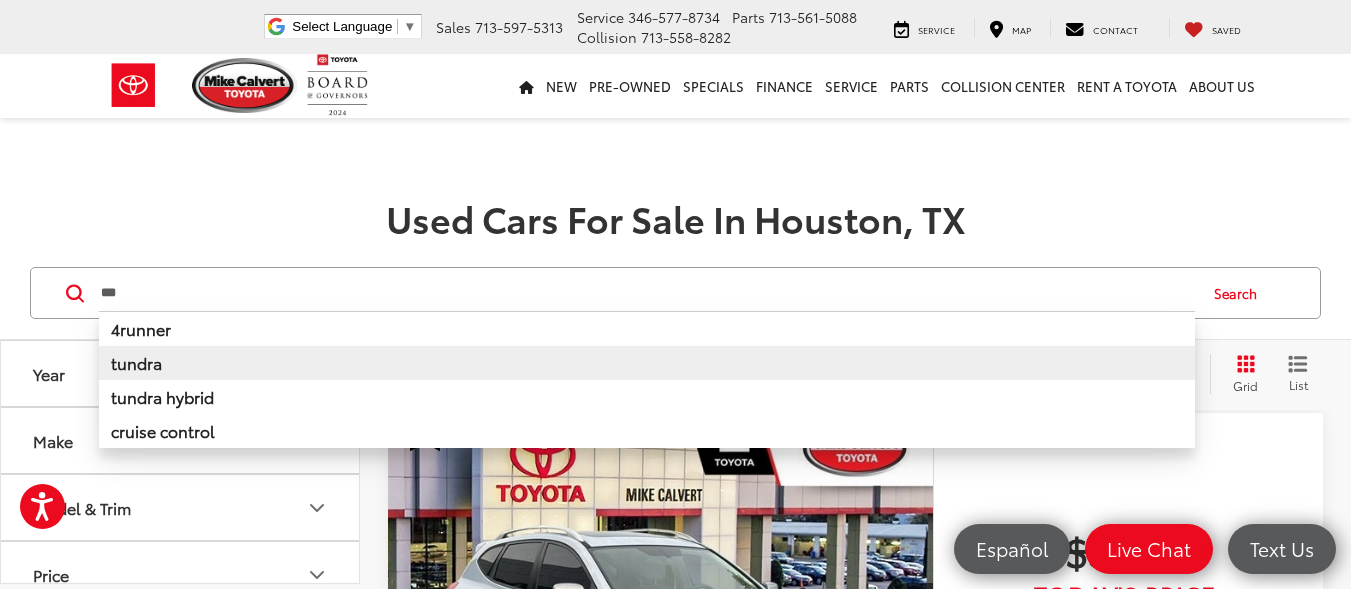 click on "tundra" at bounding box center (136, 362) 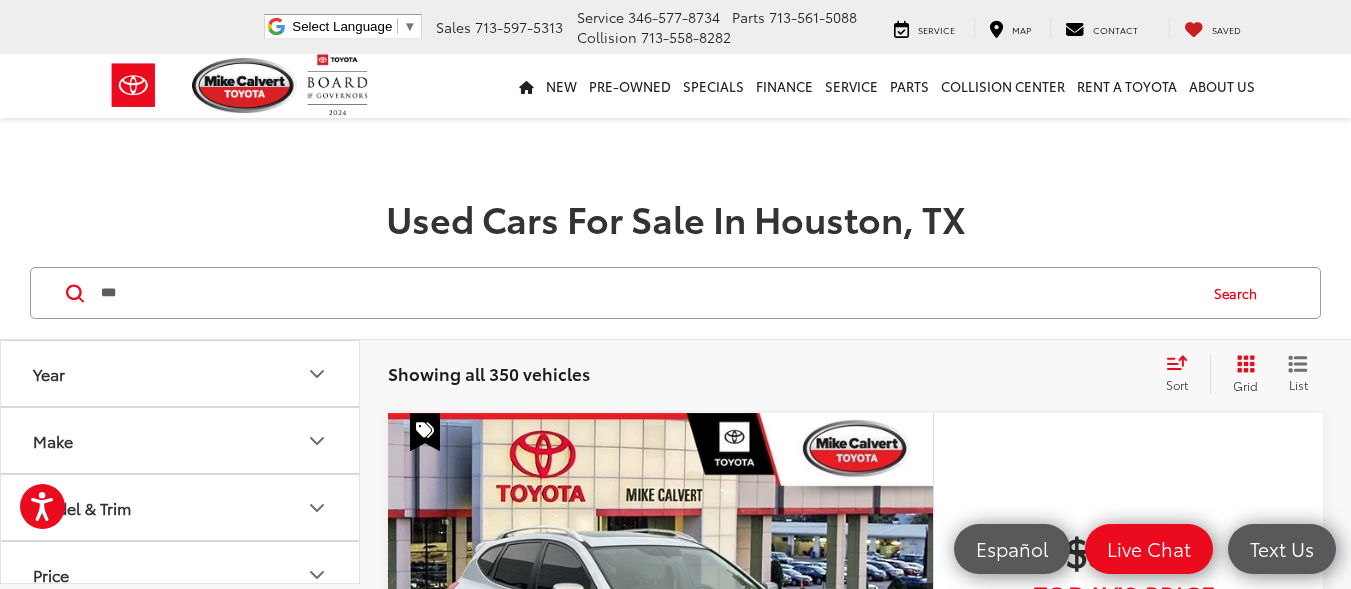 type on "******" 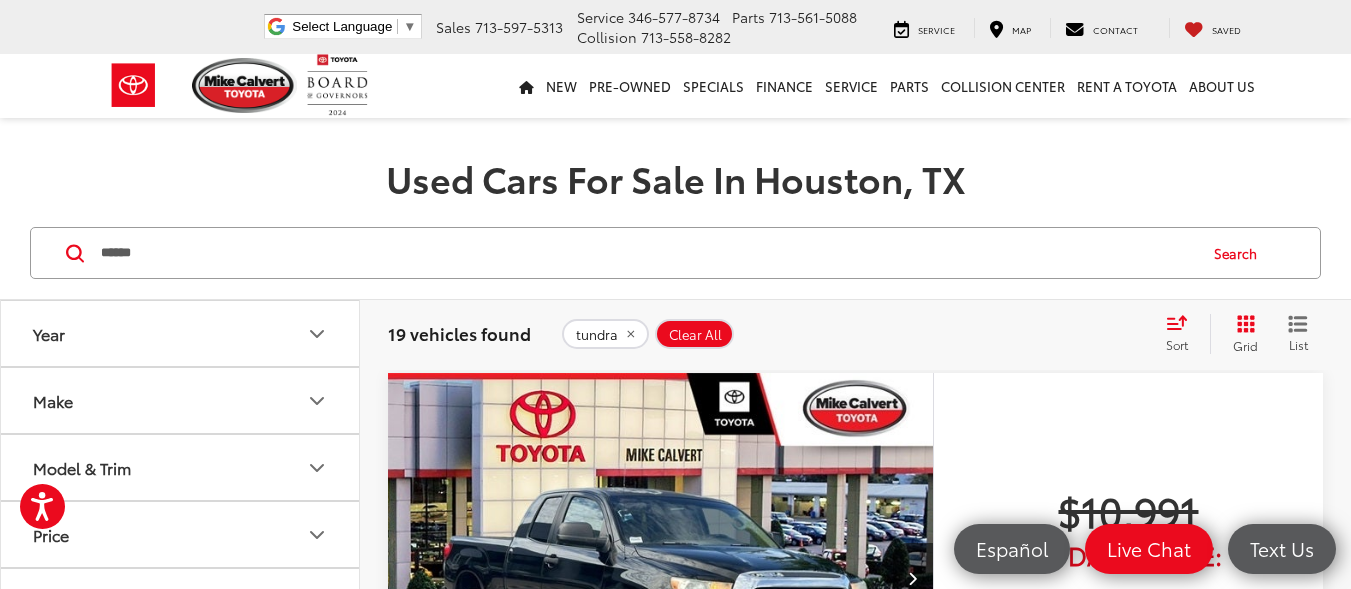 scroll, scrollTop: 213, scrollLeft: 0, axis: vertical 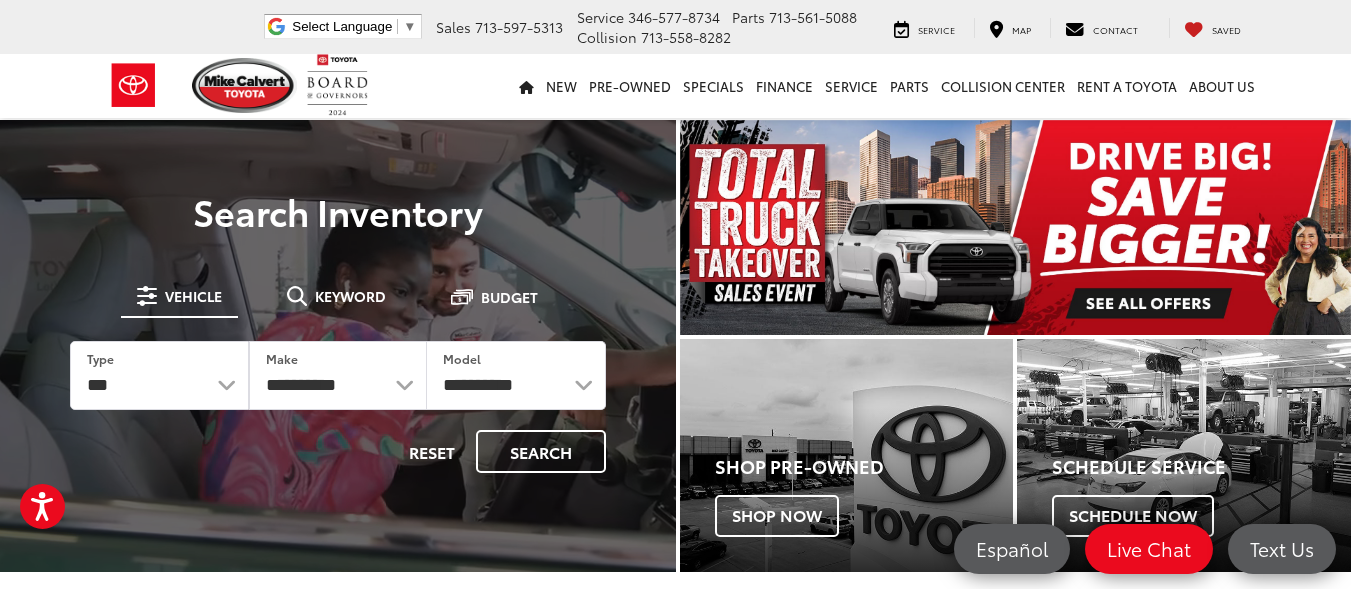 select on "******" 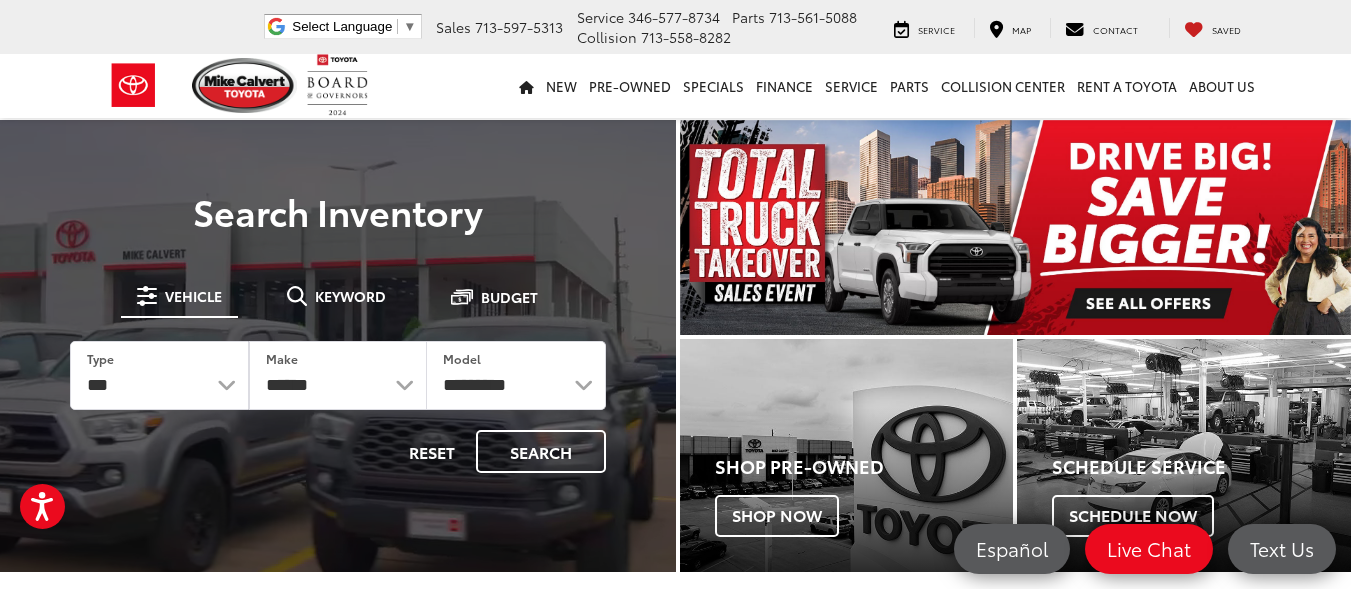 scroll, scrollTop: 0, scrollLeft: 0, axis: both 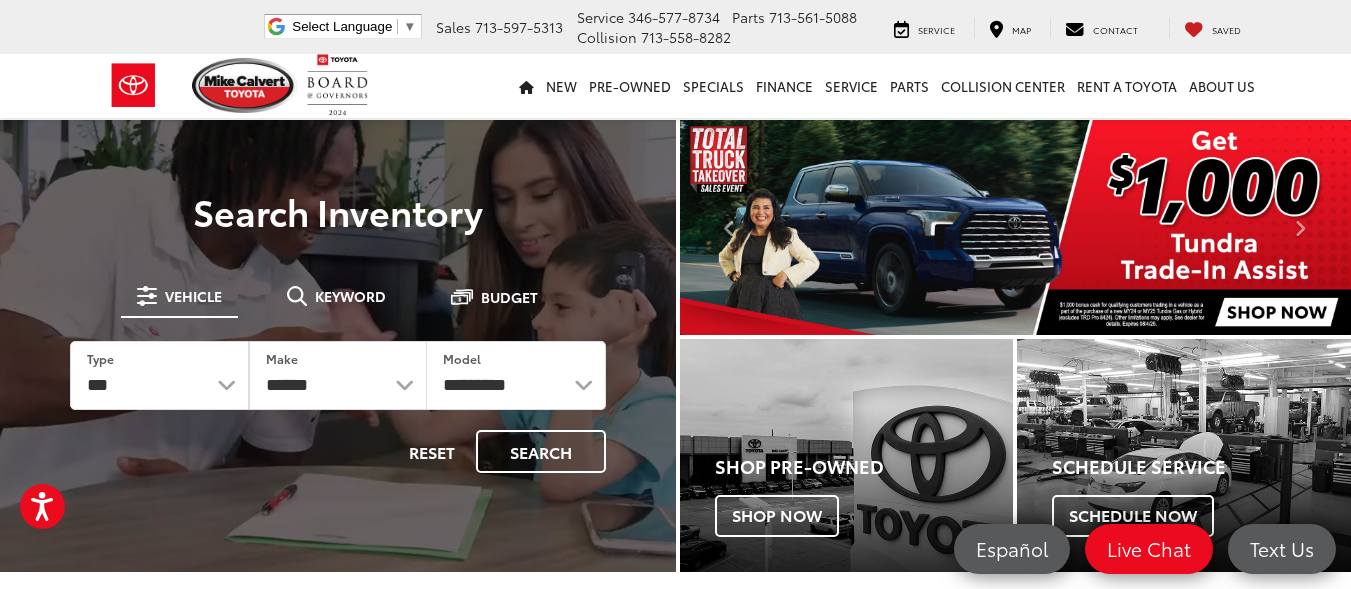 drag, startPoint x: 939, startPoint y: 255, endPoint x: 912, endPoint y: 242, distance: 29.966648 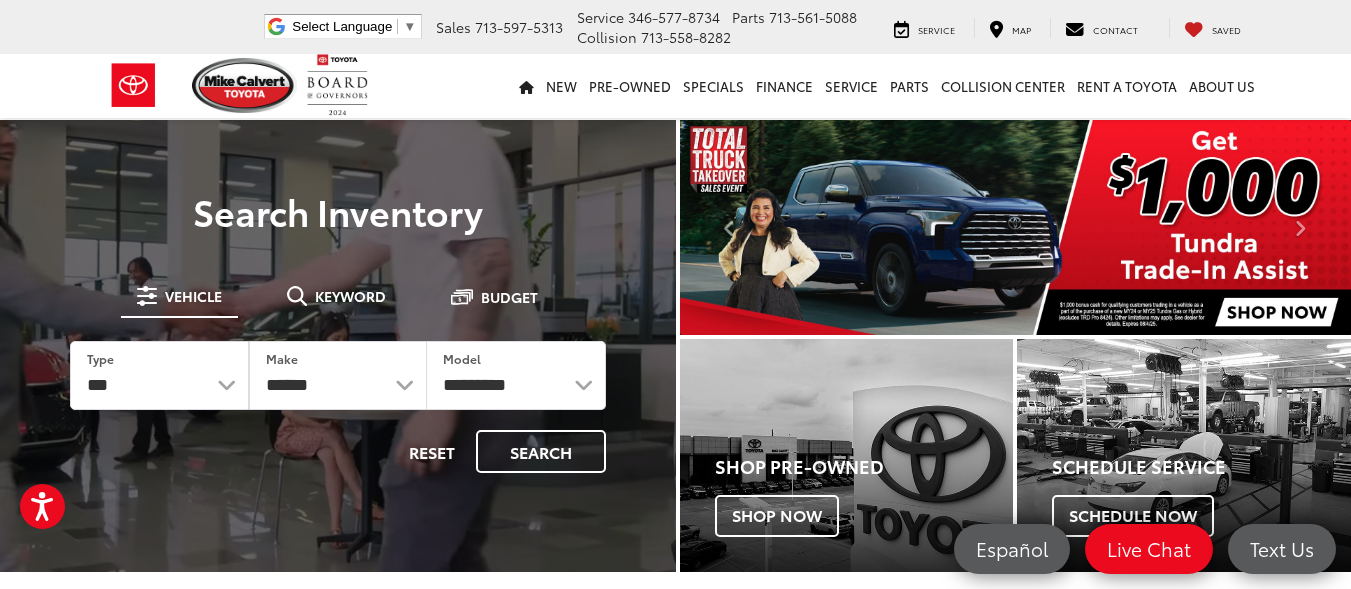 click at bounding box center (1016, 227) 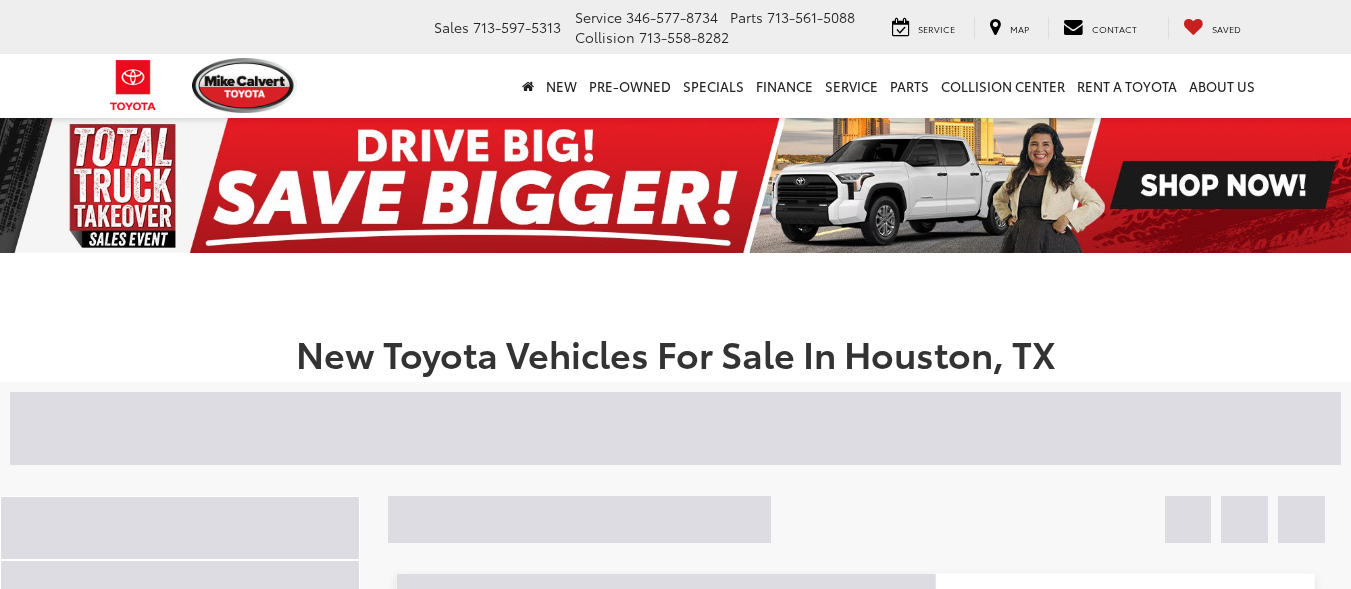 scroll, scrollTop: 0, scrollLeft: 0, axis: both 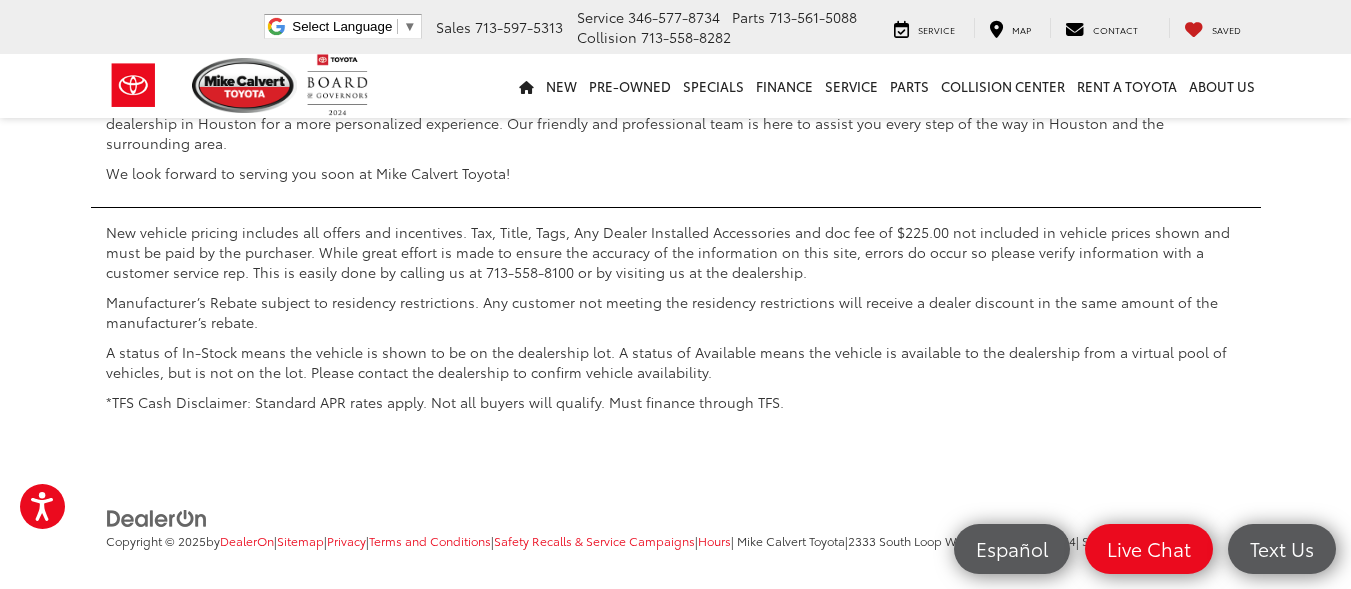 click on "Financing" at bounding box center (139, -20) 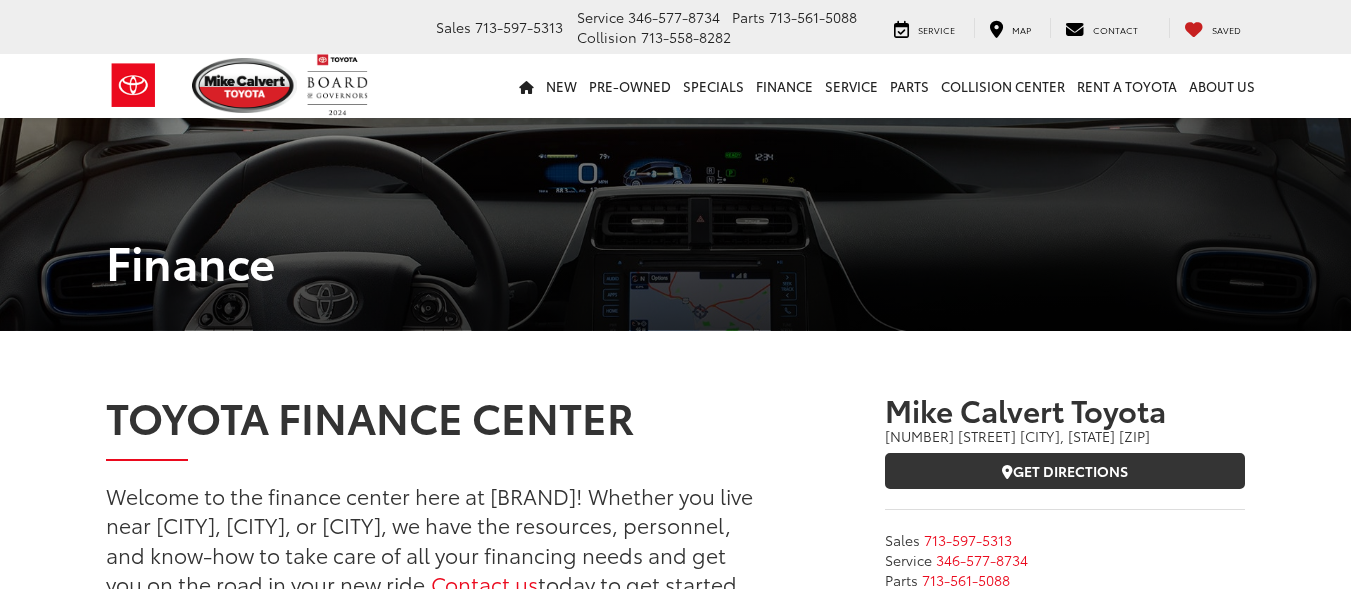 scroll, scrollTop: 0, scrollLeft: 0, axis: both 